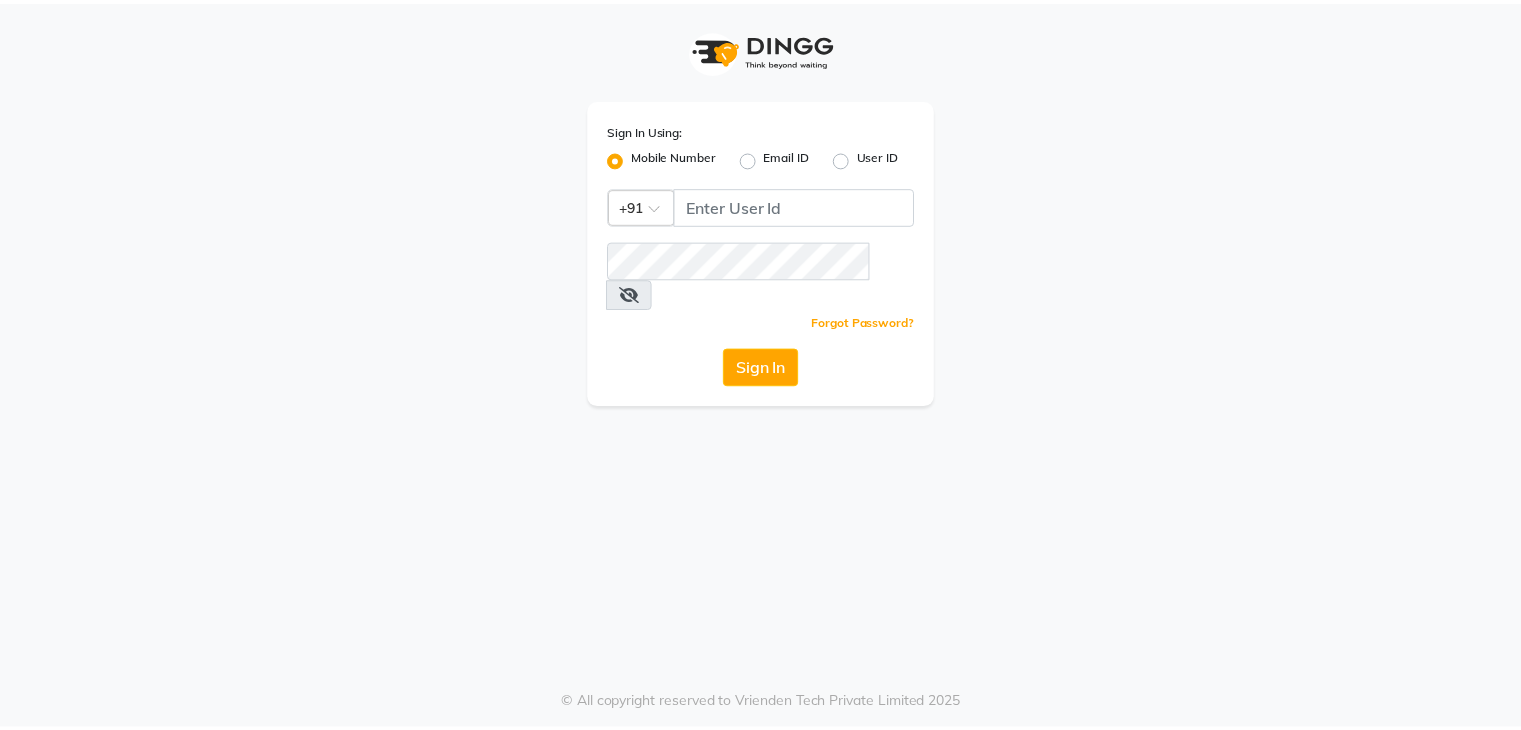 scroll, scrollTop: 0, scrollLeft: 0, axis: both 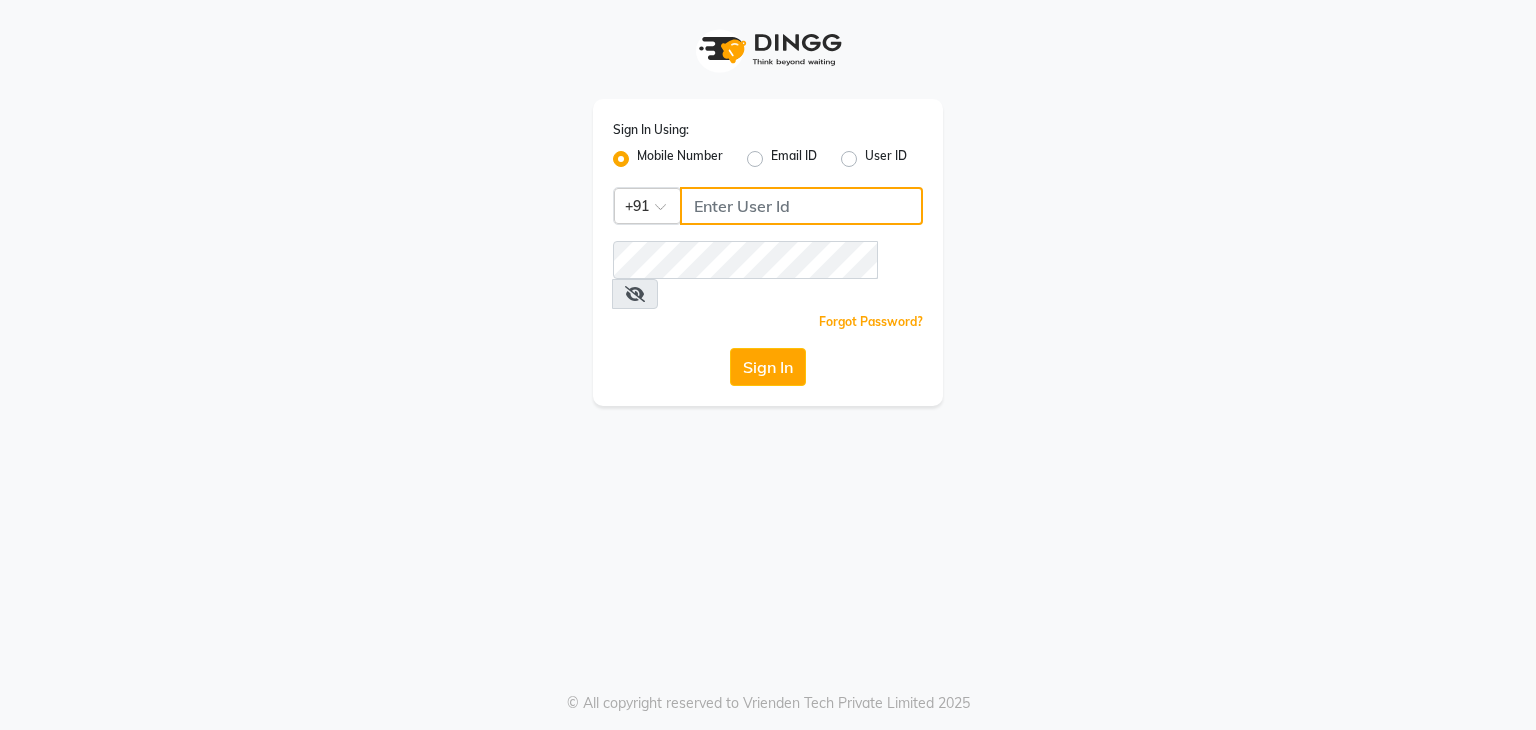 click 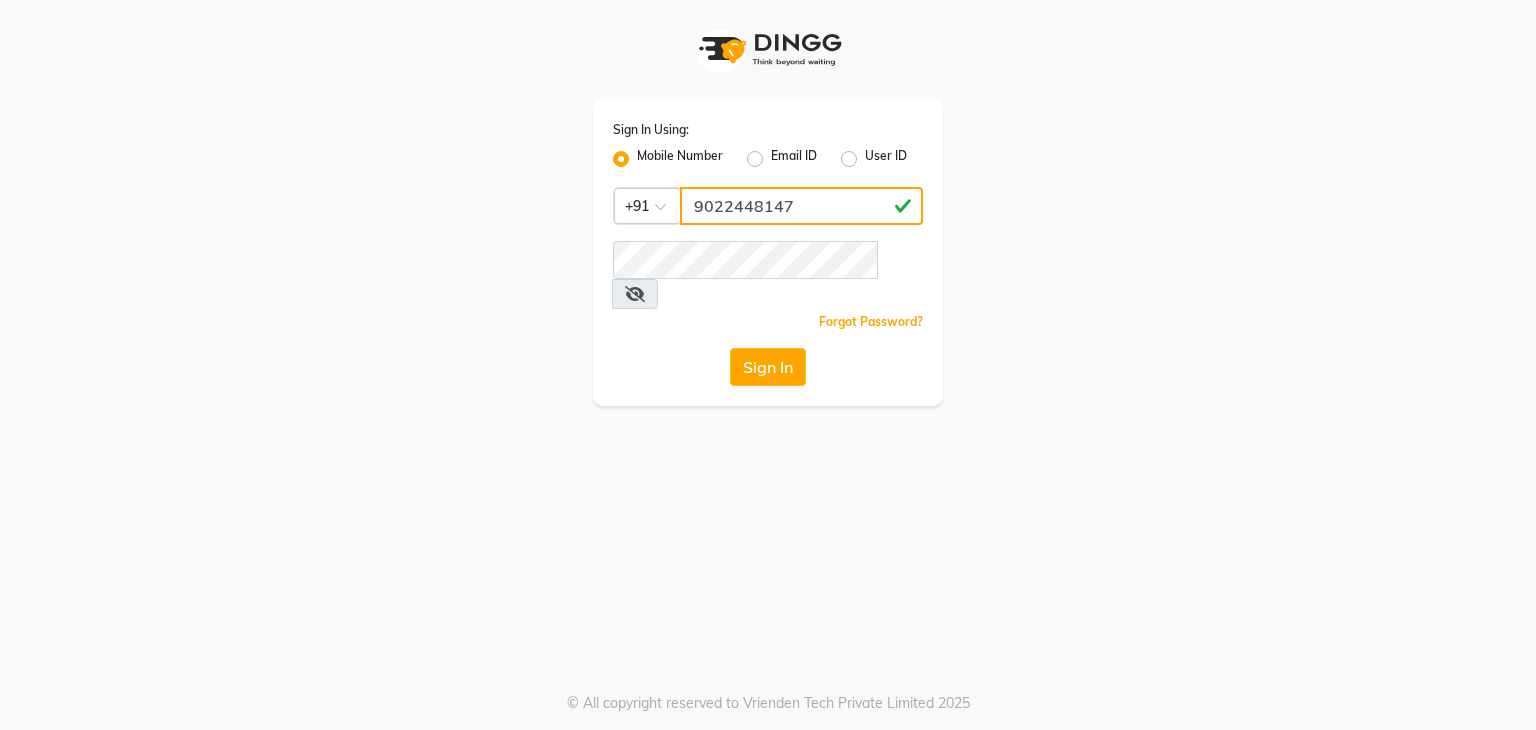type on "9022448147" 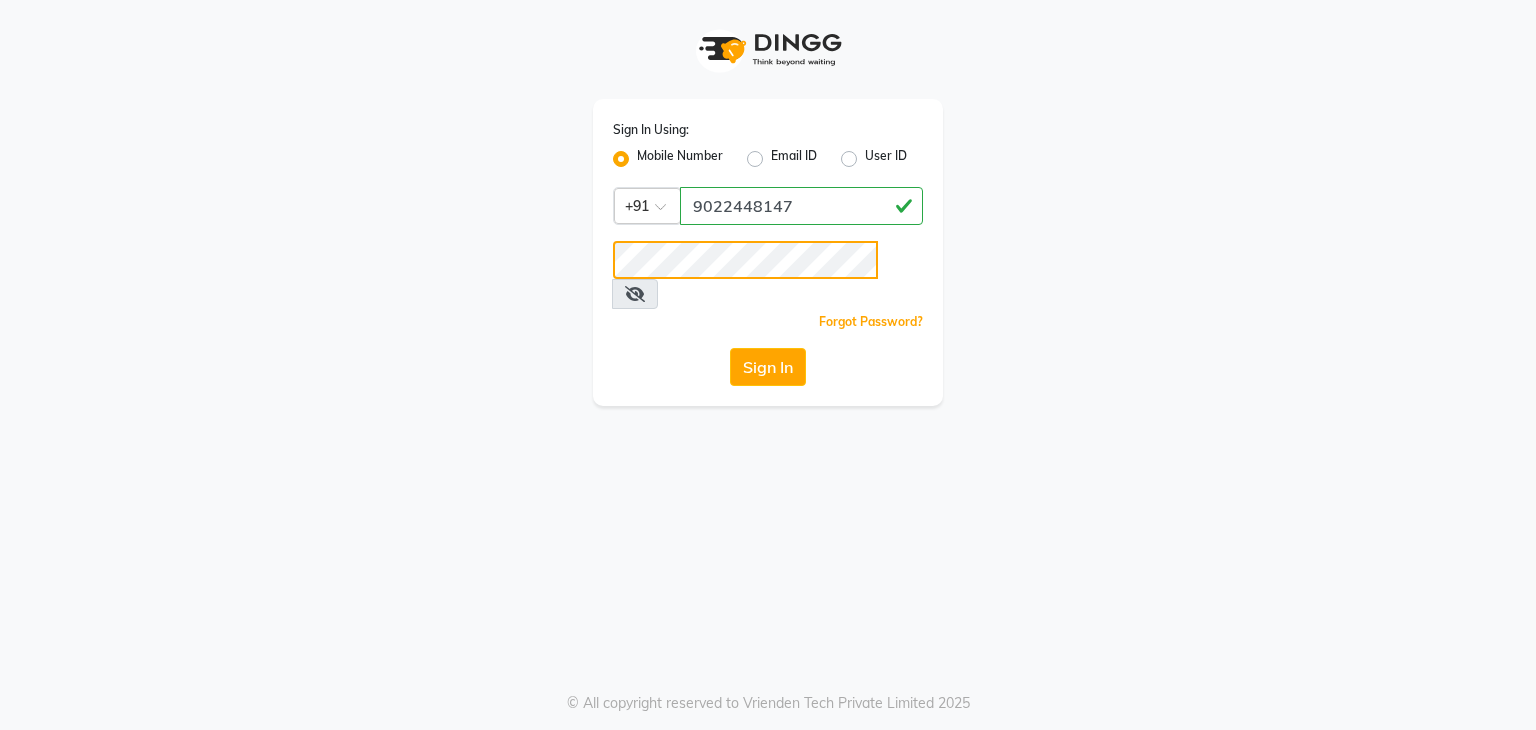 click on "Sign In" 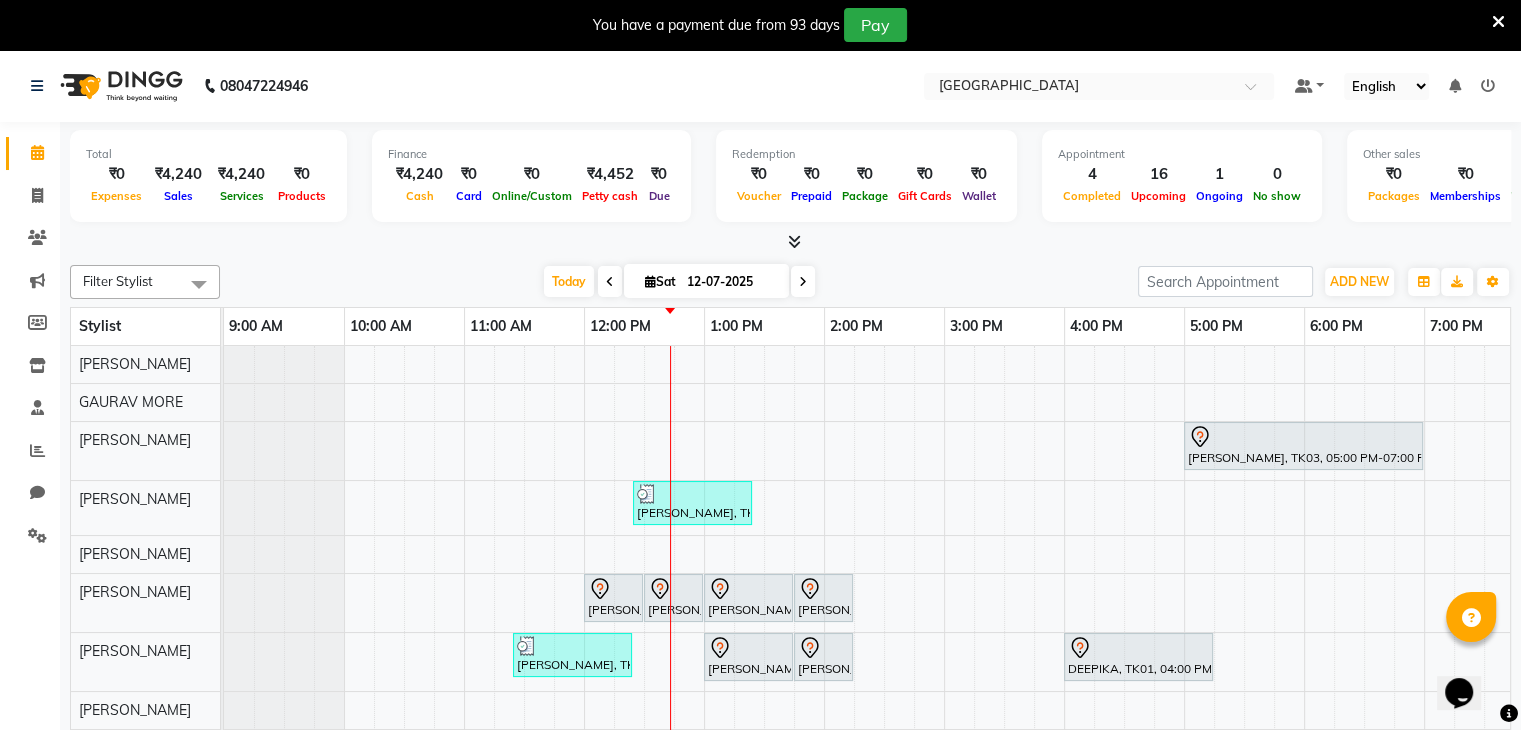 scroll, scrollTop: 0, scrollLeft: 0, axis: both 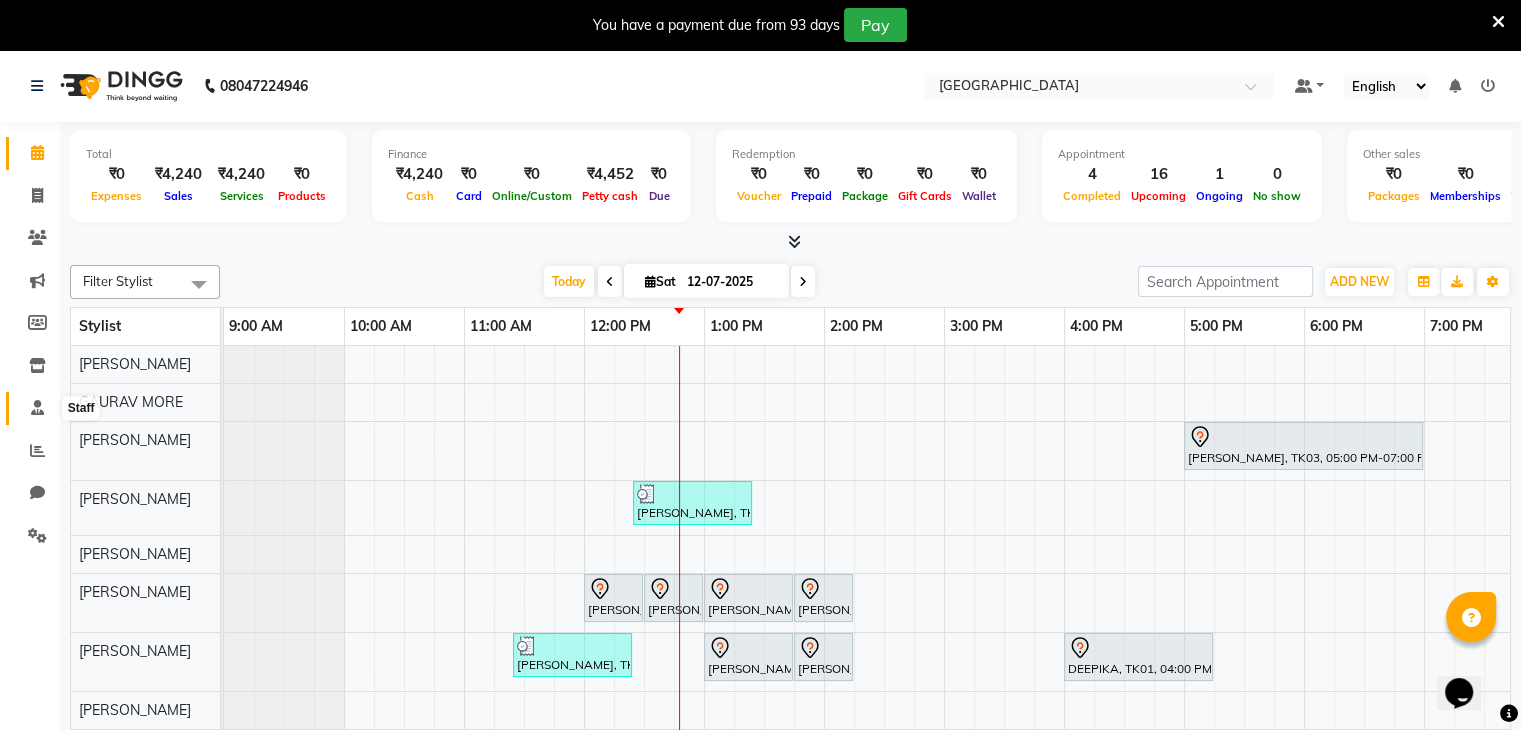 click 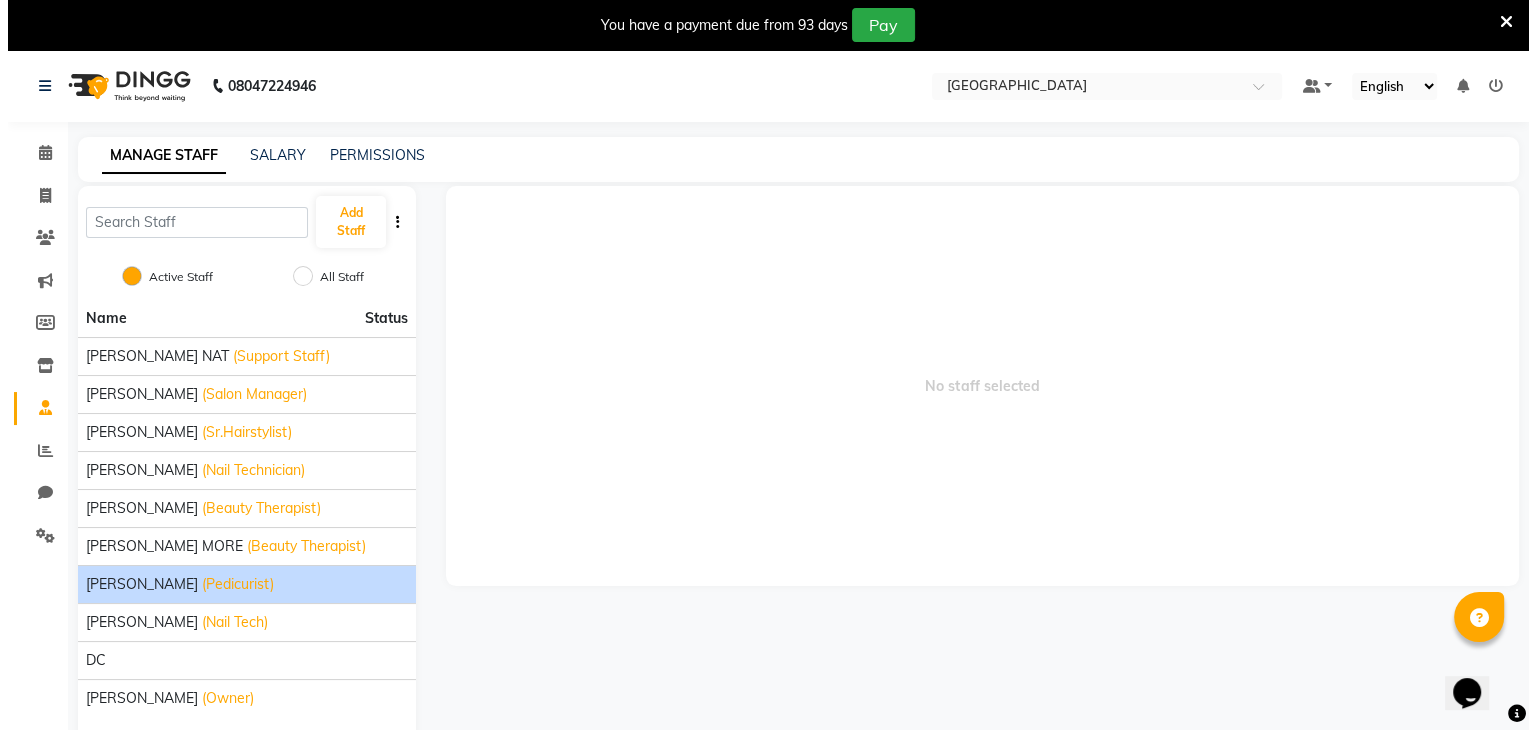 scroll, scrollTop: 74, scrollLeft: 0, axis: vertical 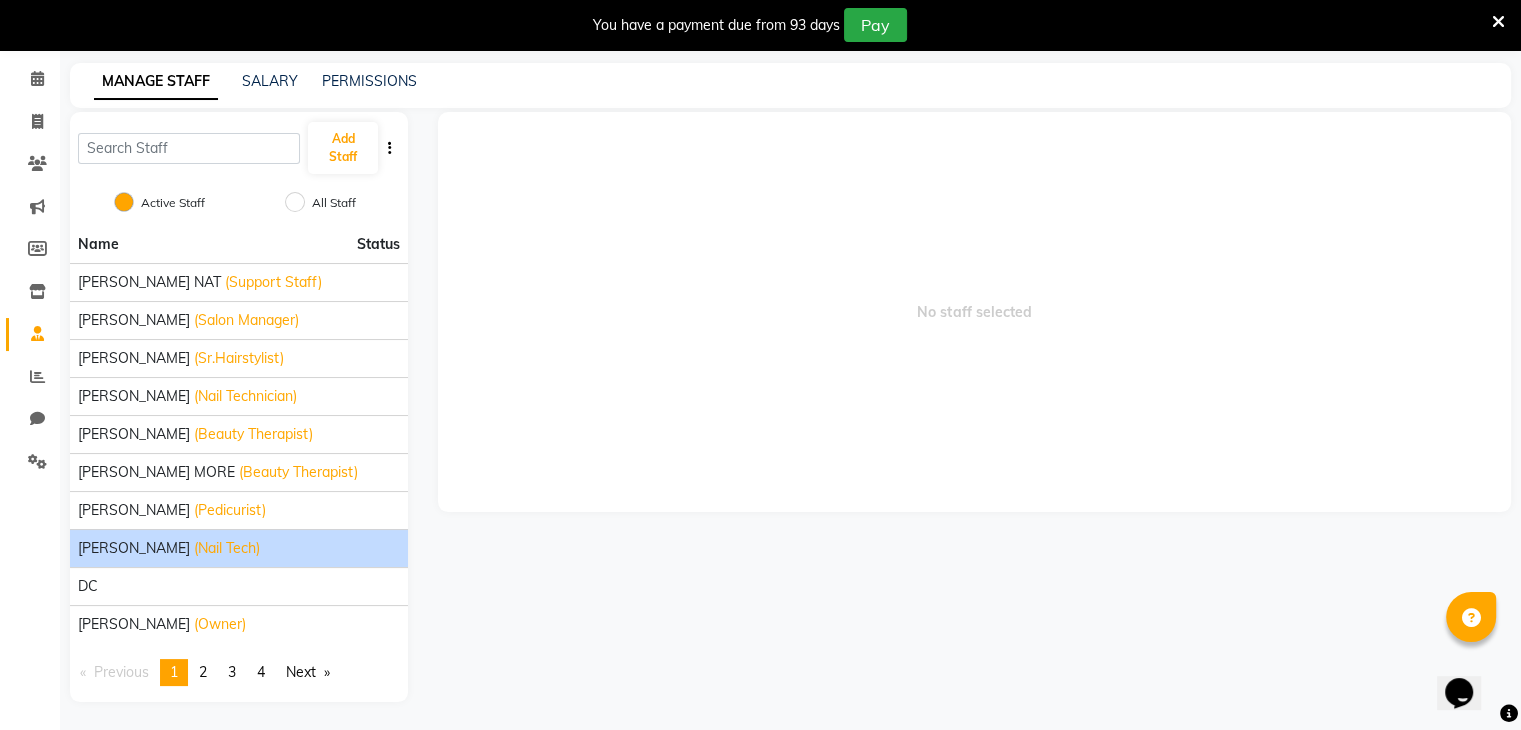 click on "(Nail Tech)" 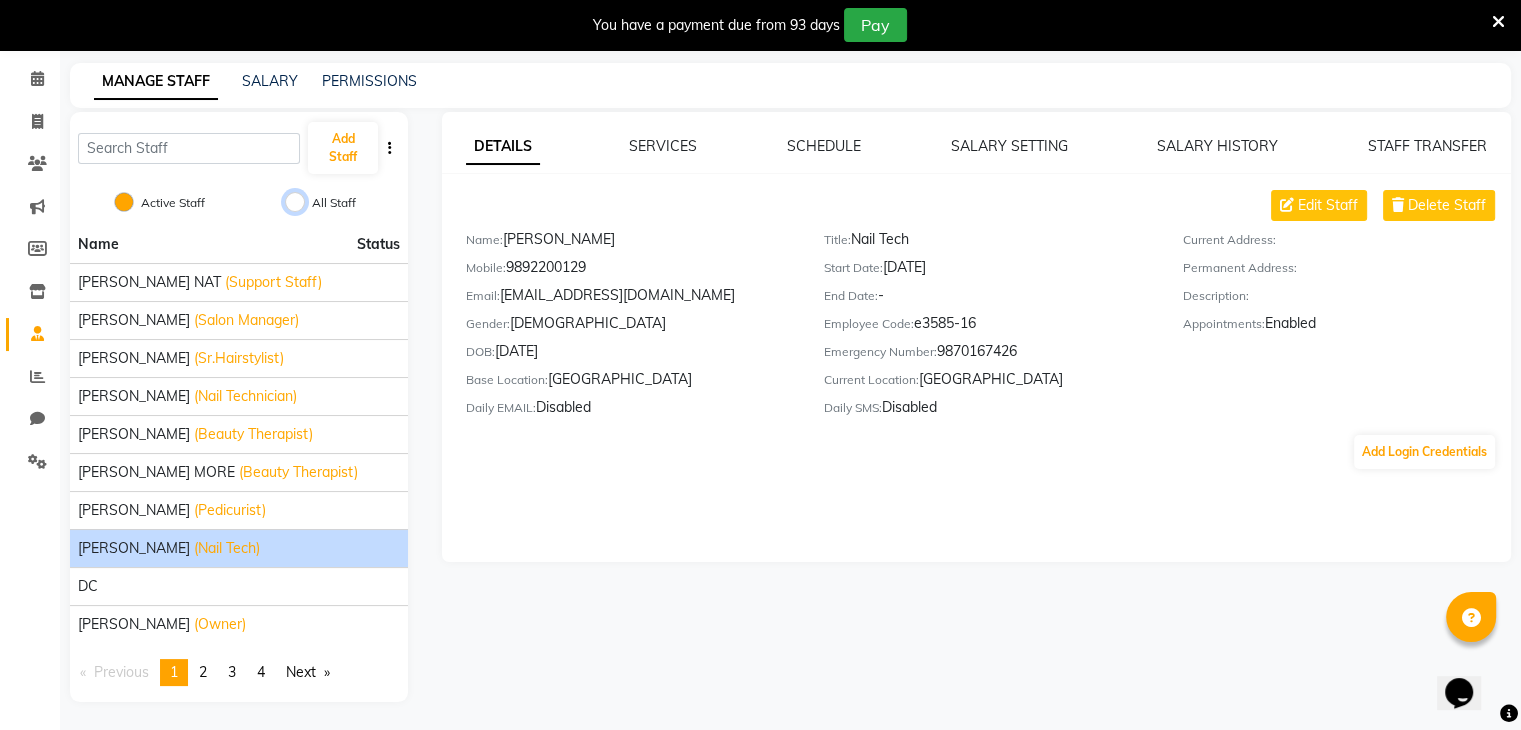 click on "All Staff" at bounding box center (295, 202) 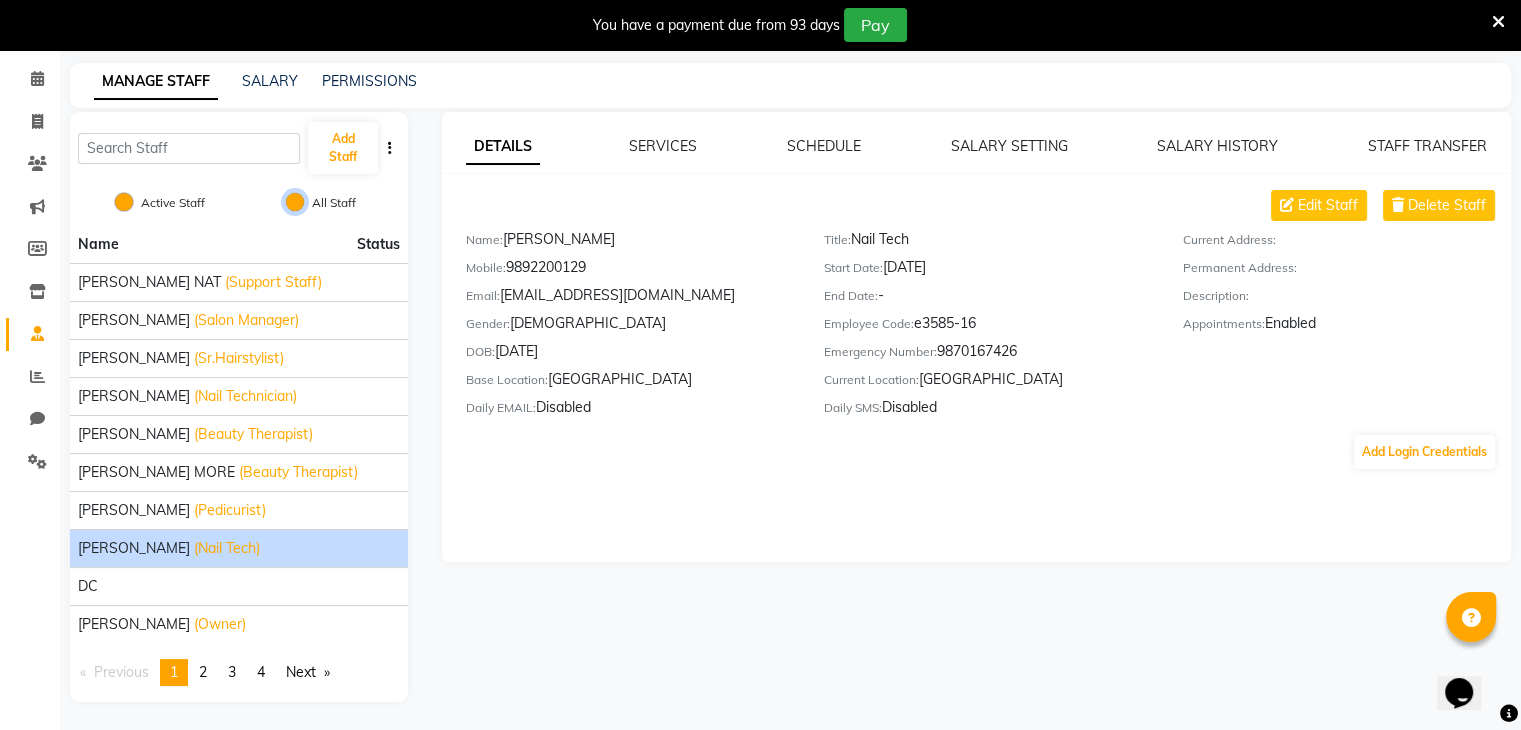 radio on "false" 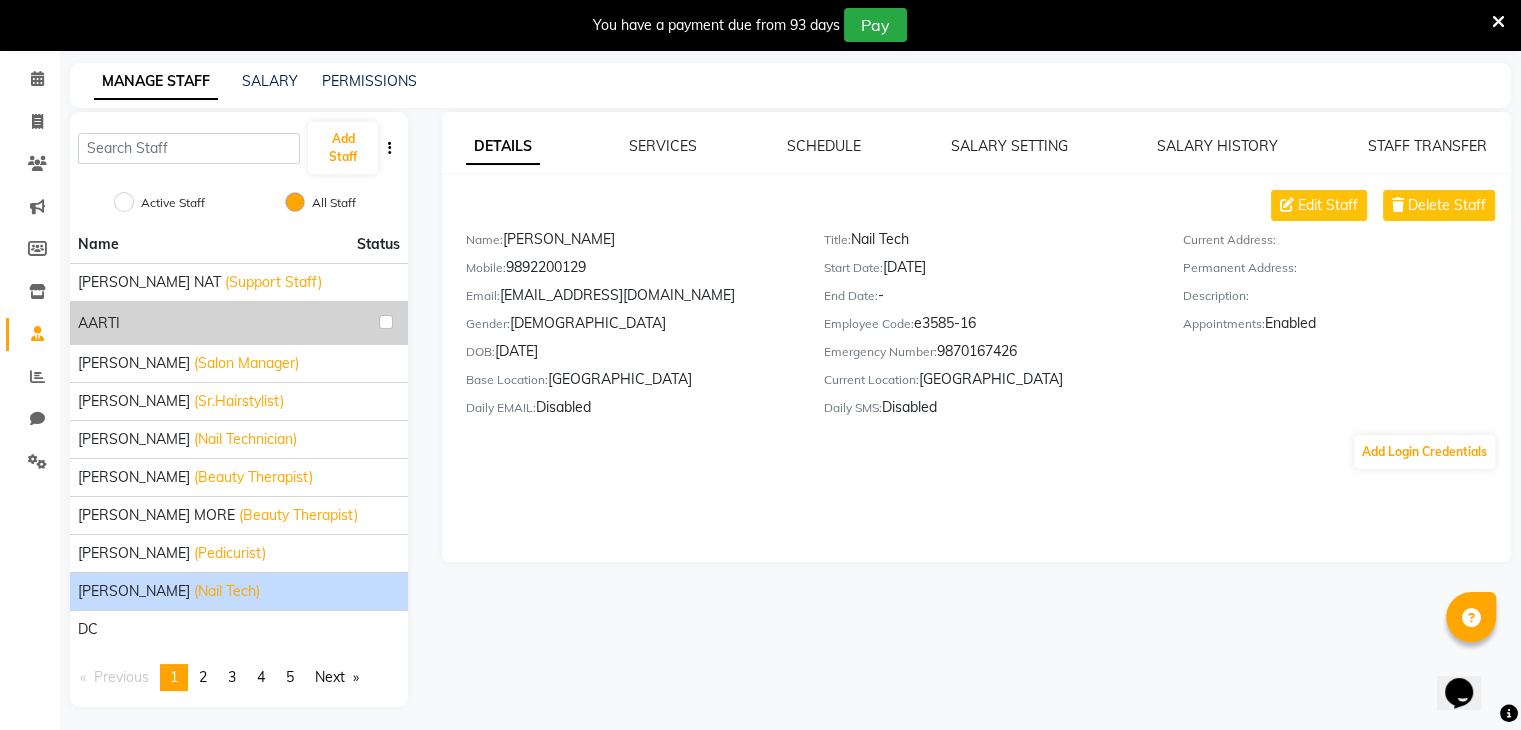 click 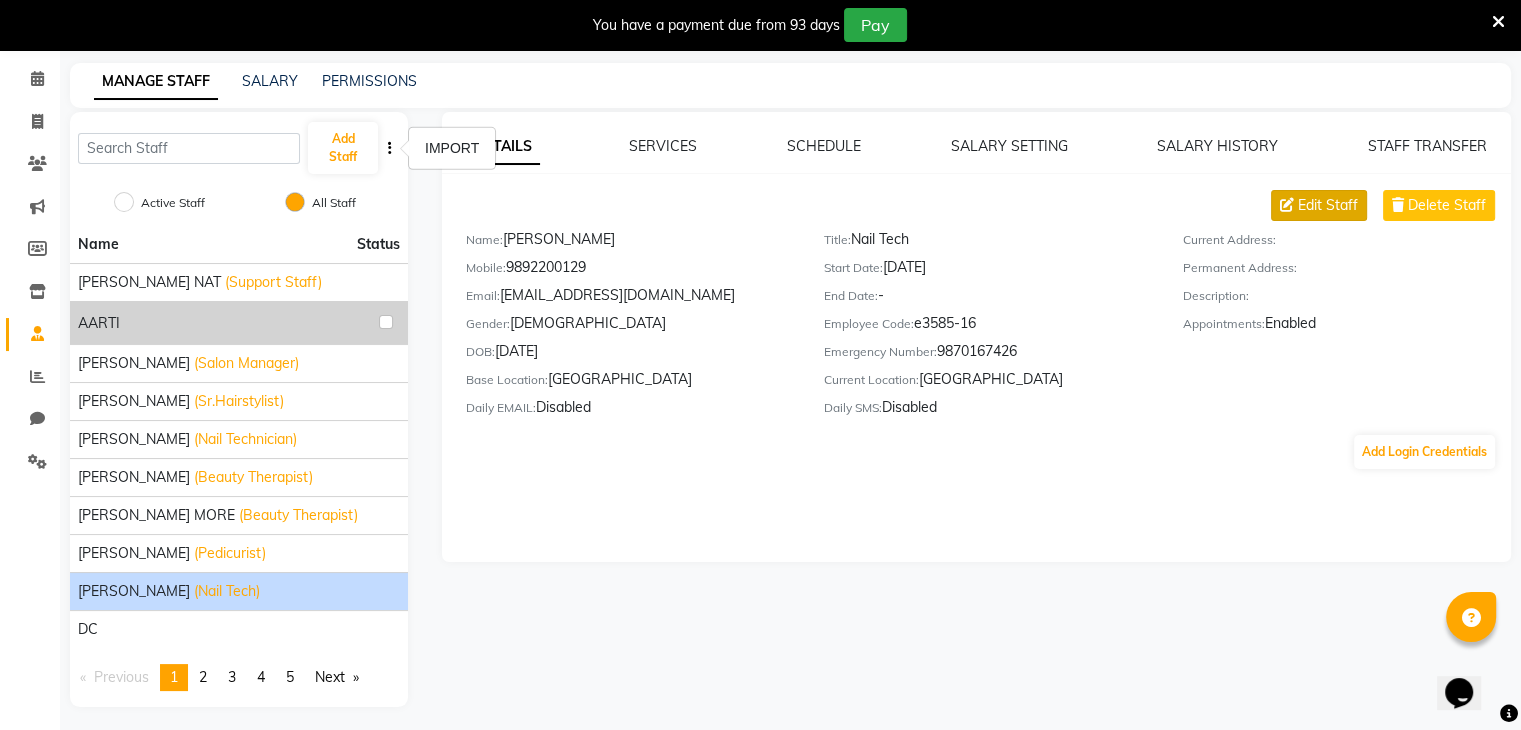 click 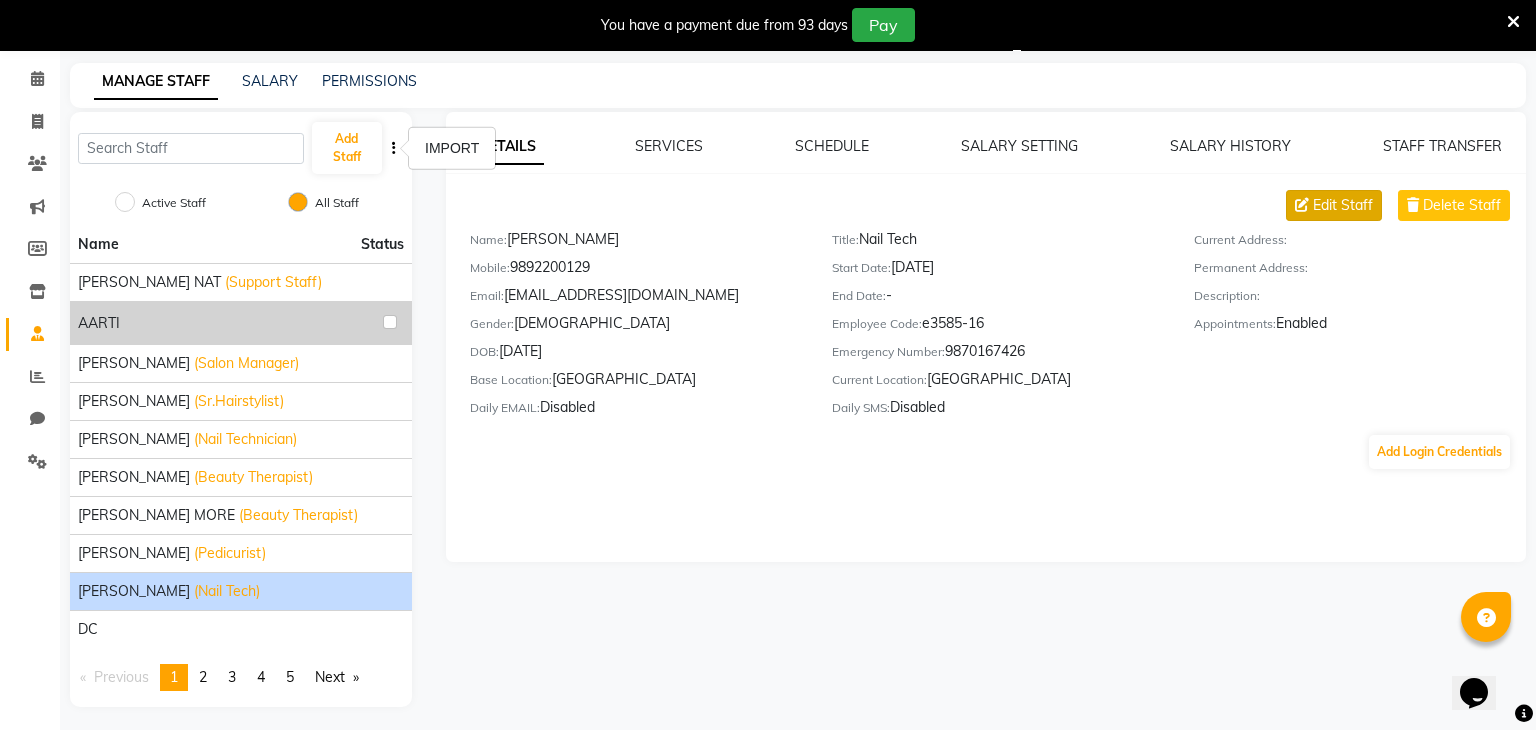 select on "female" 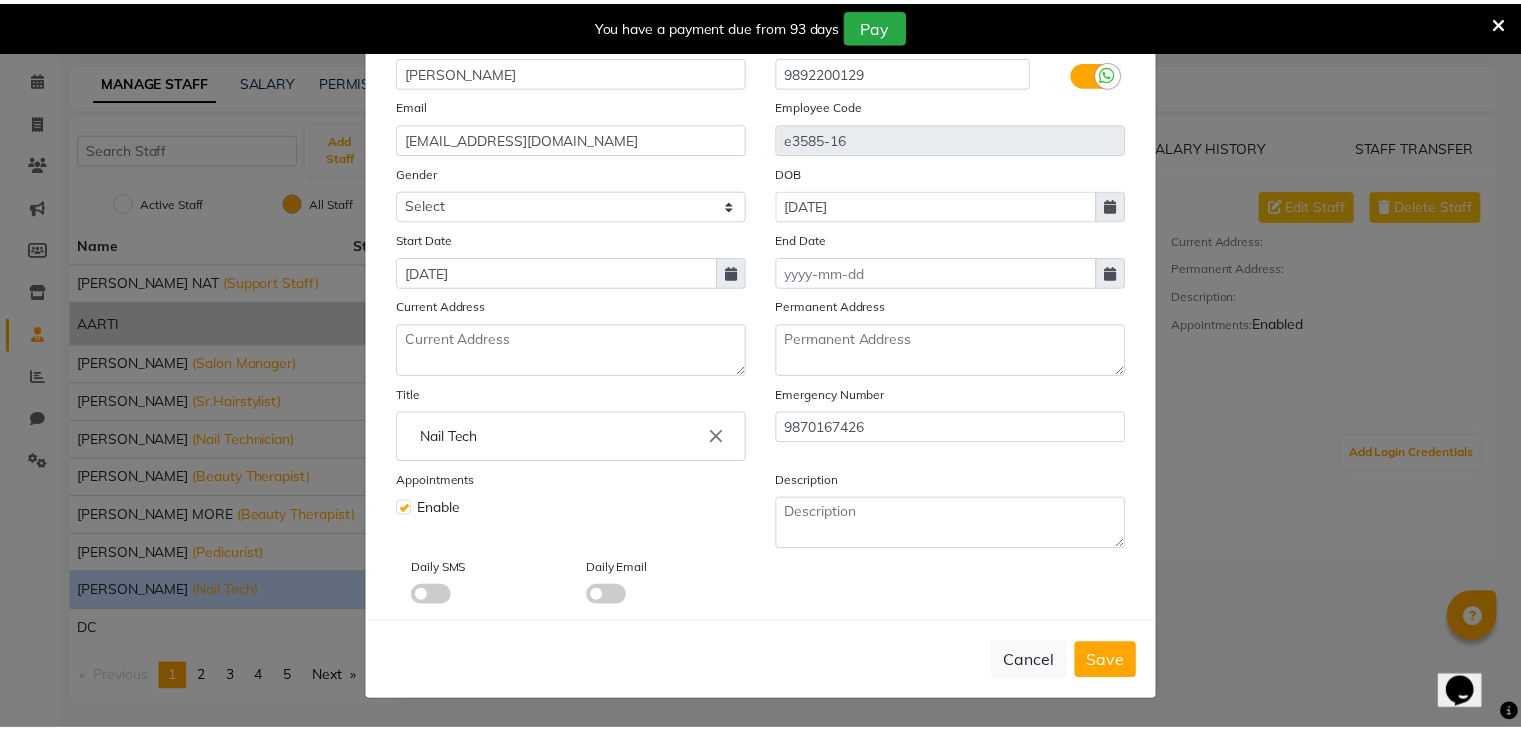 scroll, scrollTop: 0, scrollLeft: 0, axis: both 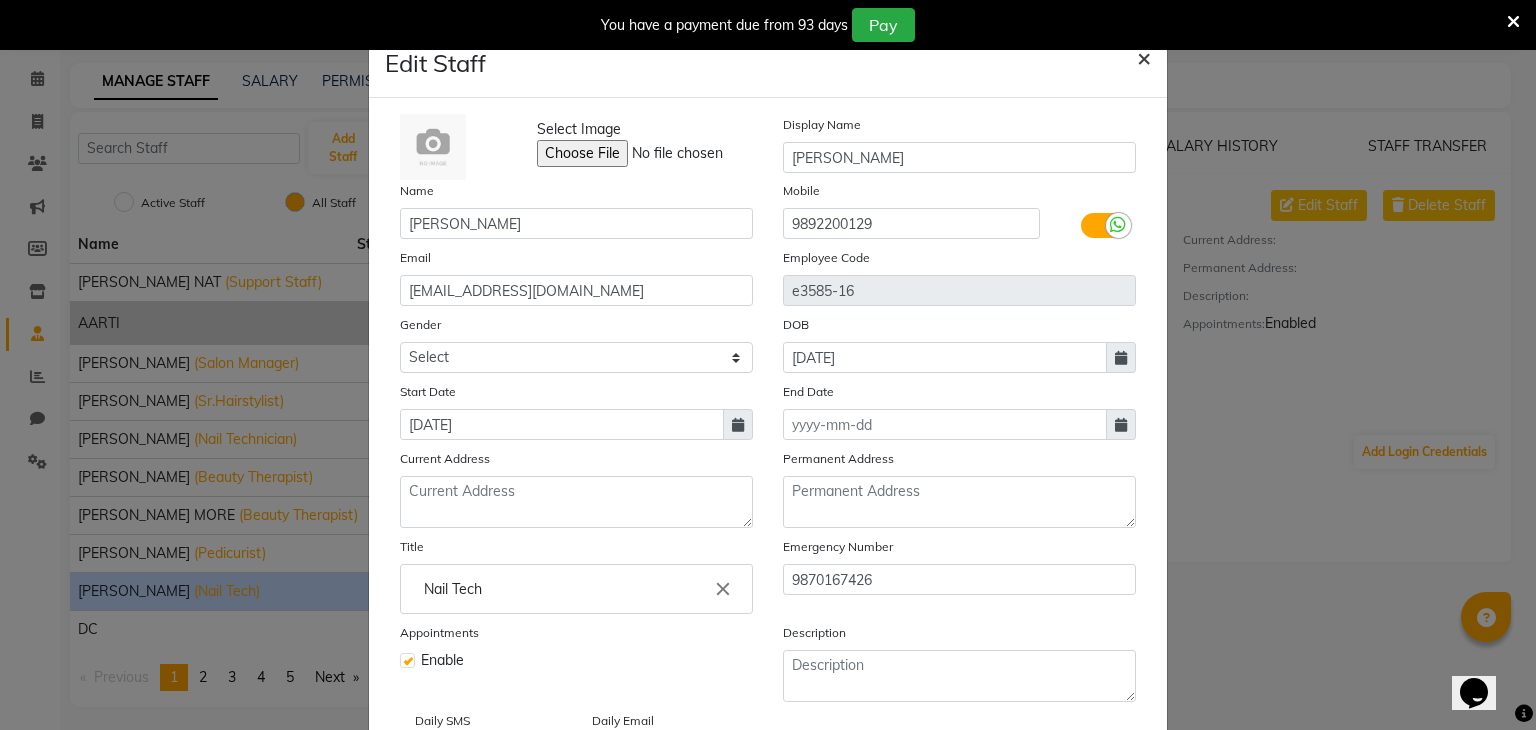 click on "×" 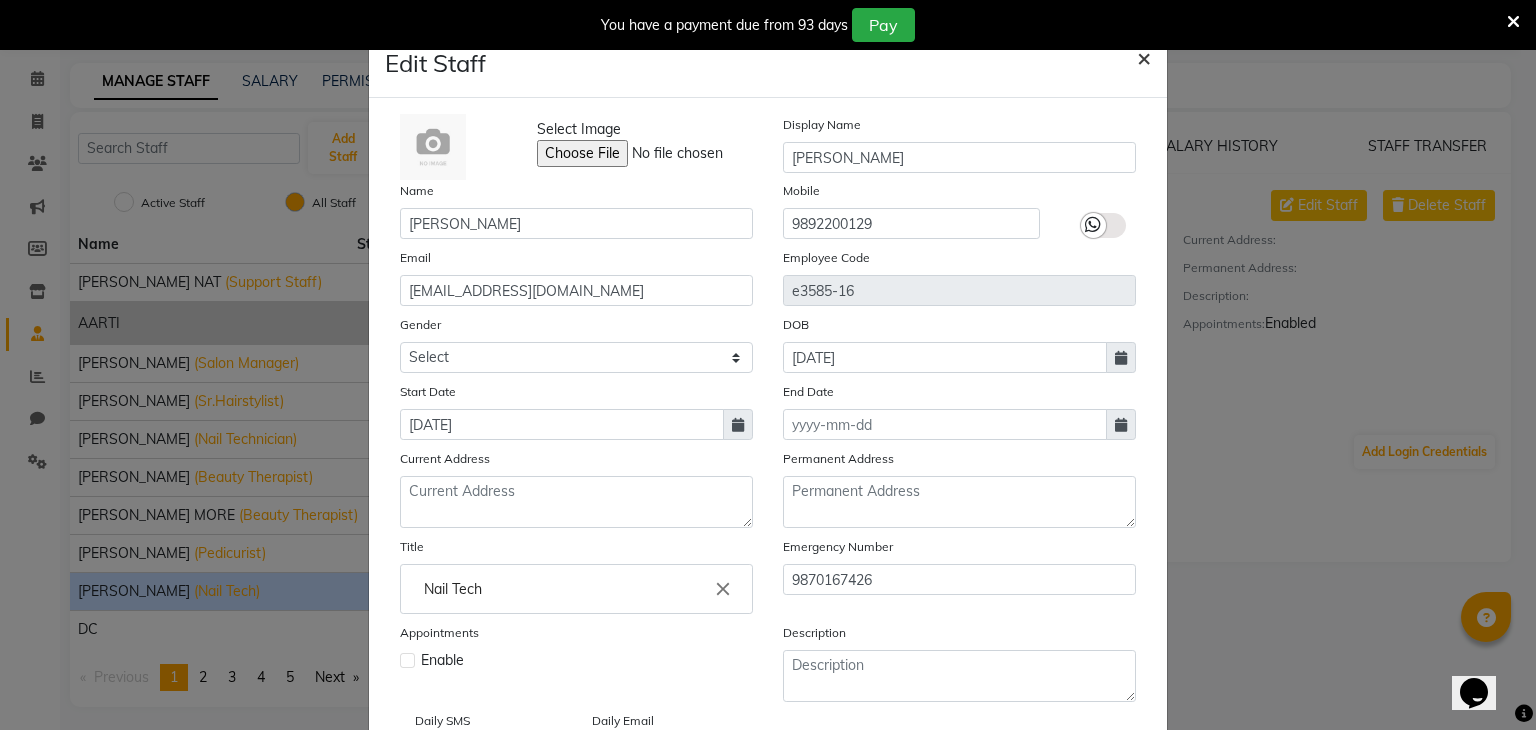 type 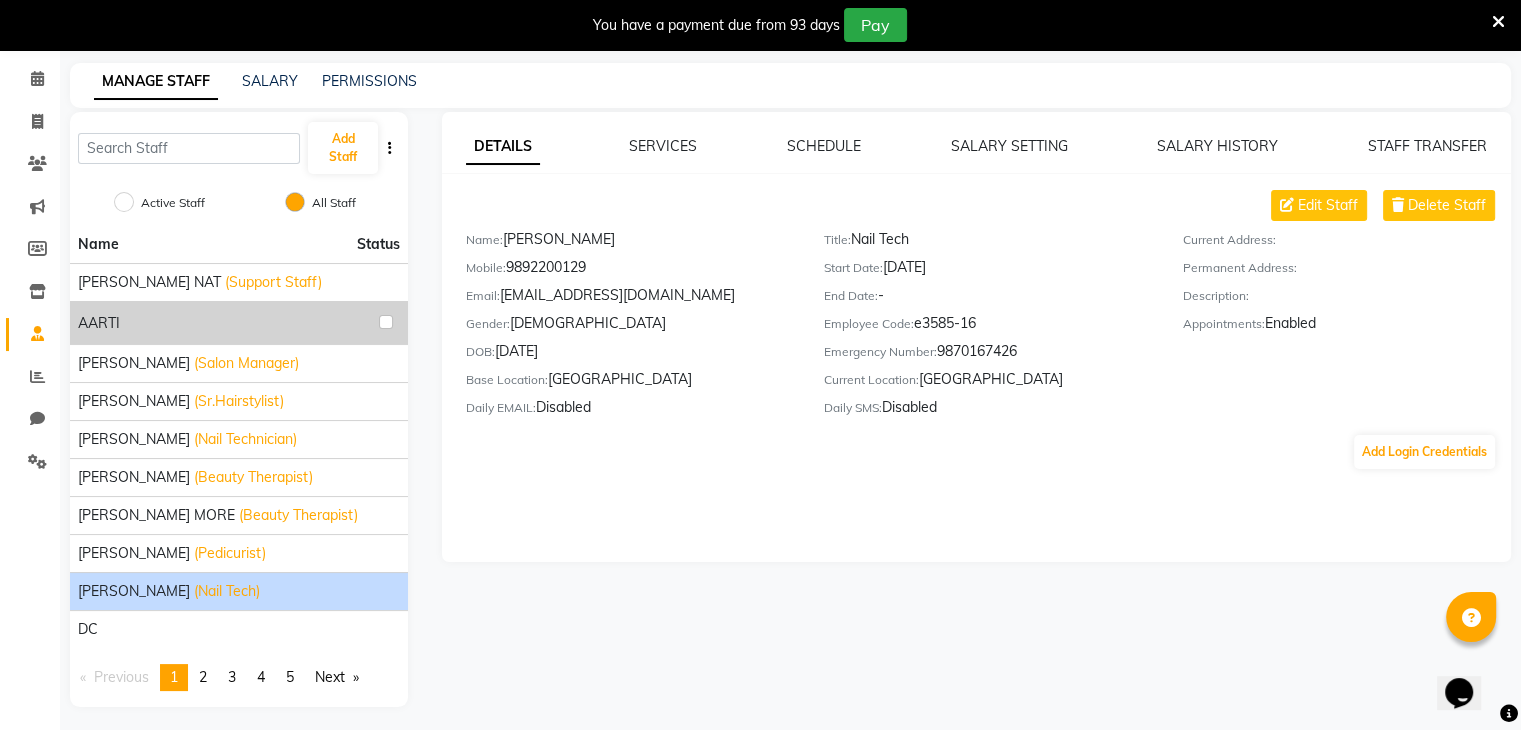 type 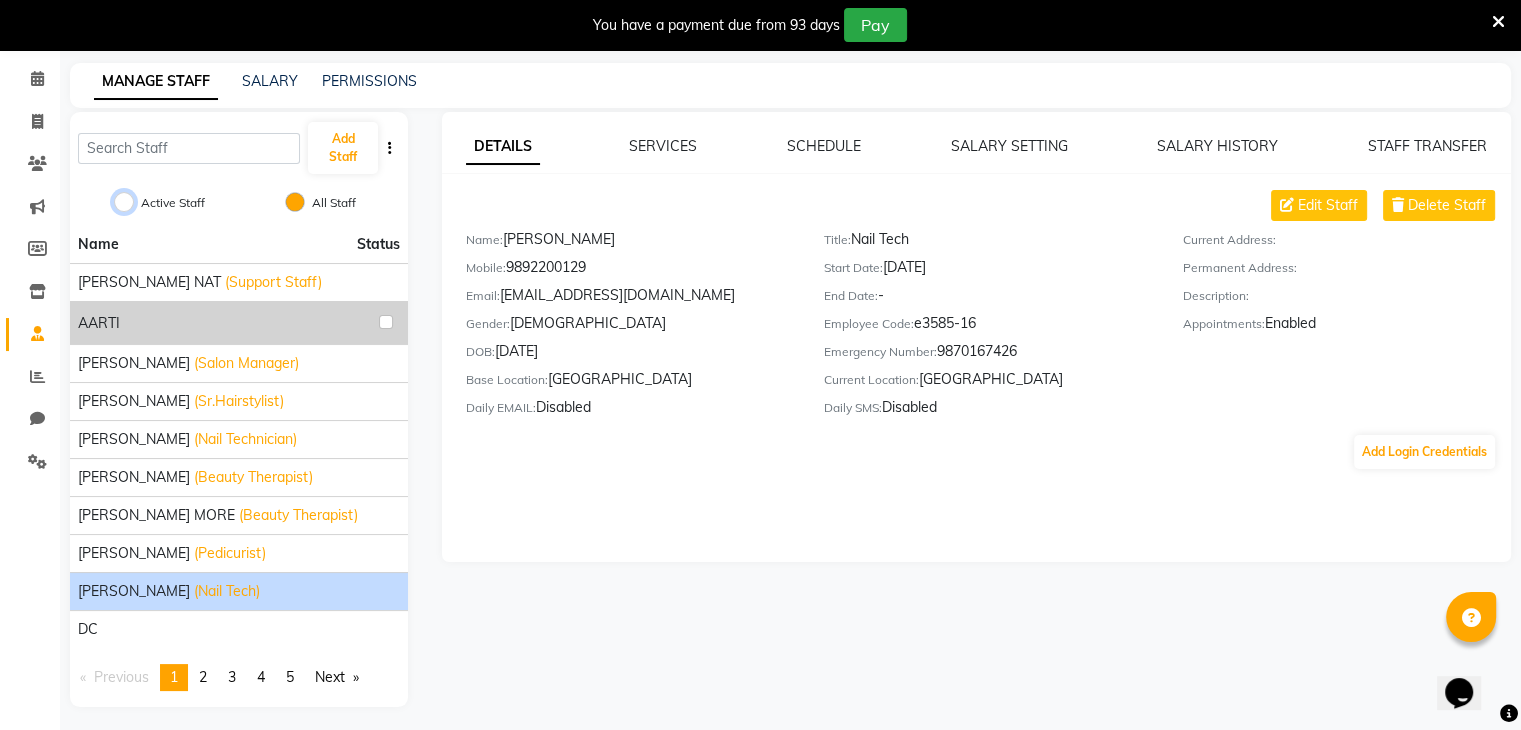 click on "Active Staff" at bounding box center (124, 202) 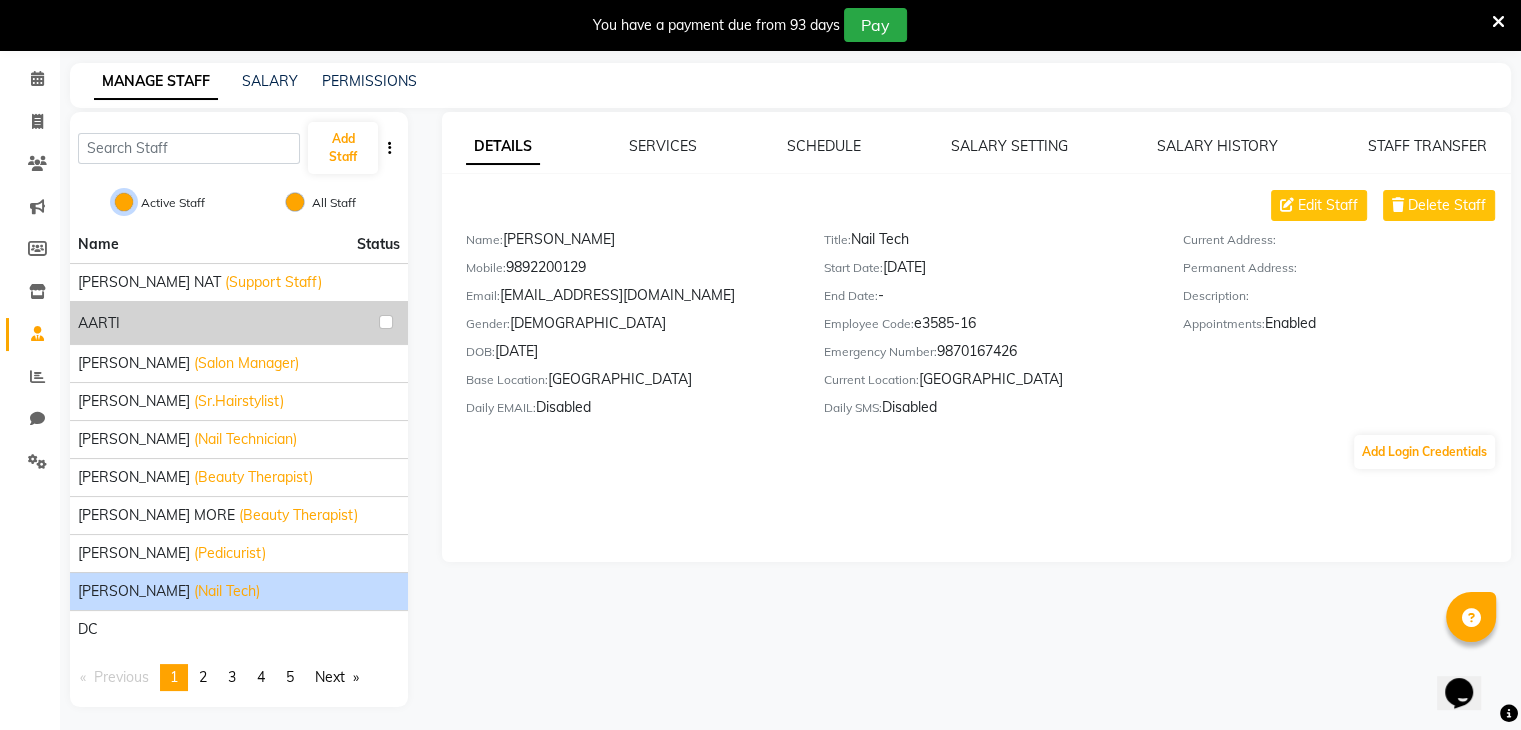 radio on "false" 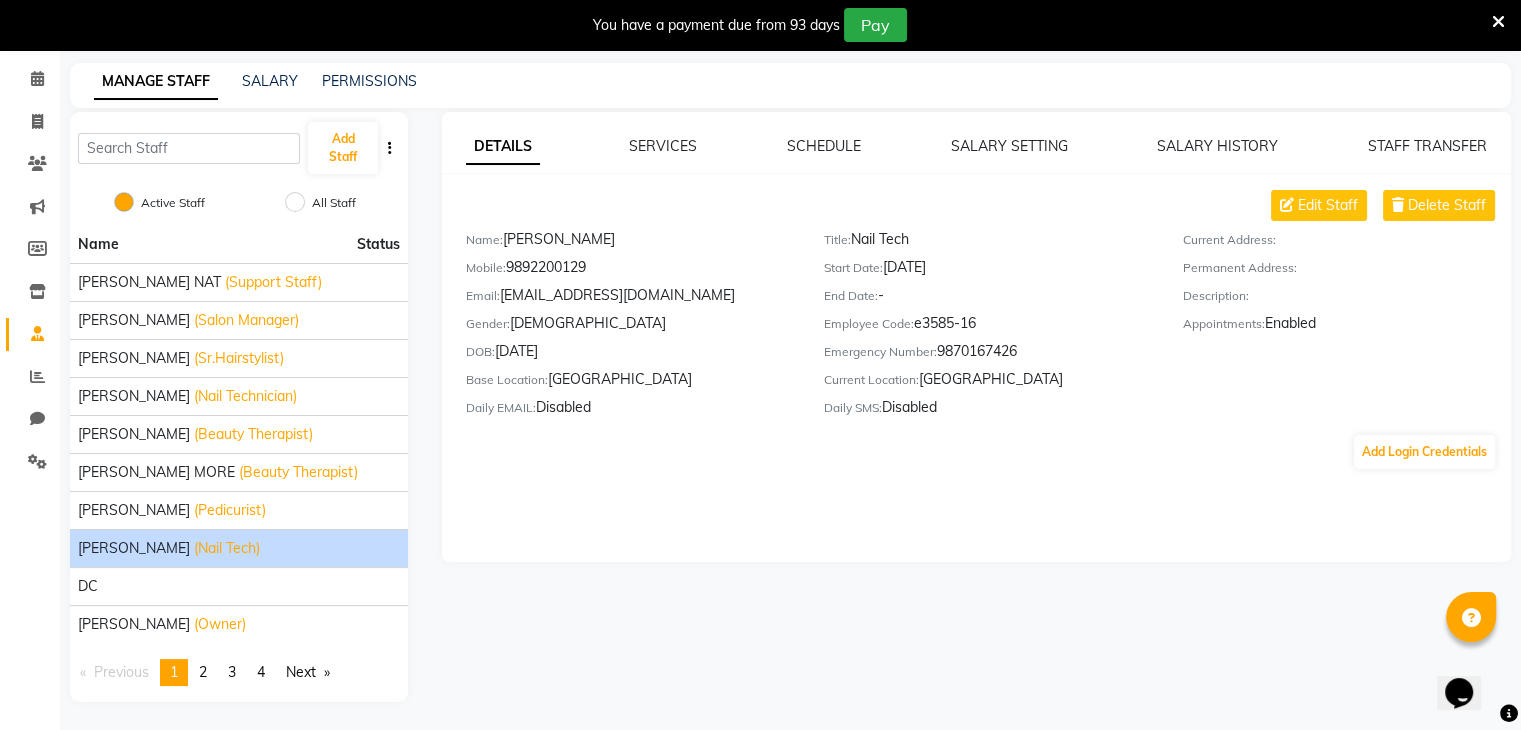 click 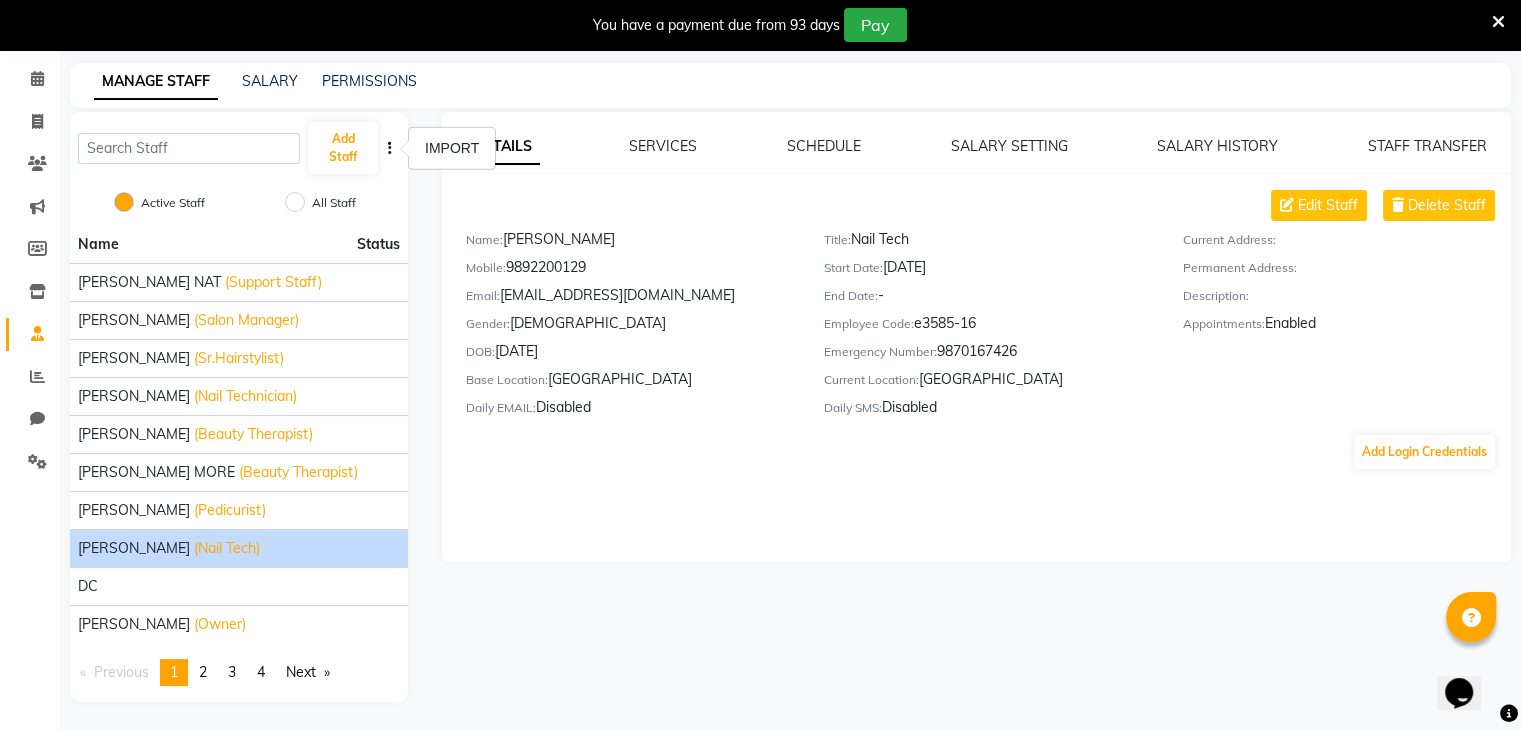 click on "BHAGYASHREE HUNDARE (Nail Tech)" 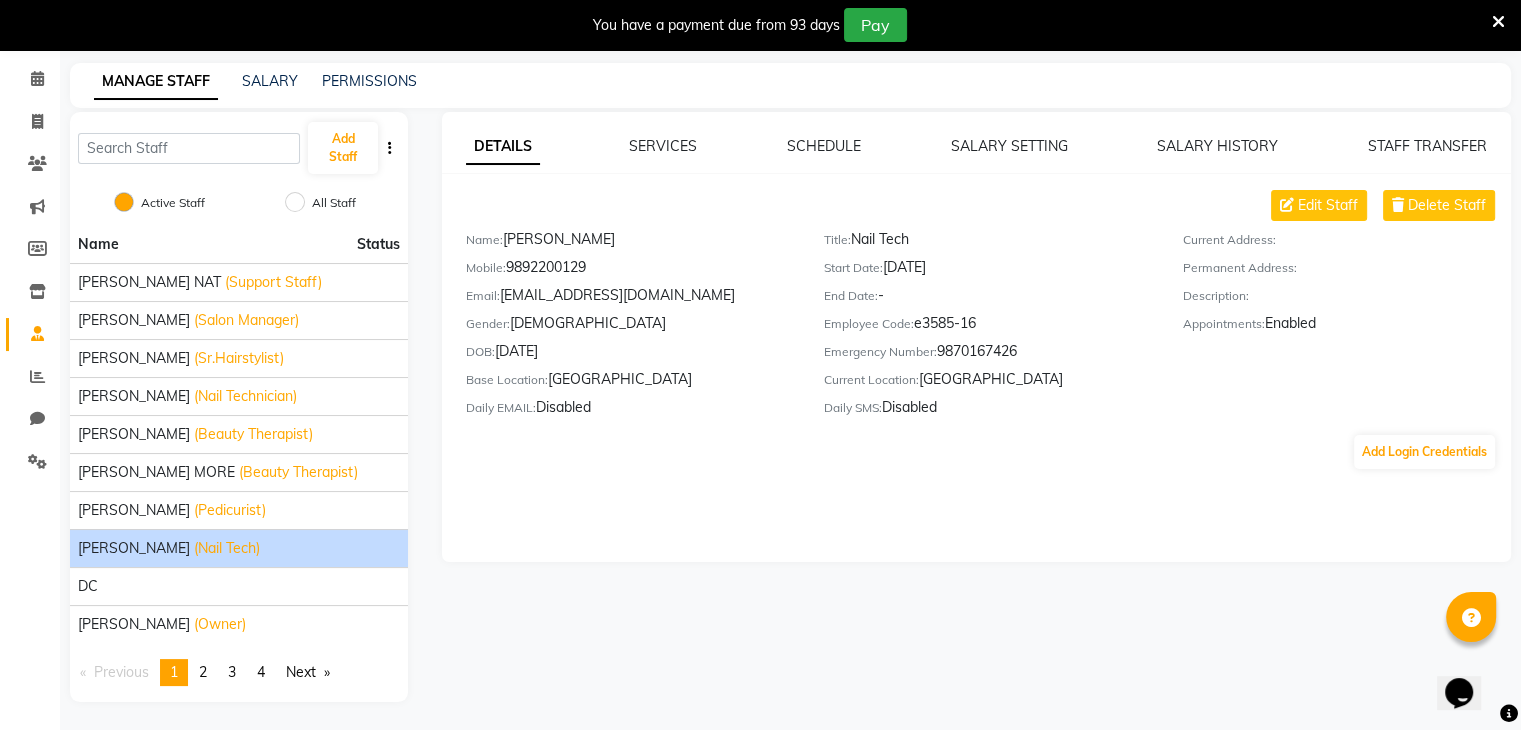 click on "BHAGYASHREE HUNDARE (Nail Tech)" 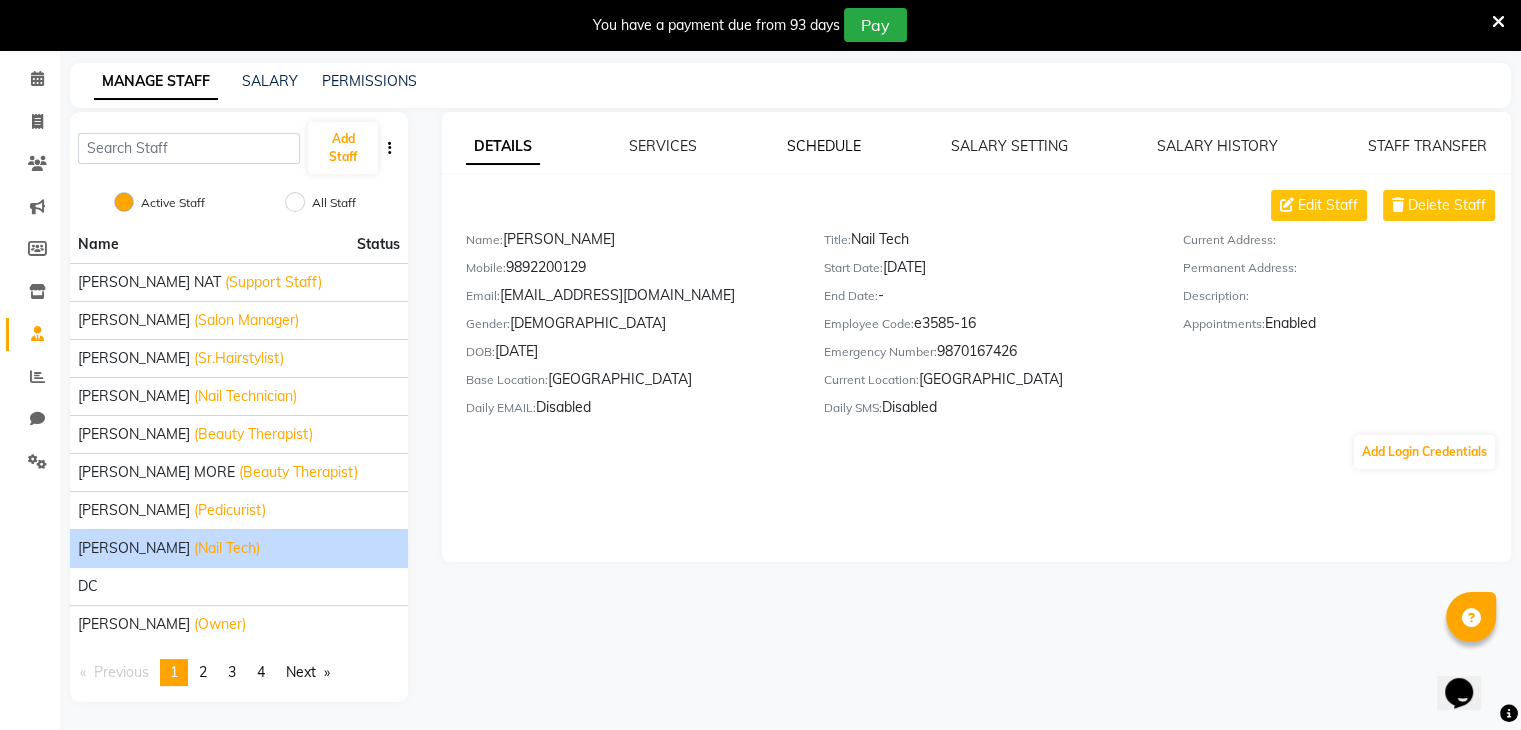 click on "SCHEDULE" 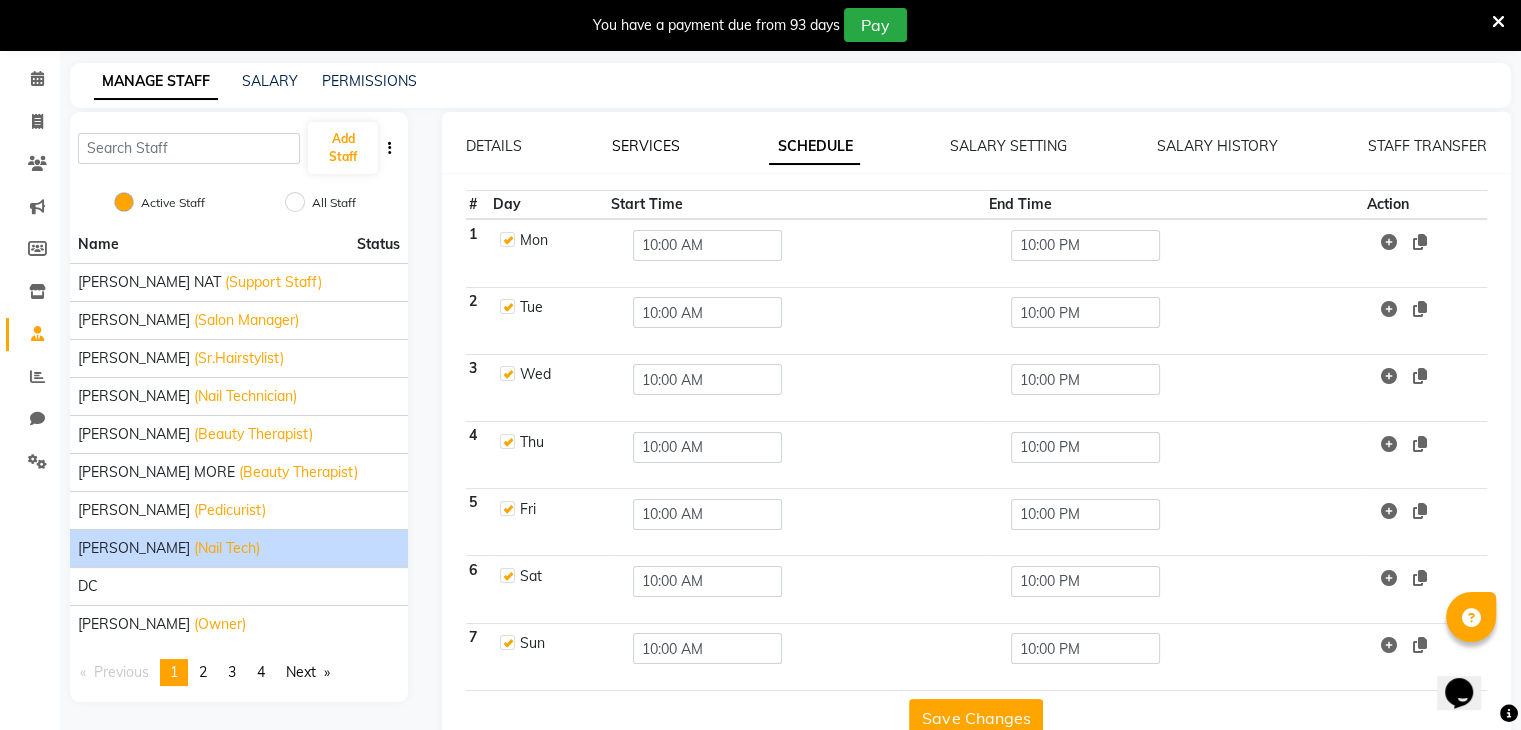 click on "SERVICES" 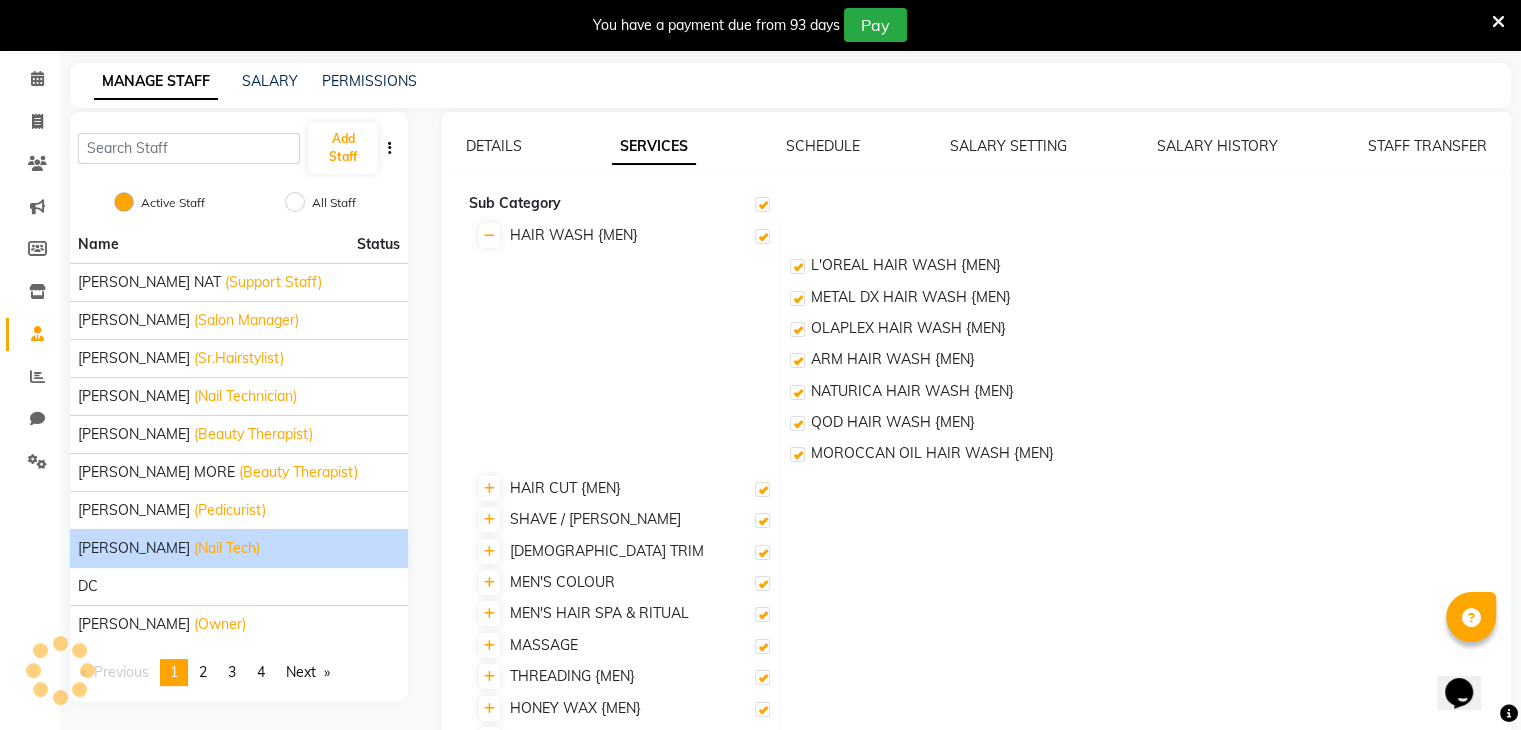 checkbox on "true" 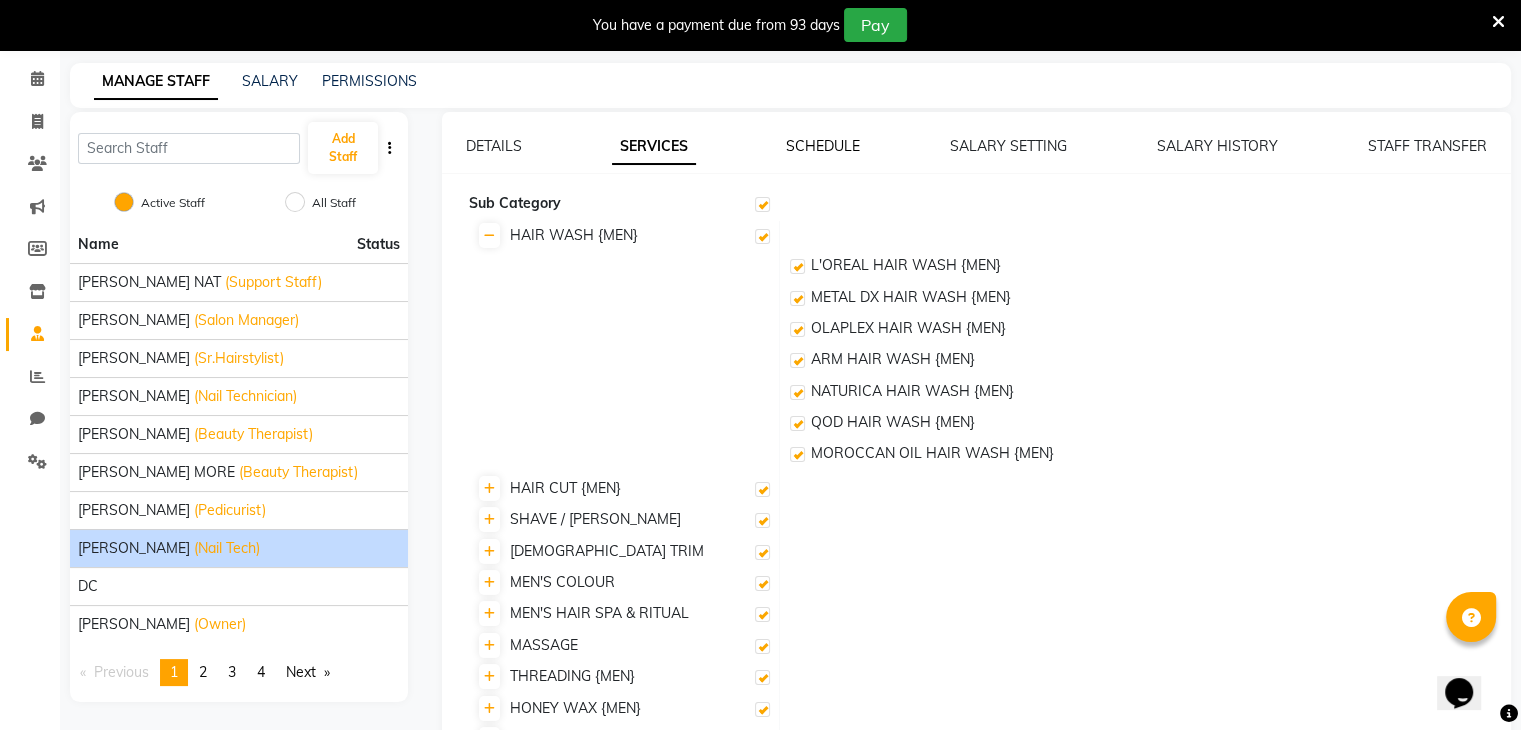 click on "SCHEDULE" 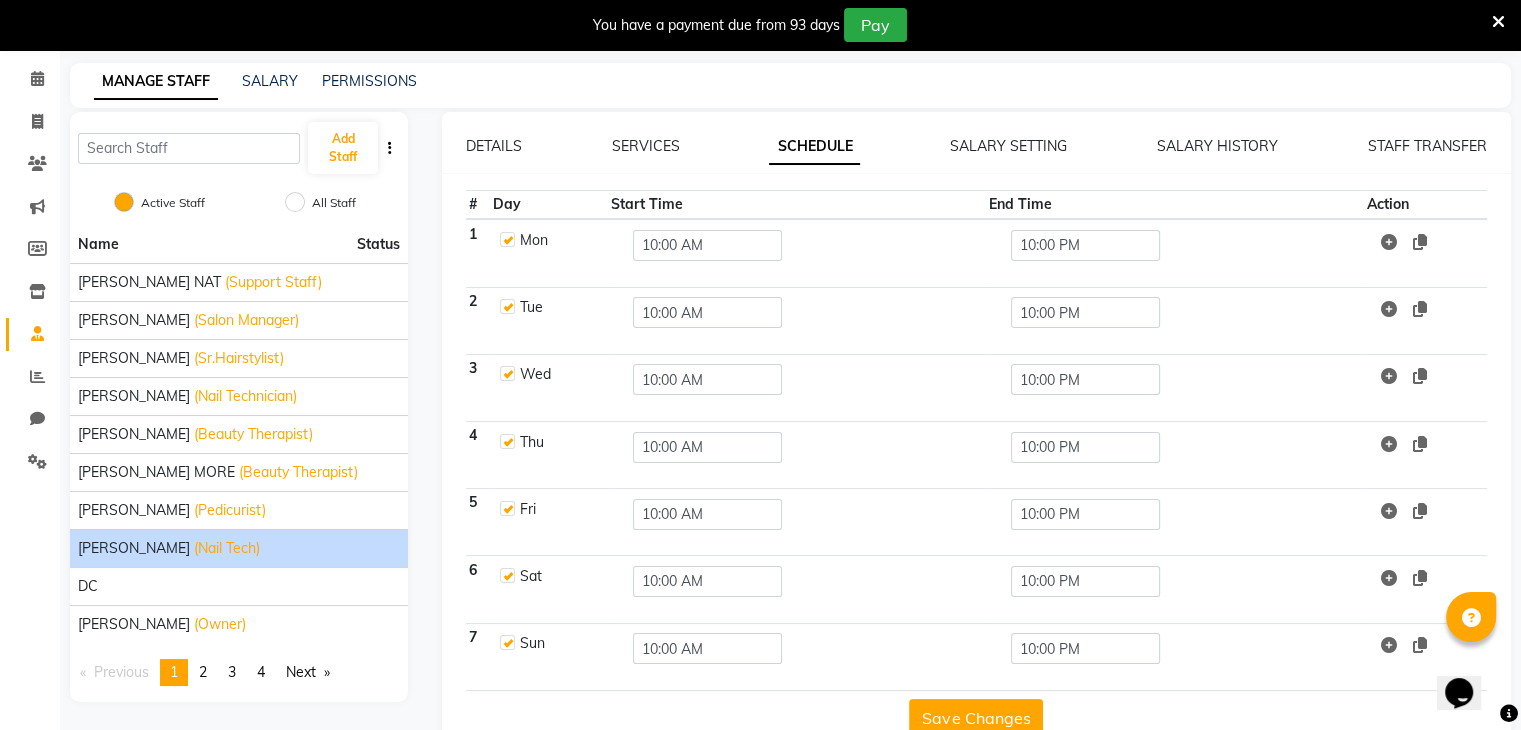 scroll, scrollTop: 116, scrollLeft: 0, axis: vertical 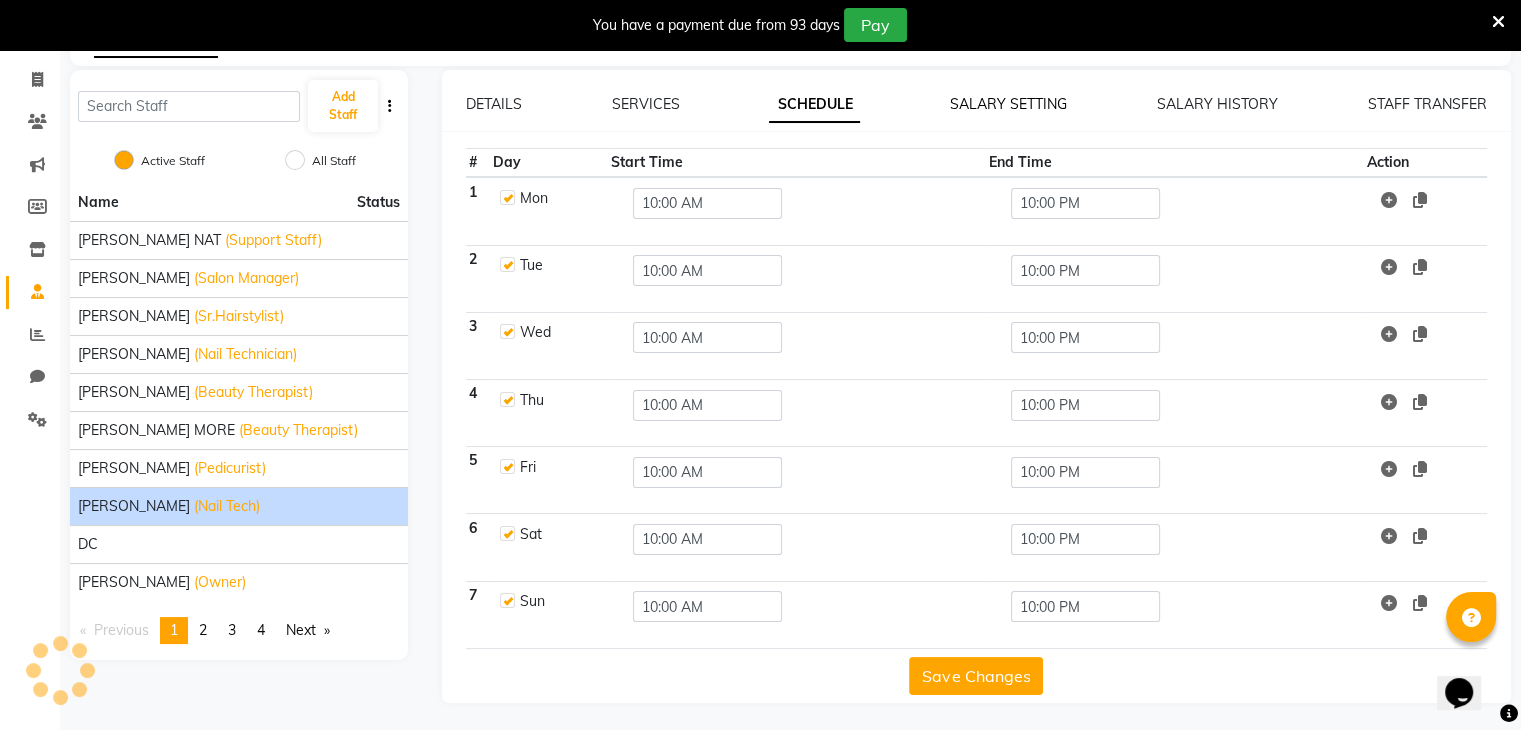 click on "SALARY SETTING" 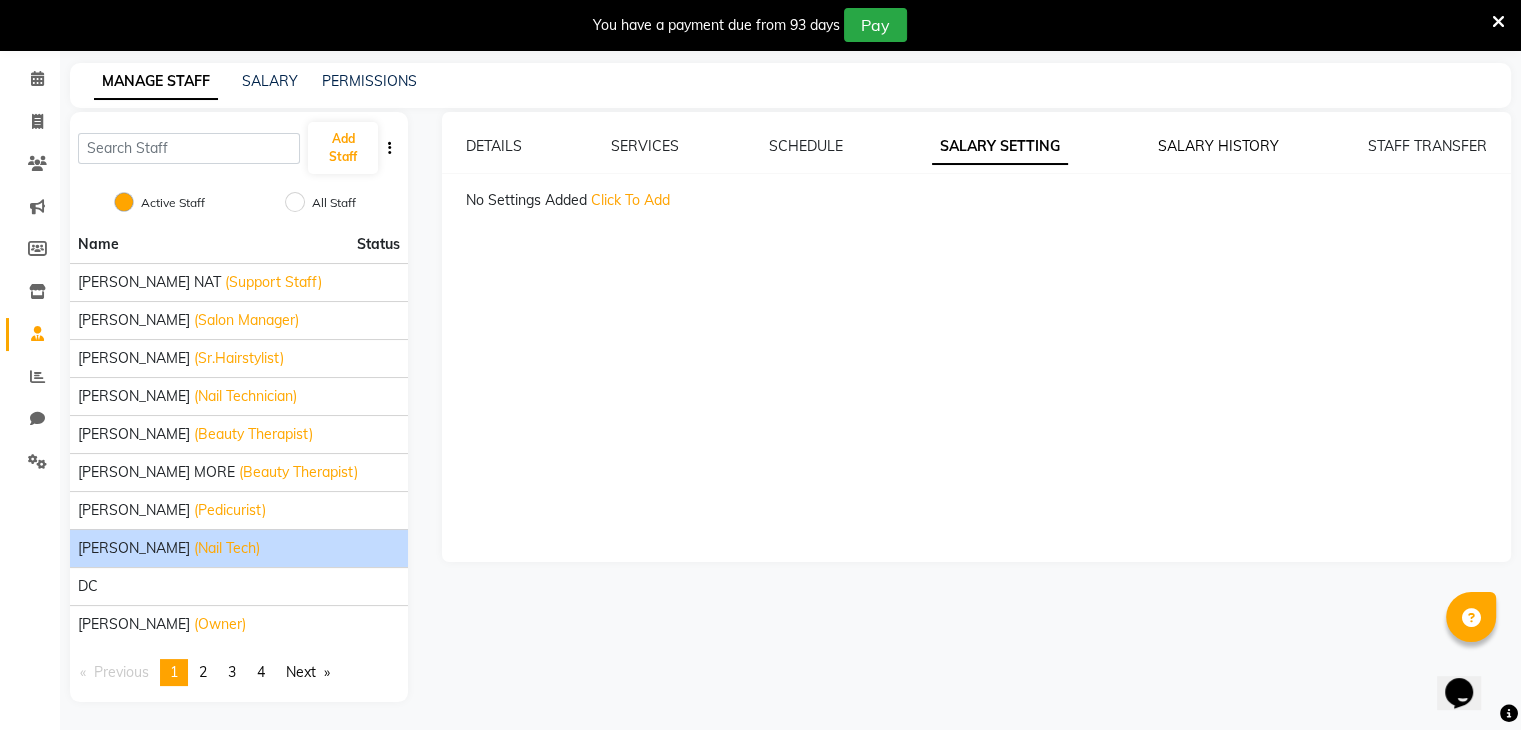 click on "SALARY HISTORY" 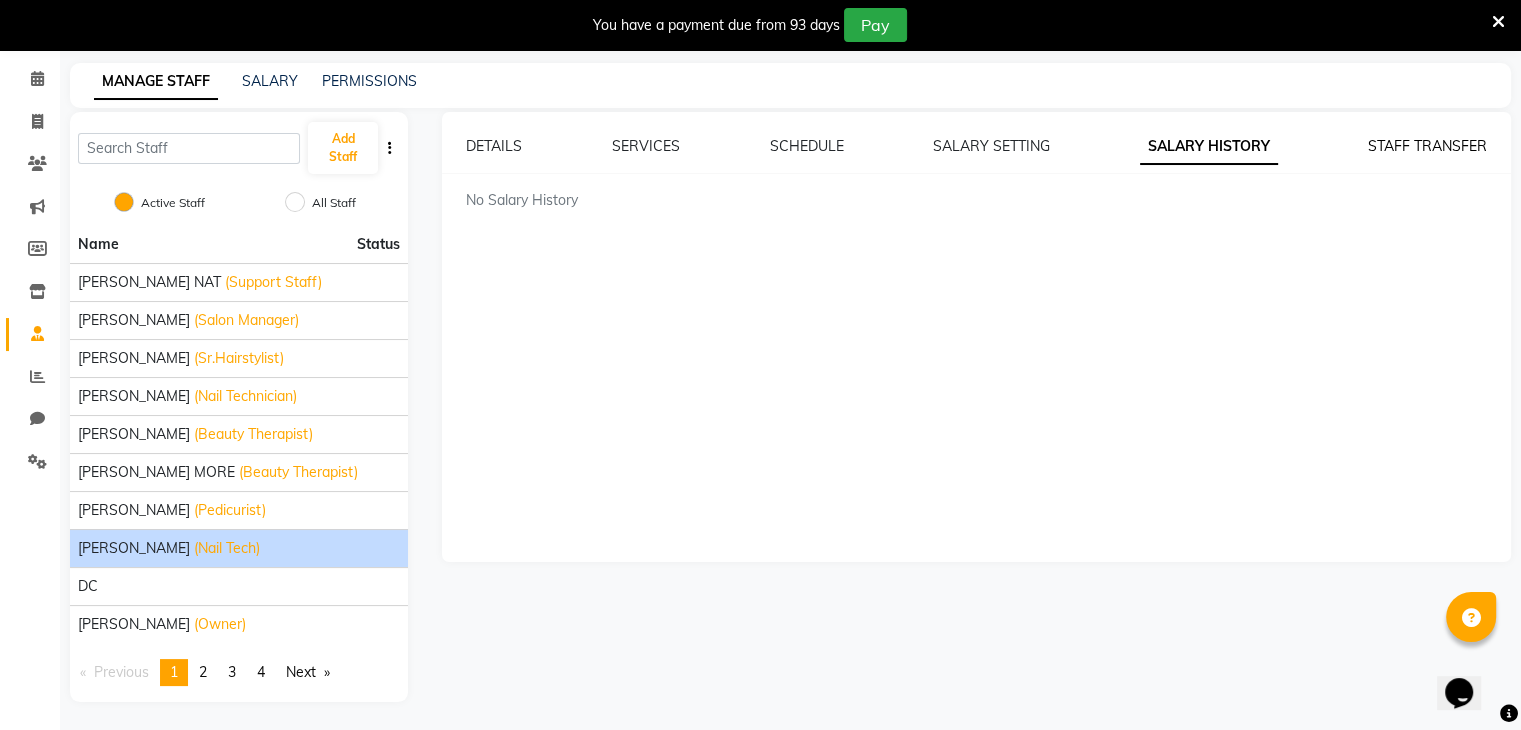 click on "STAFF TRANSFER" 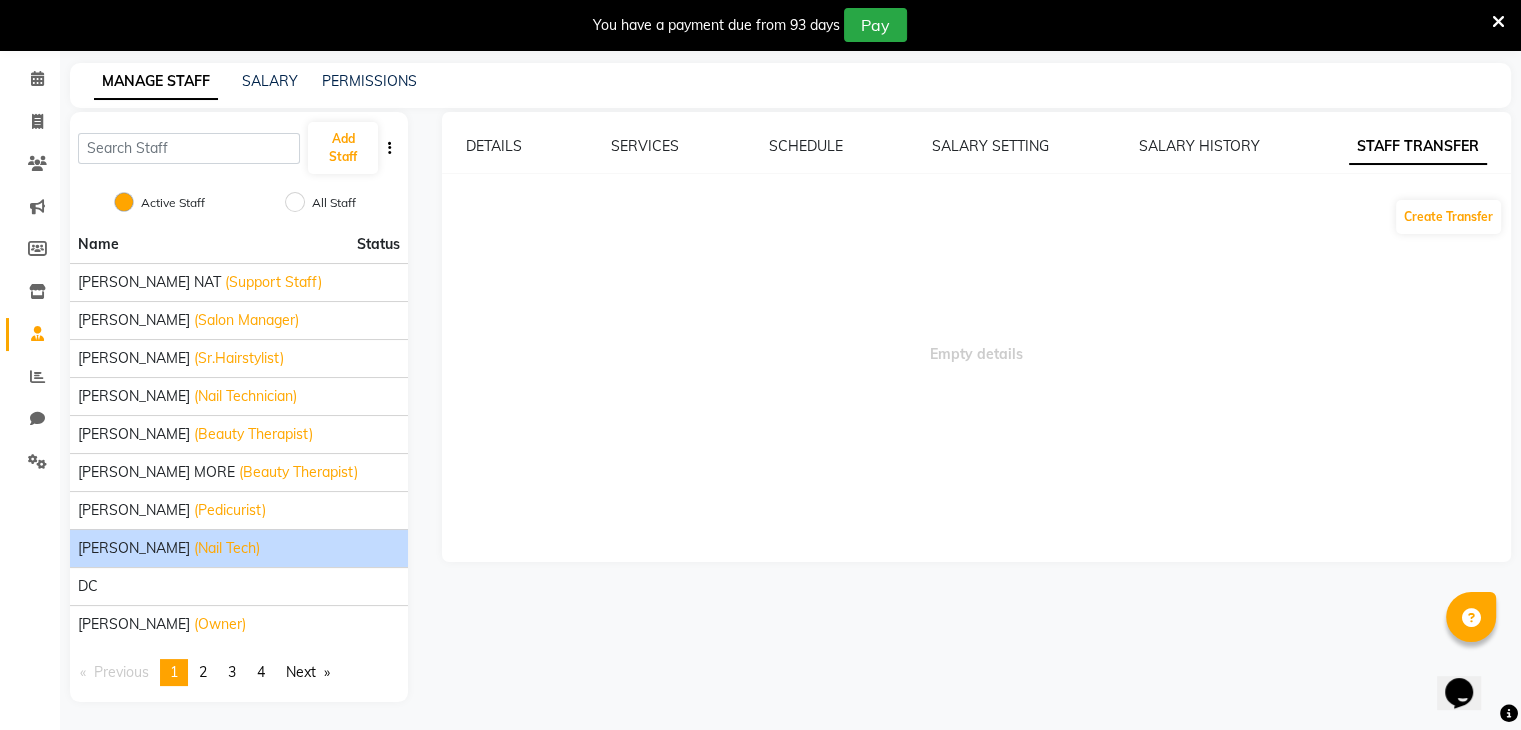 click on "DETAILS" 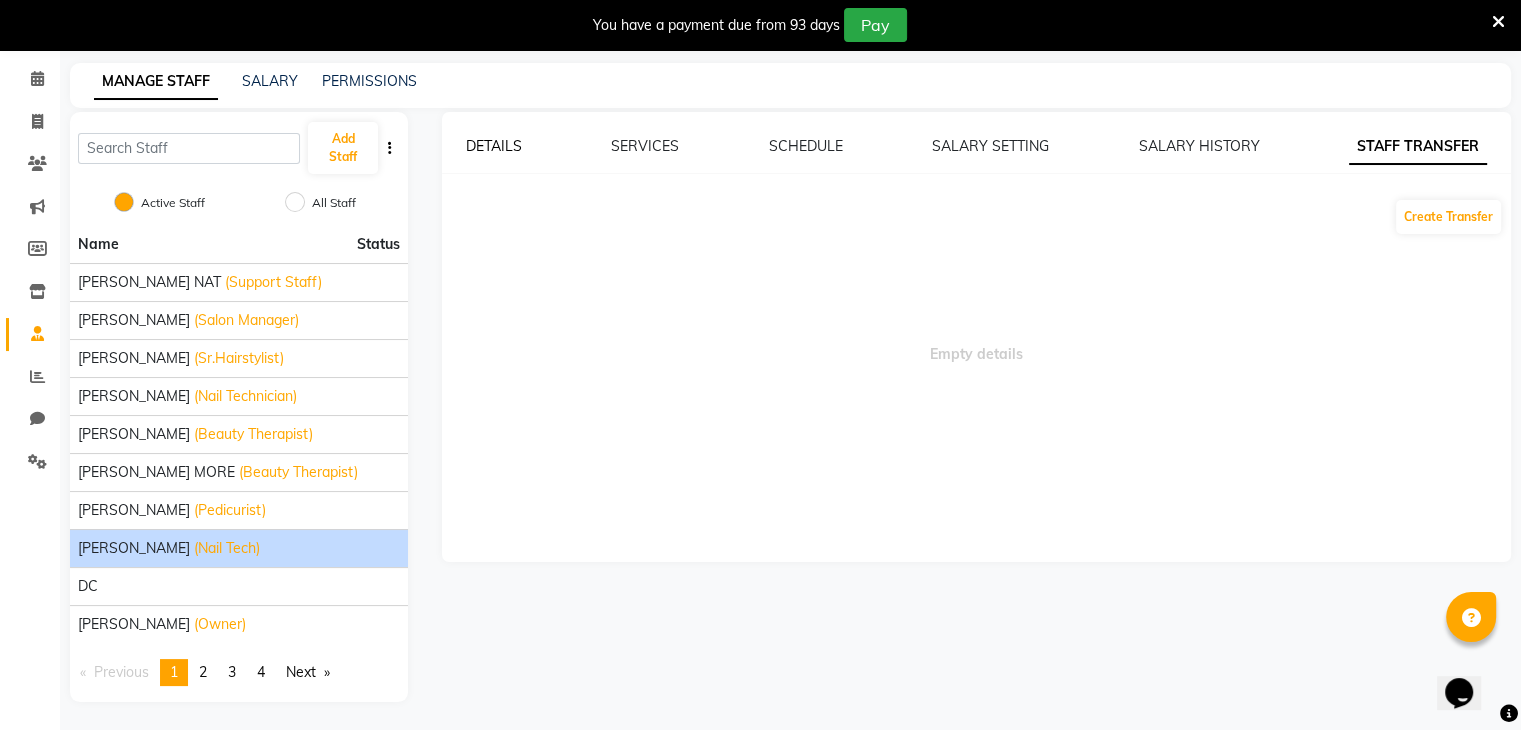 click on "DETAILS" 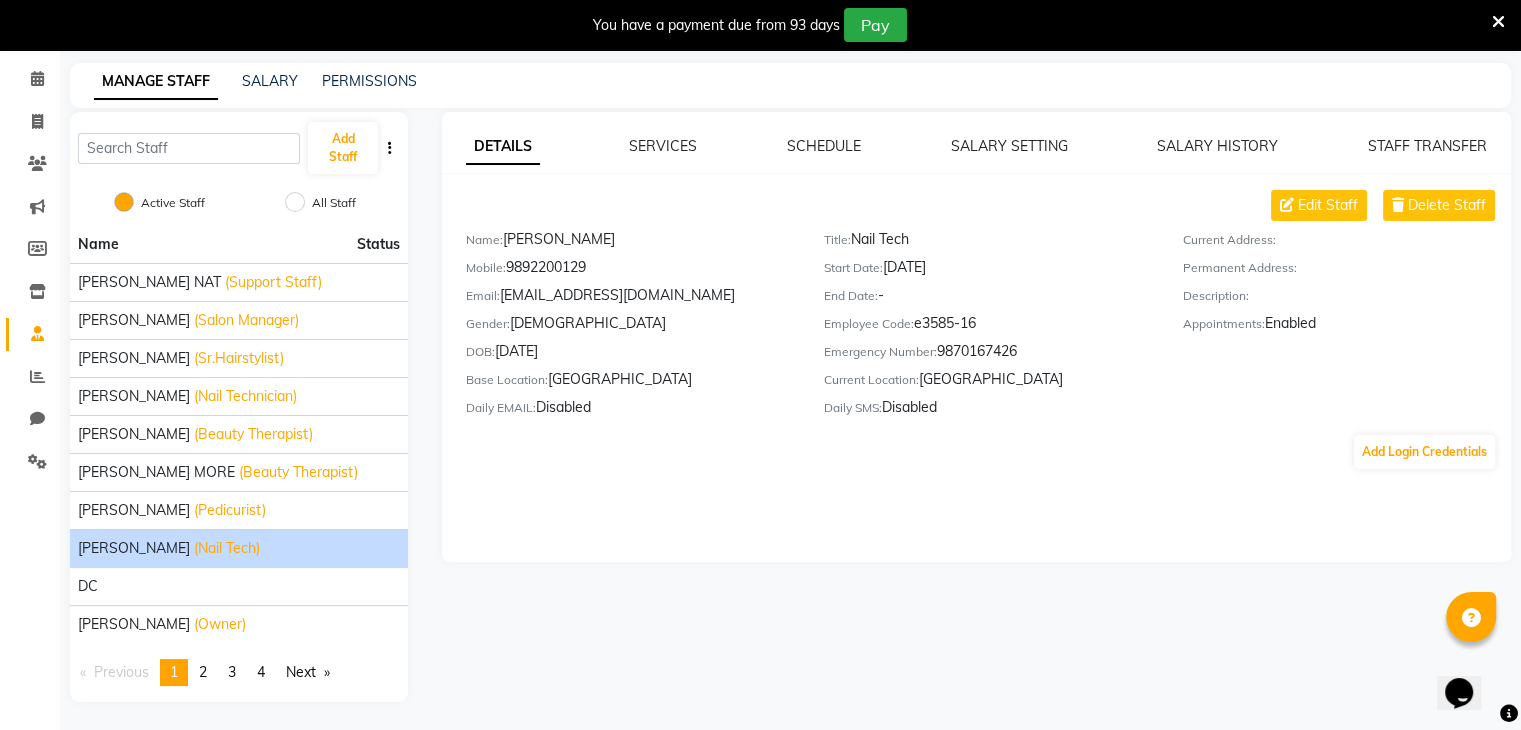 click at bounding box center [1498, 22] 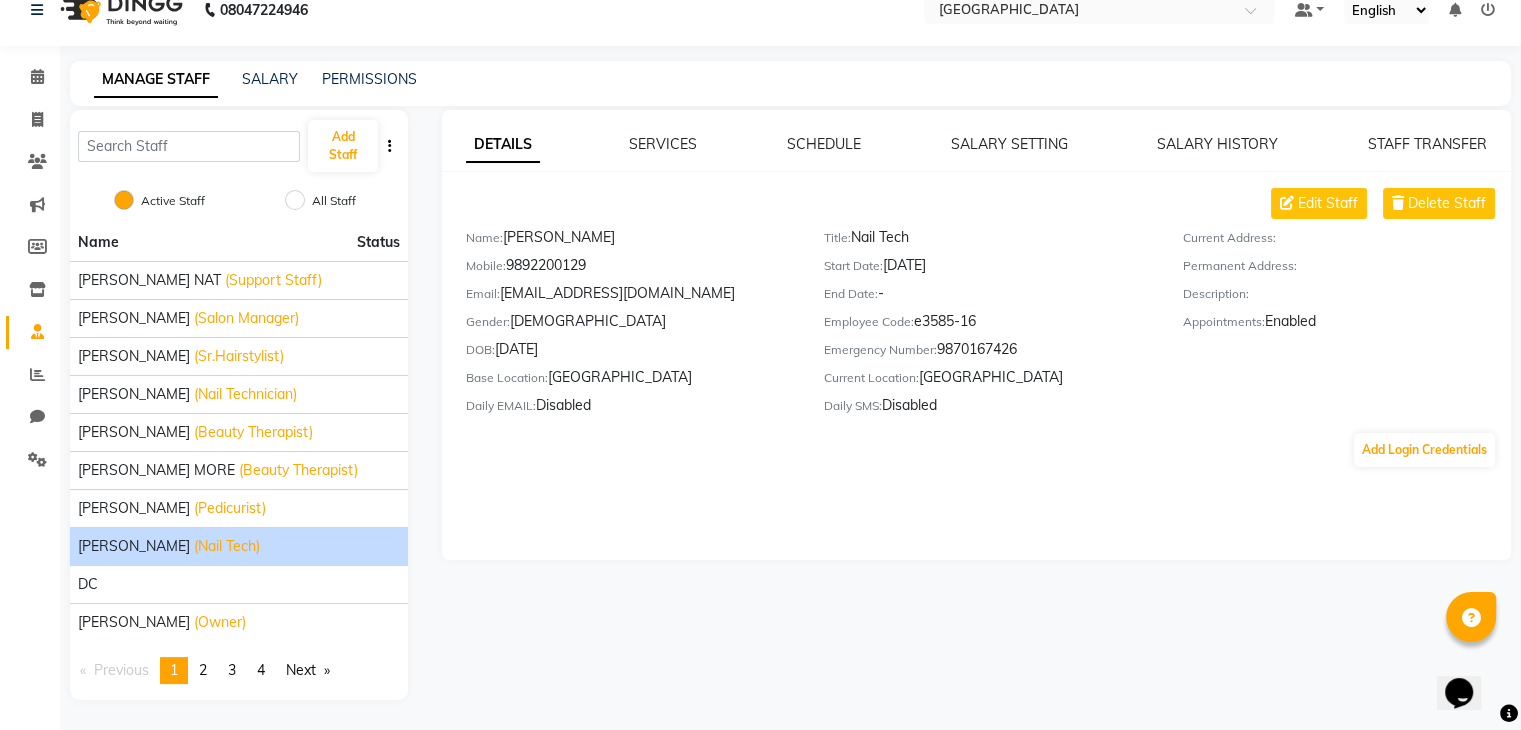 scroll, scrollTop: 24, scrollLeft: 0, axis: vertical 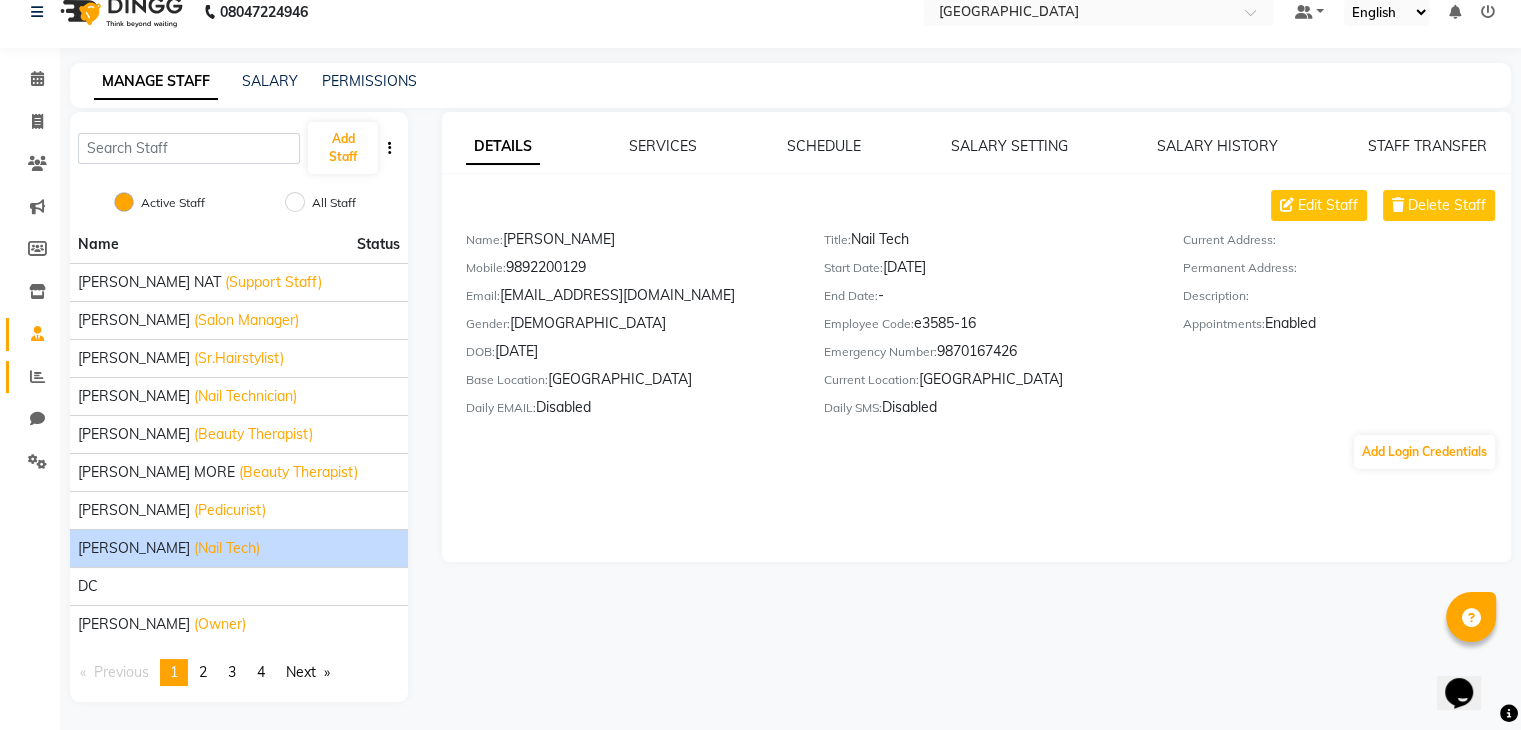 click on "Reports" 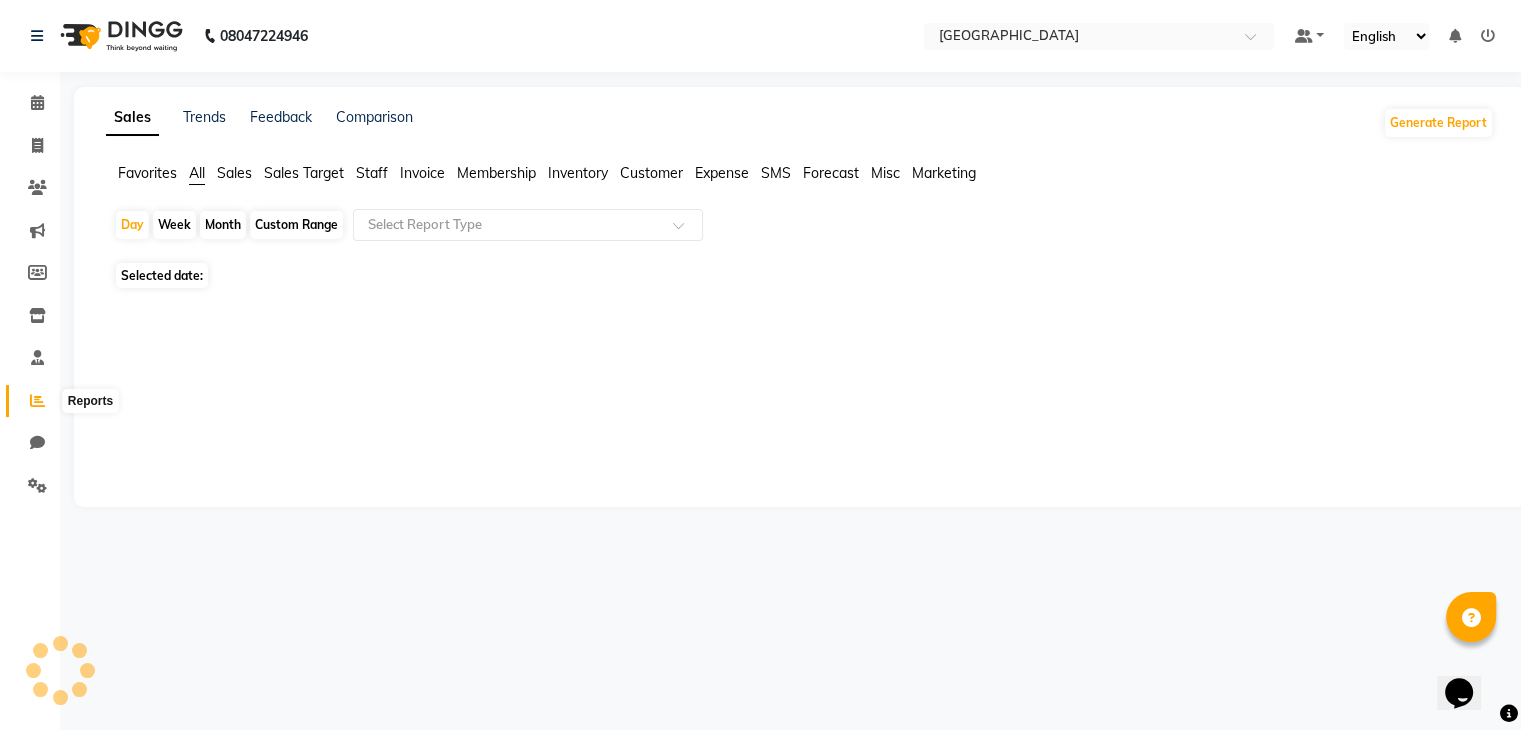 scroll, scrollTop: 0, scrollLeft: 0, axis: both 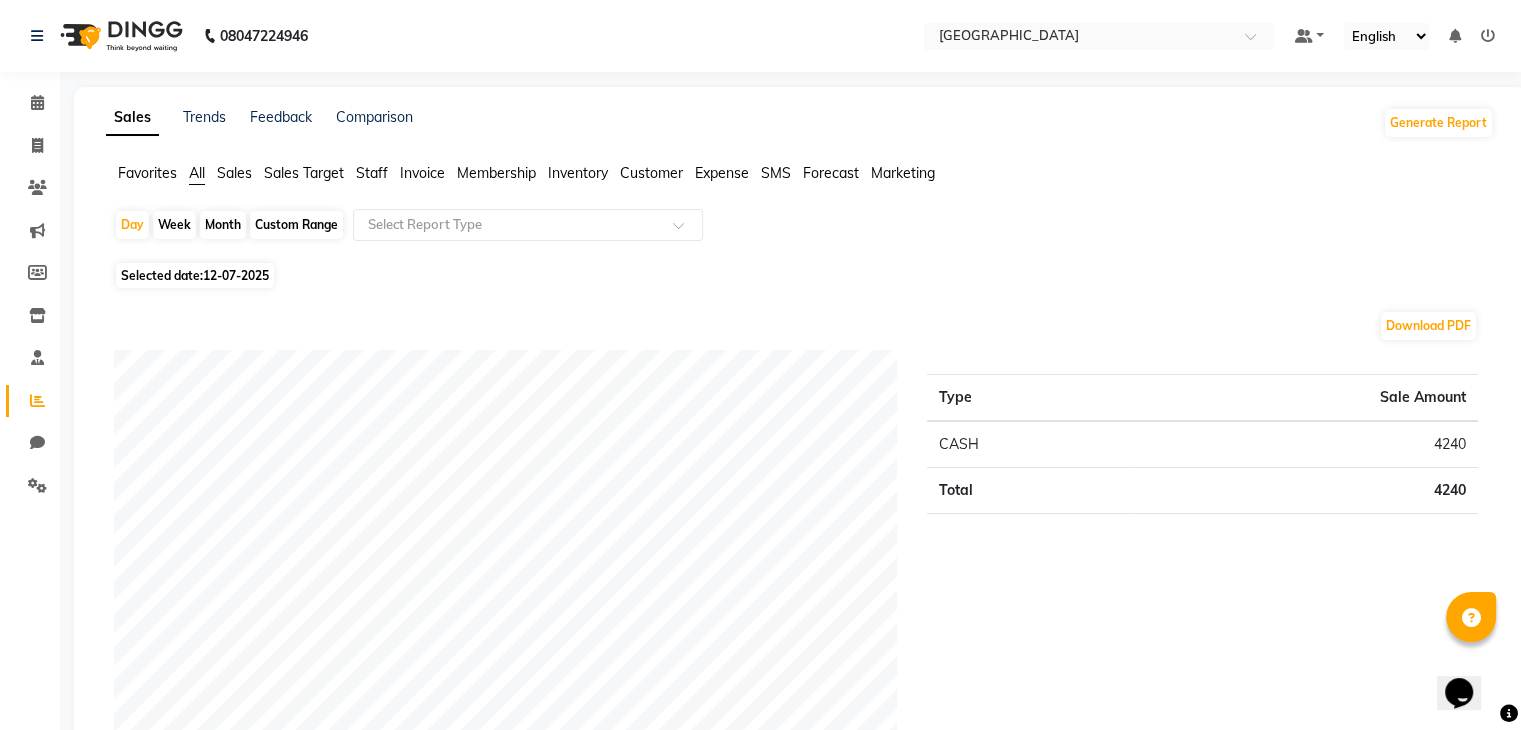 click on "Selected date:  12-07-2025" 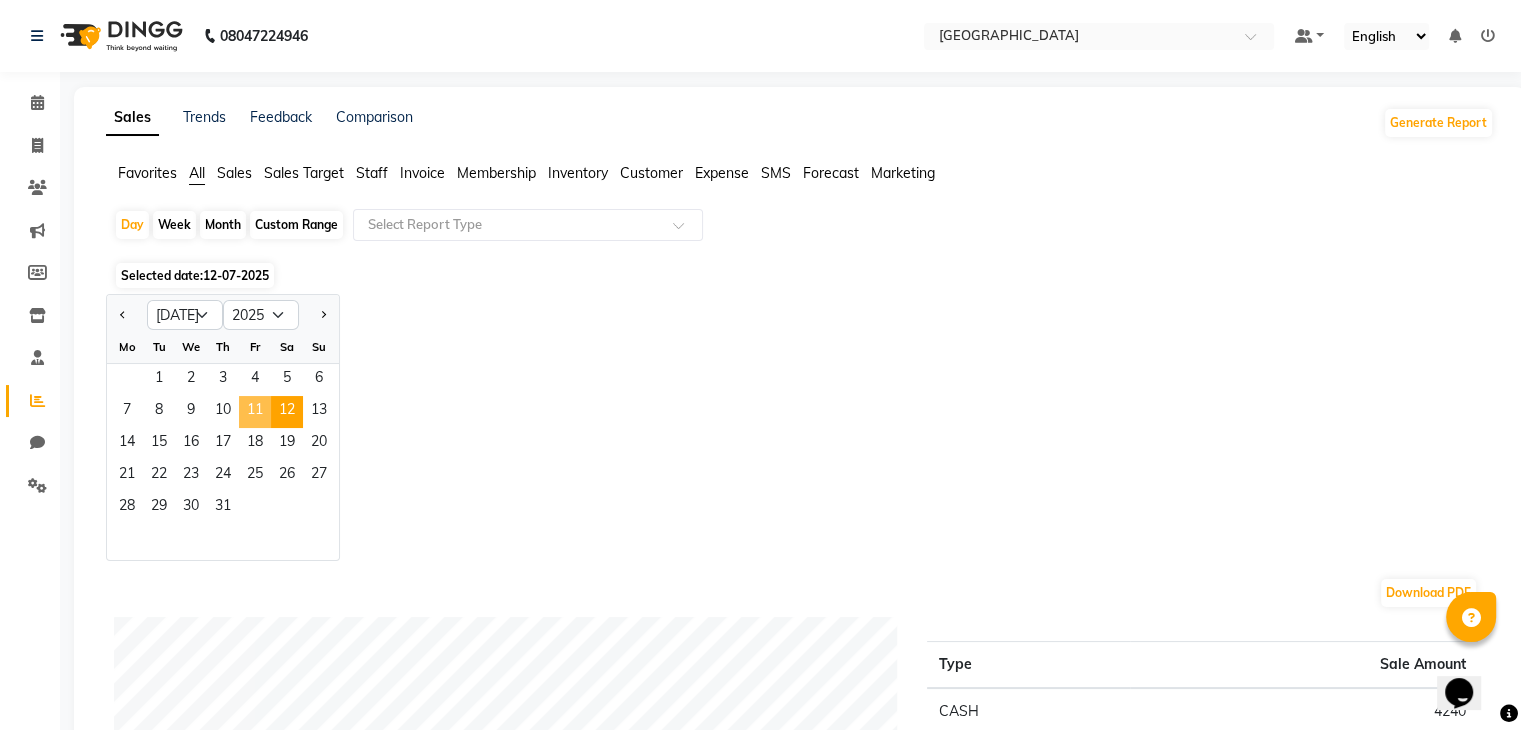 click on "11" 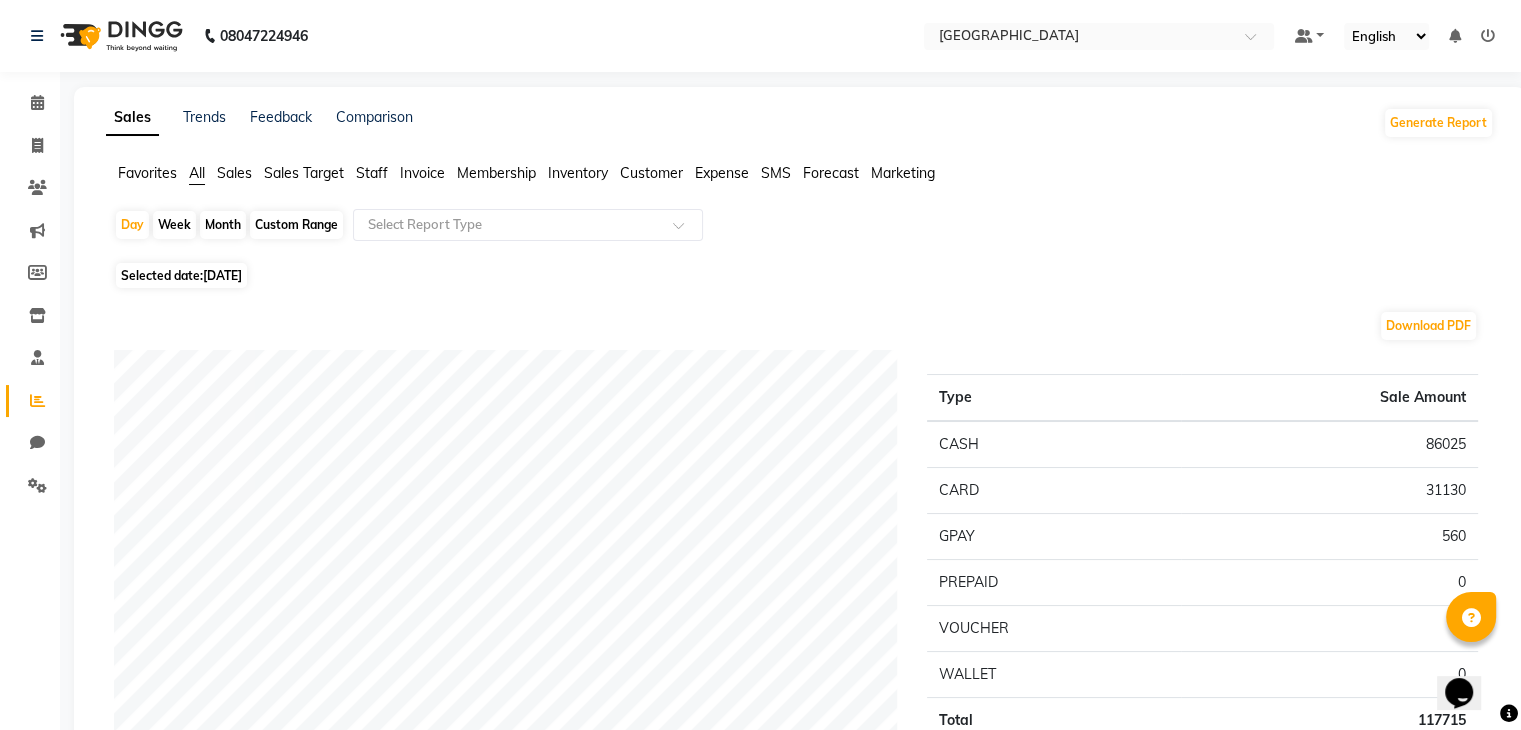 scroll, scrollTop: 0, scrollLeft: 0, axis: both 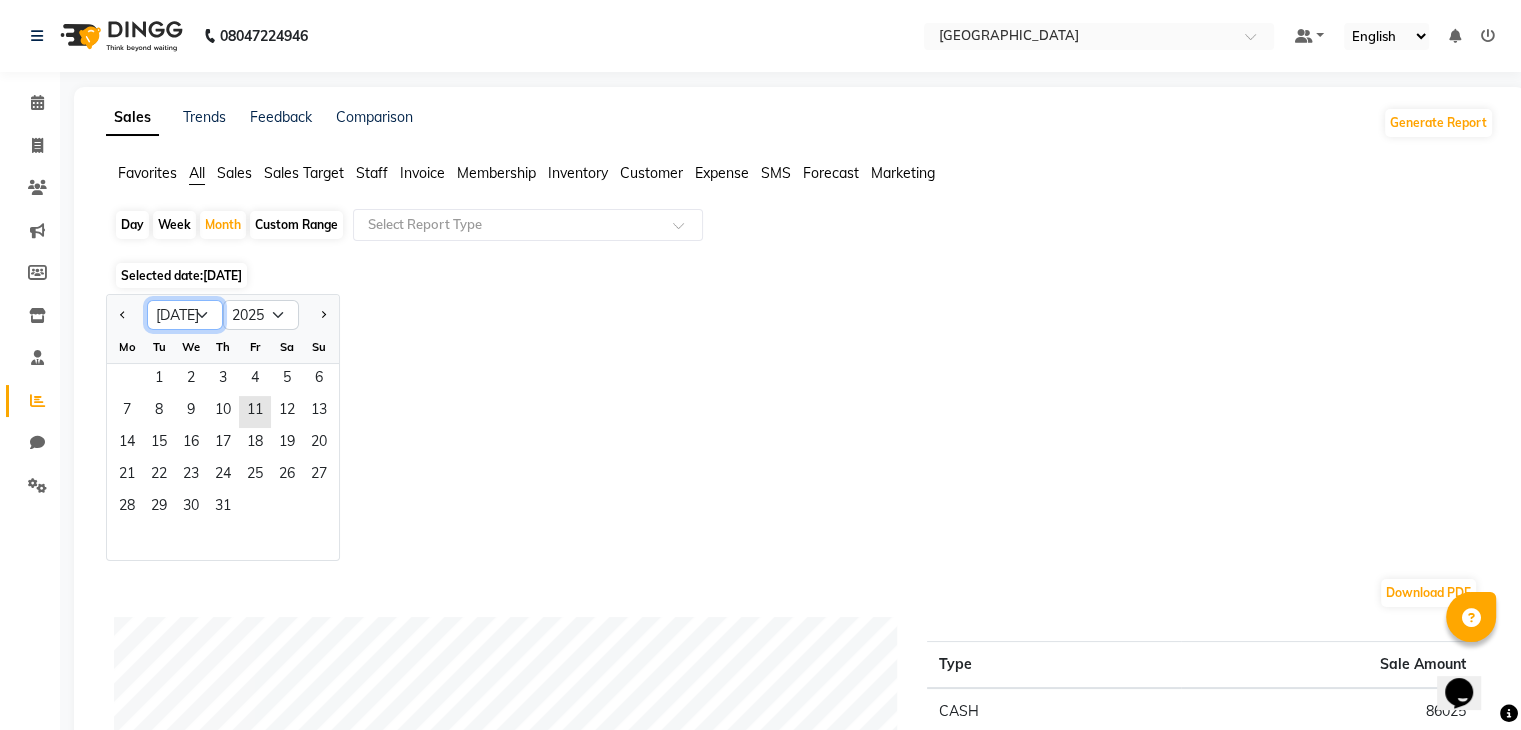 click on "Jan Feb Mar Apr May Jun Jul Aug Sep Oct Nov Dec" 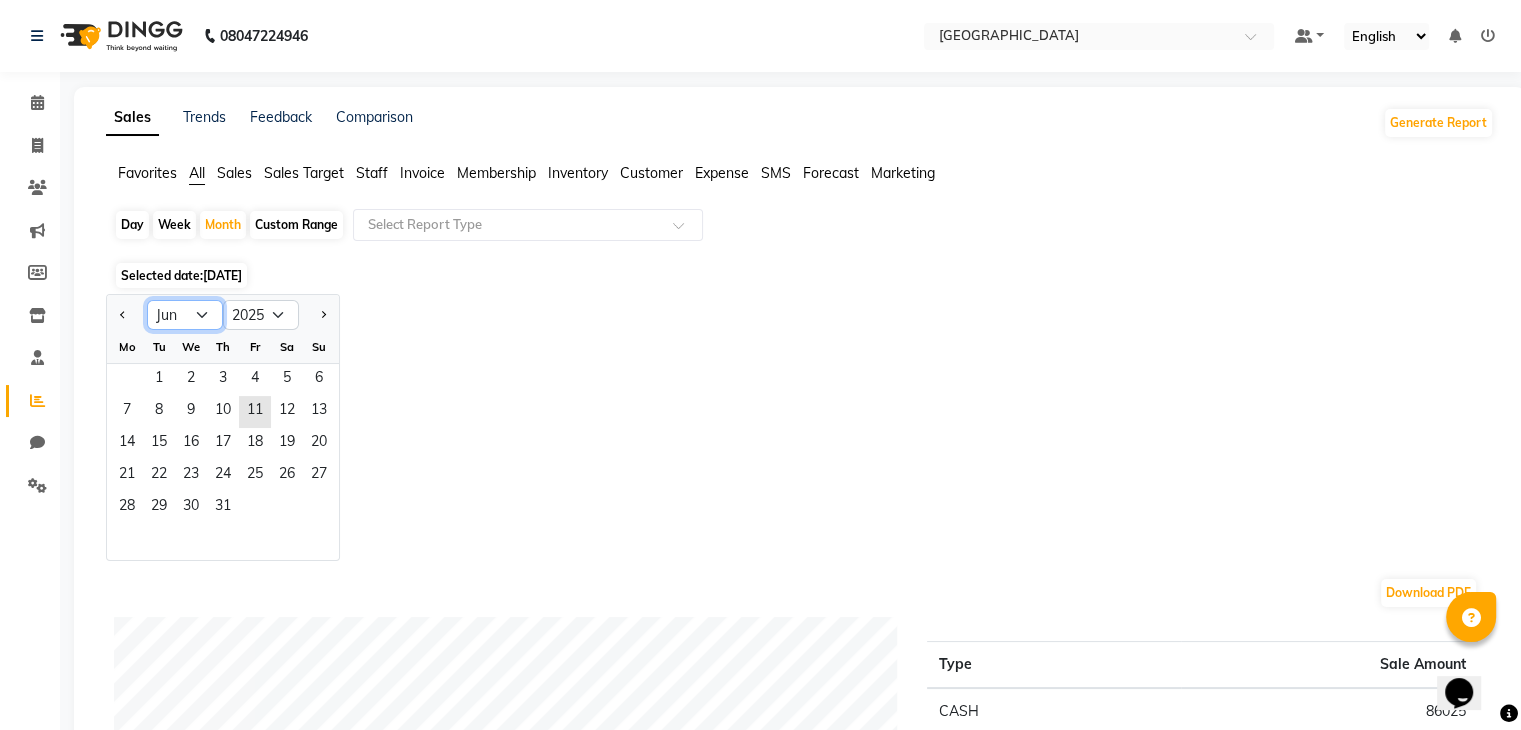 click on "Jan Feb Mar Apr May Jun Jul Aug Sep Oct Nov Dec" 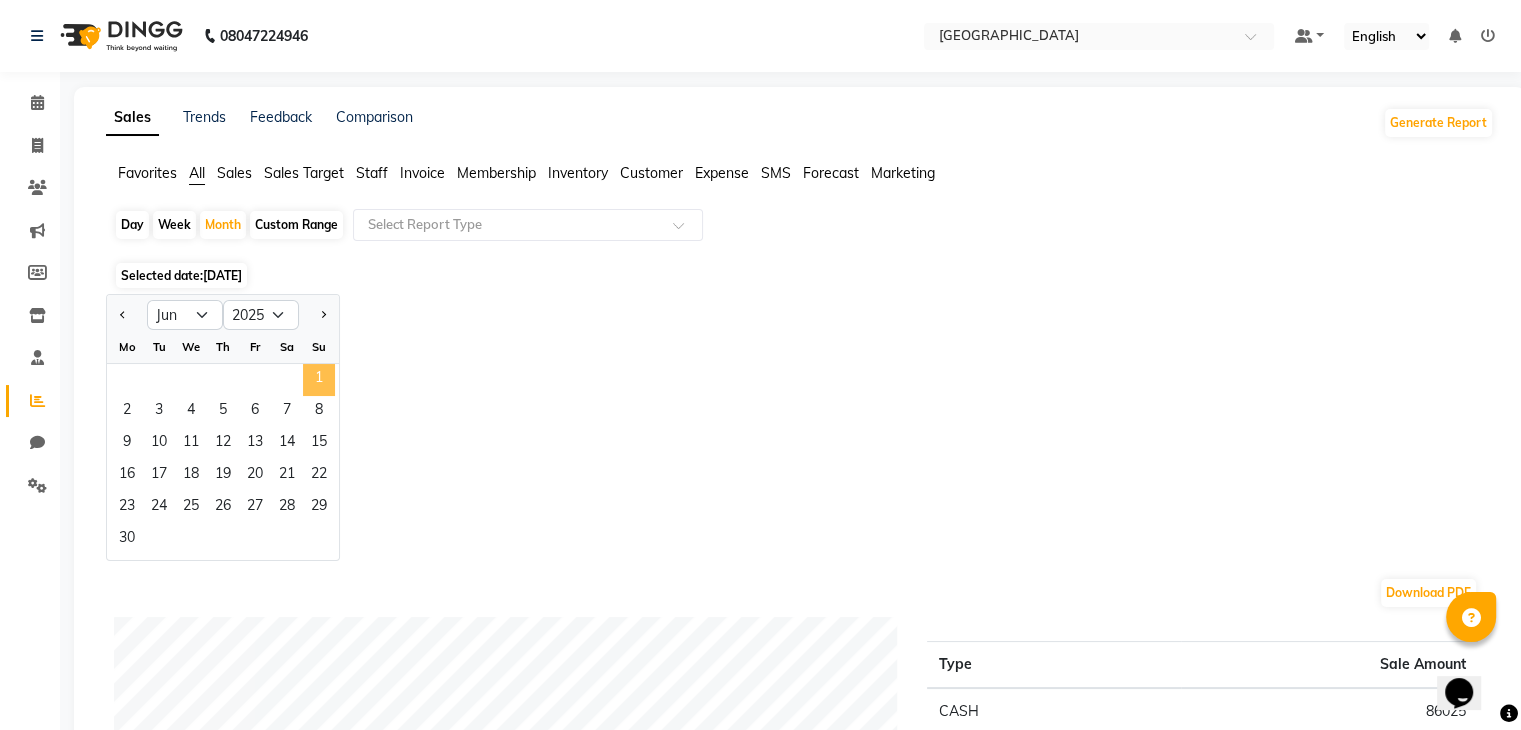 click on "1" 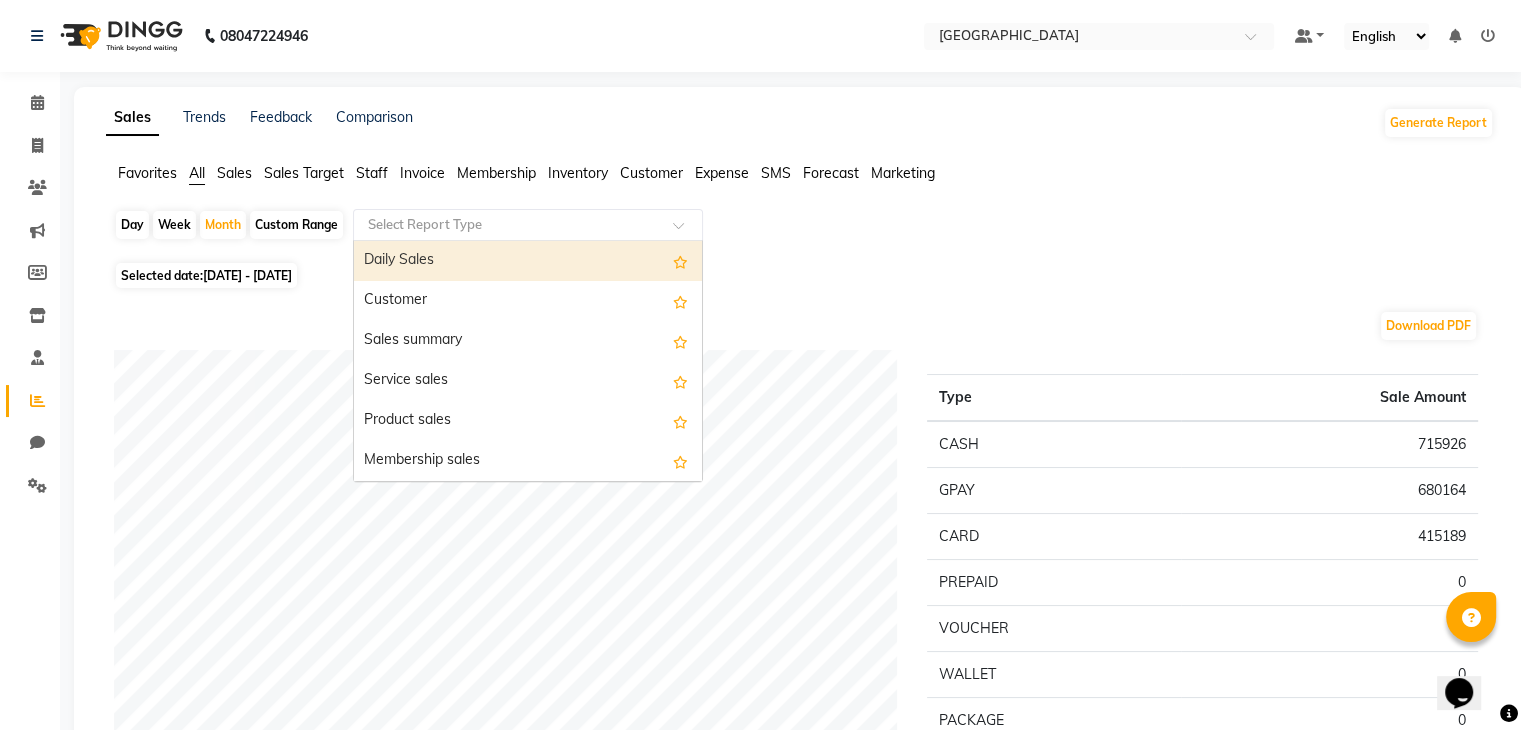 click 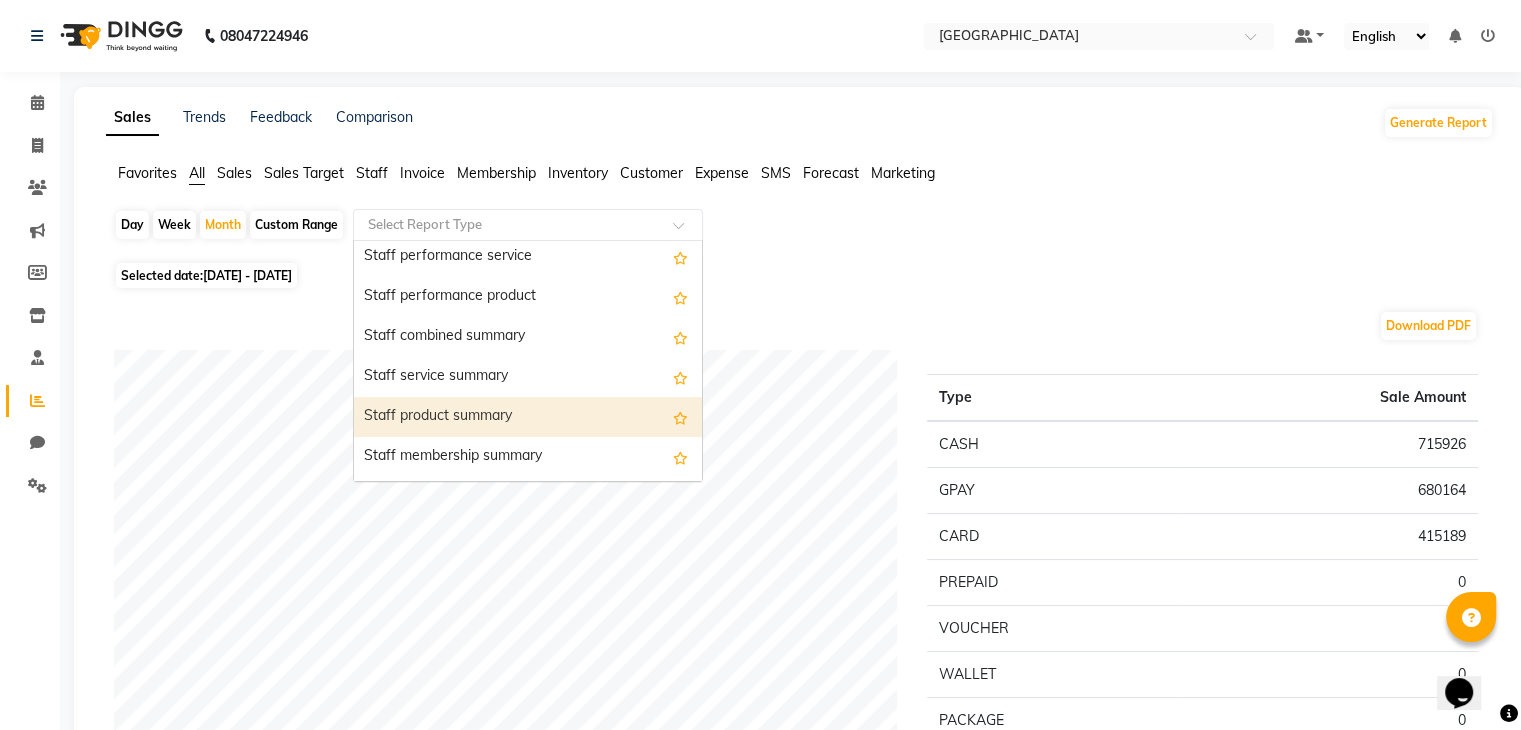 scroll, scrollTop: 1088, scrollLeft: 0, axis: vertical 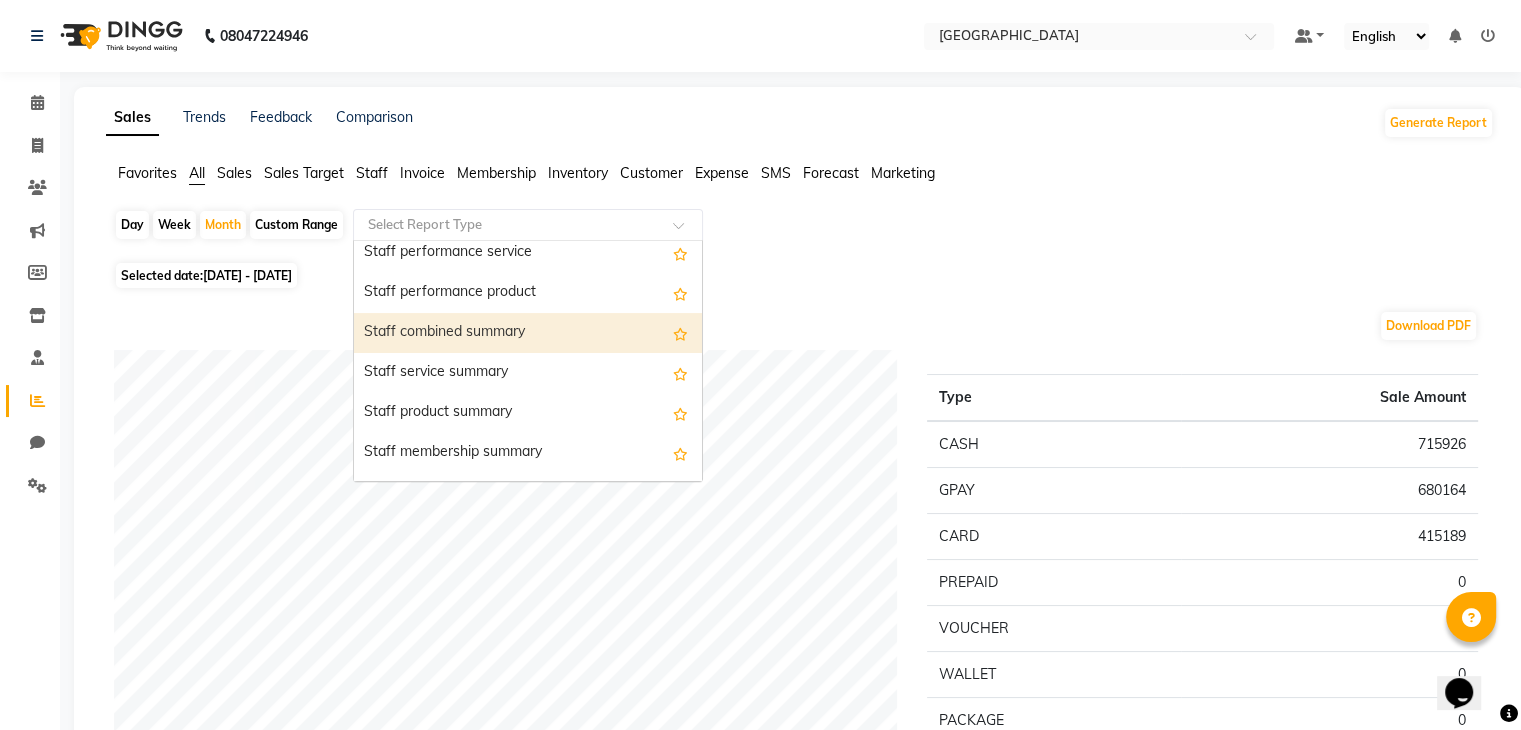 click on "Staff combined summary" at bounding box center [528, 333] 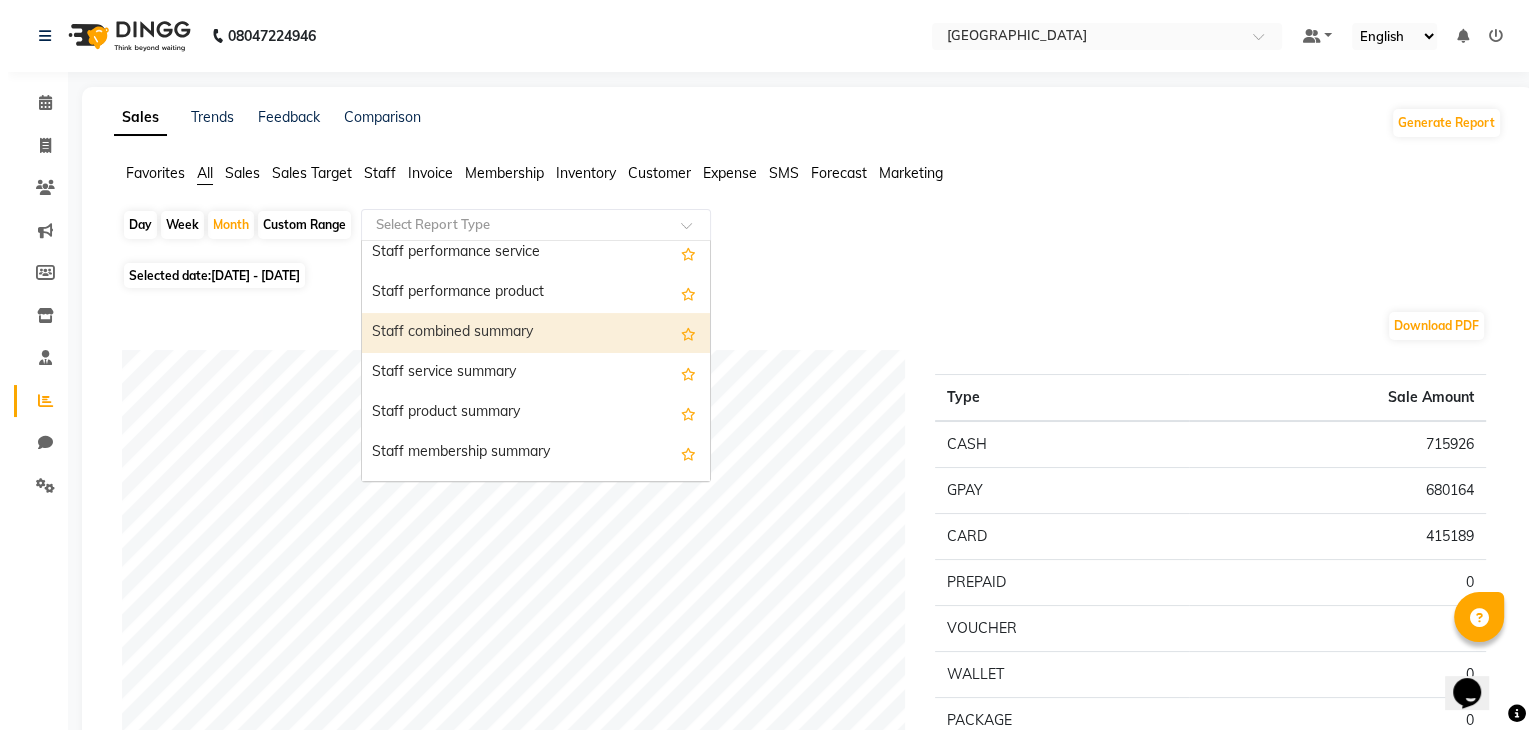 scroll, scrollTop: 0, scrollLeft: 0, axis: both 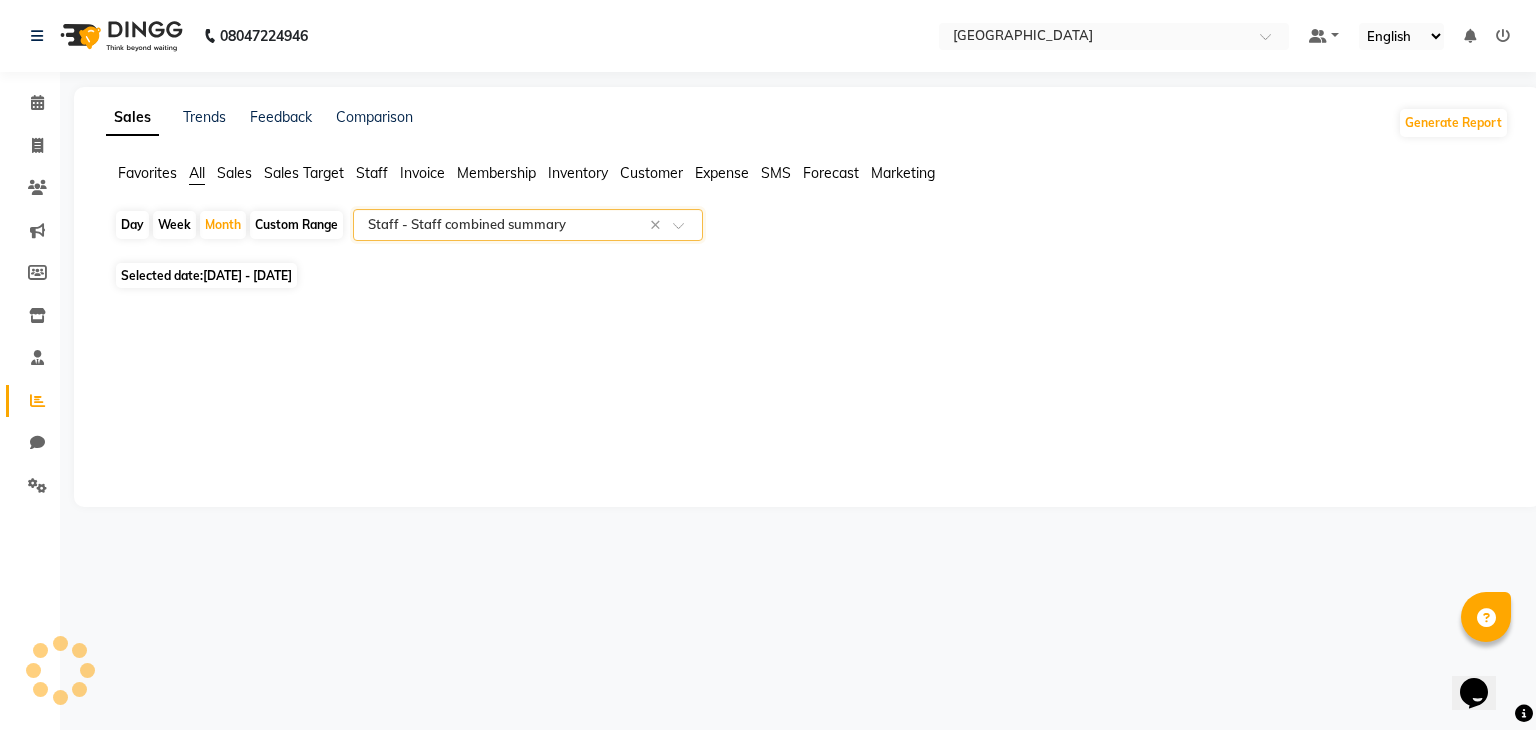 select on "full_report" 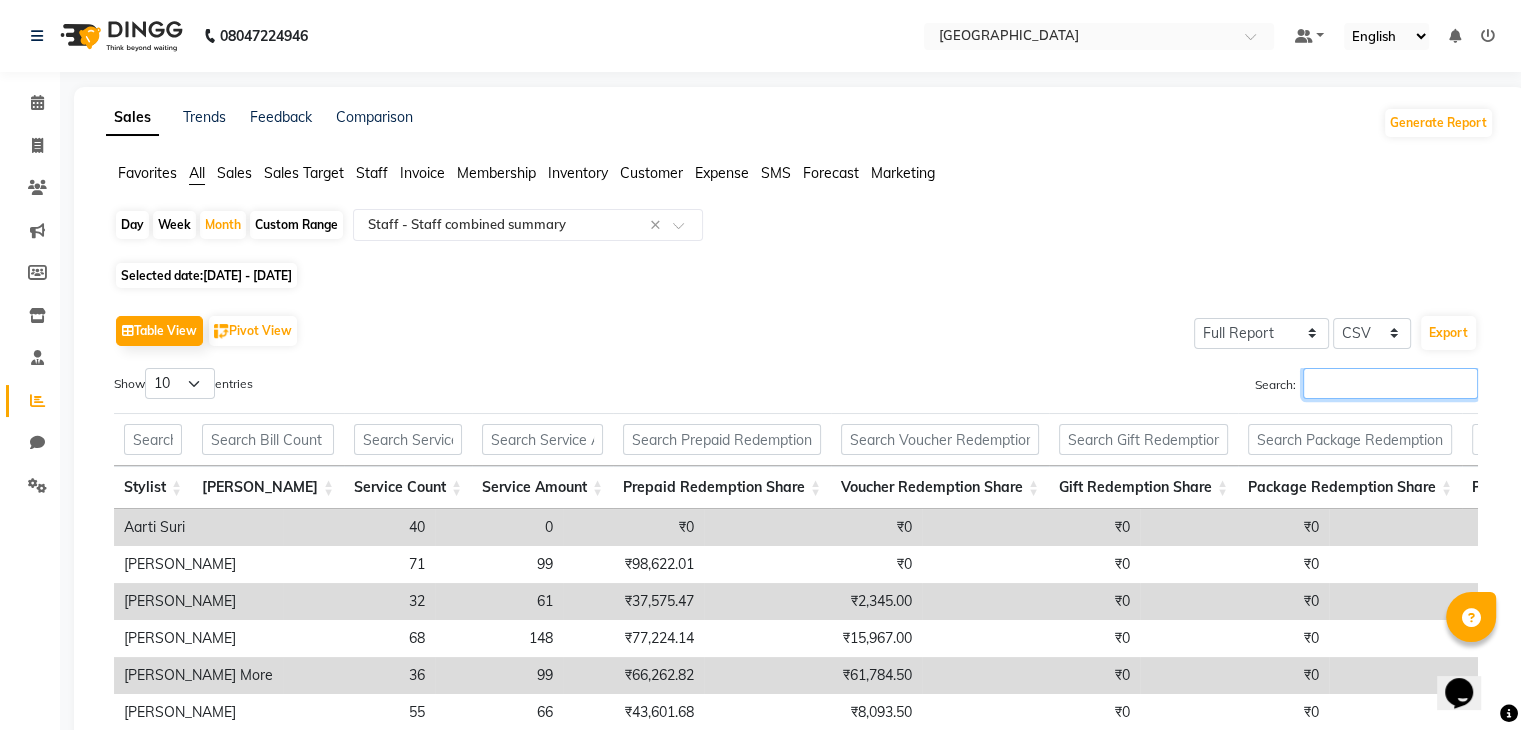 click on "Search:" at bounding box center (1390, 383) 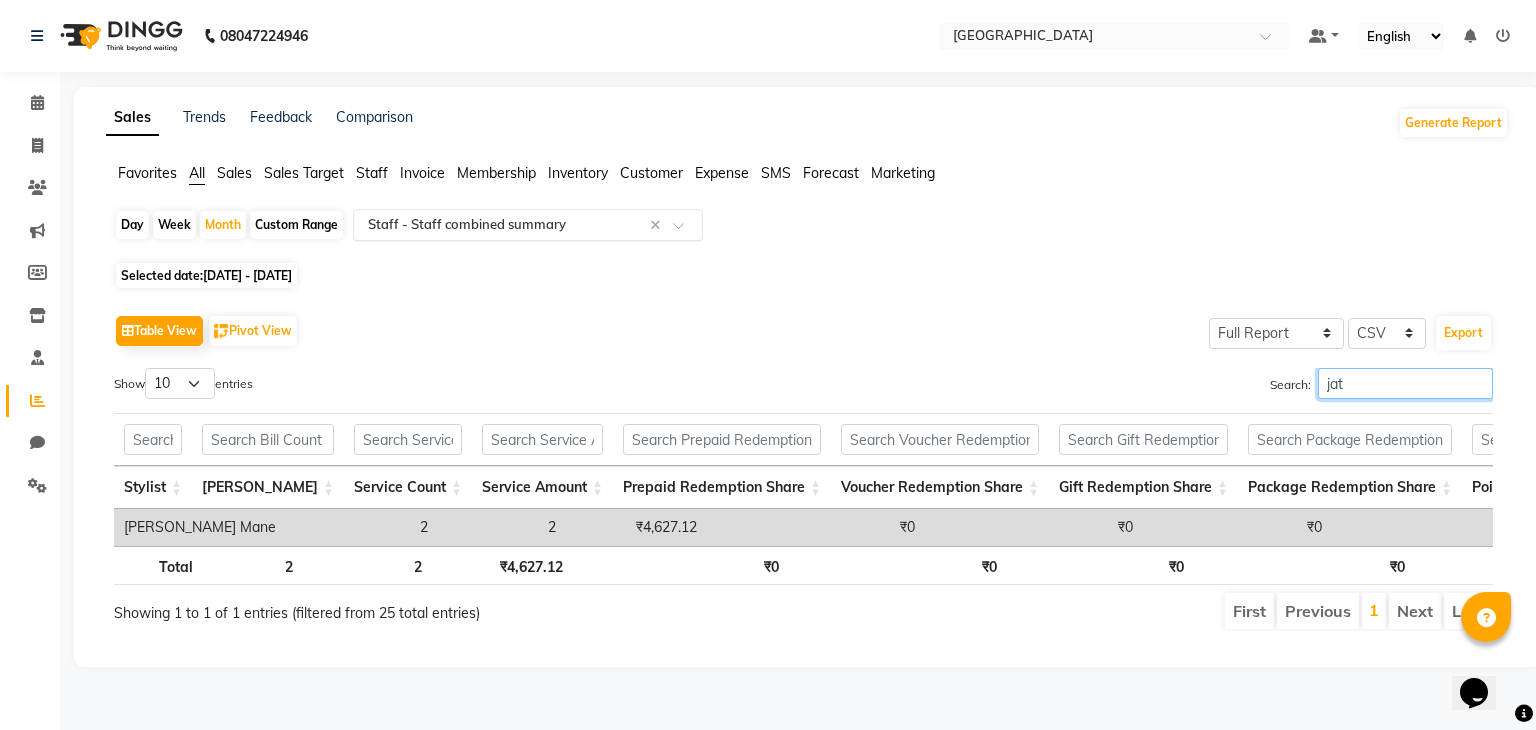 type on "jat" 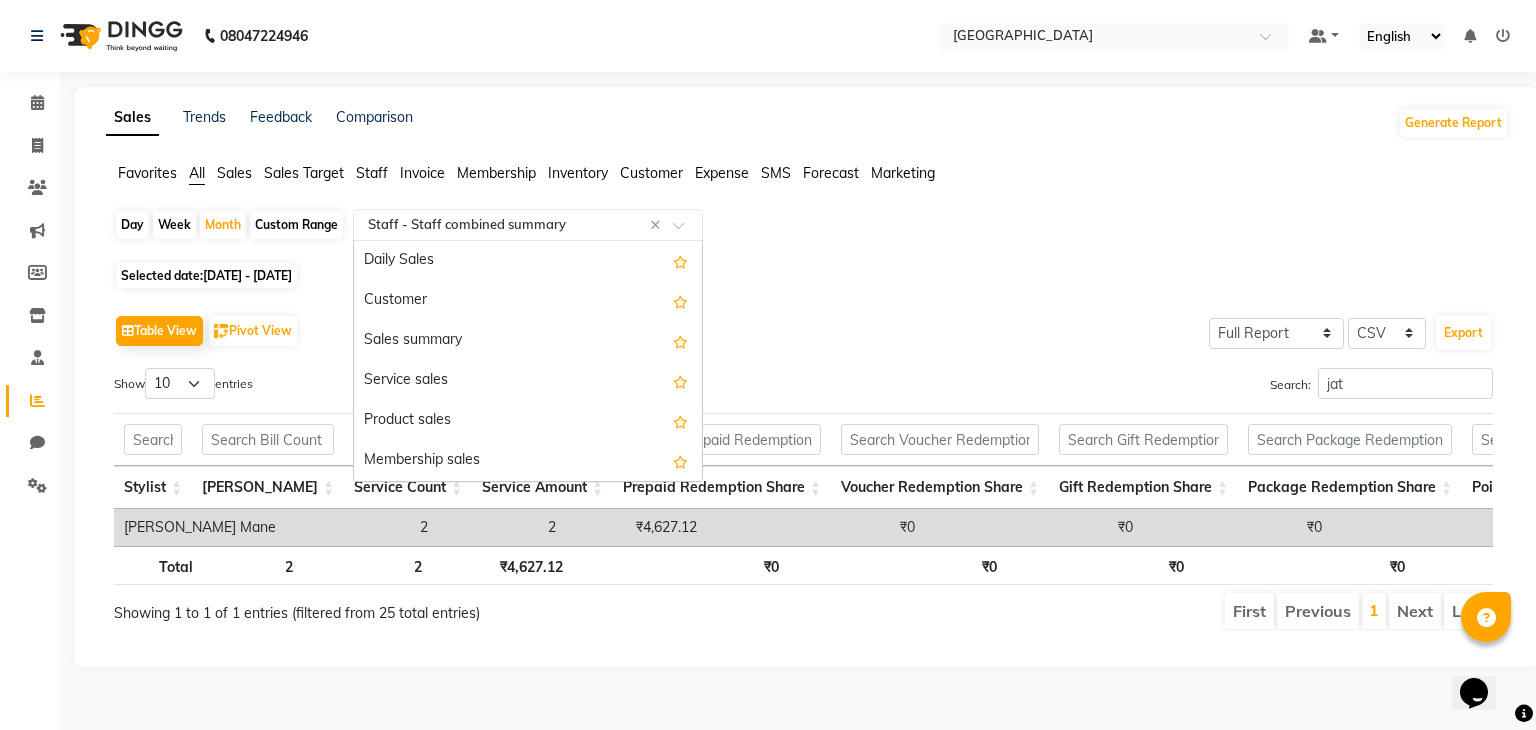 click on "Select Report Type × Staff -  Staff combined summary ×" 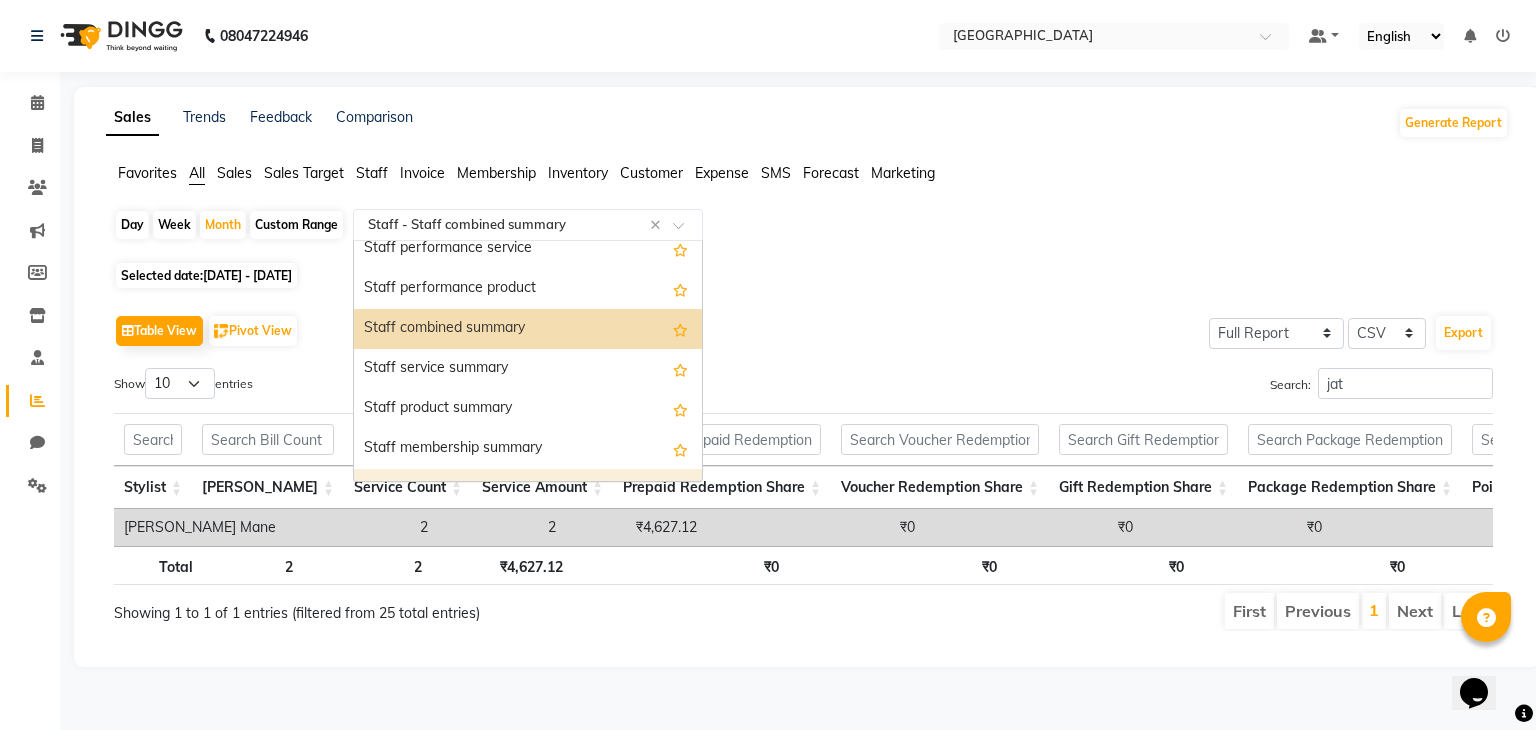 scroll, scrollTop: 1080, scrollLeft: 0, axis: vertical 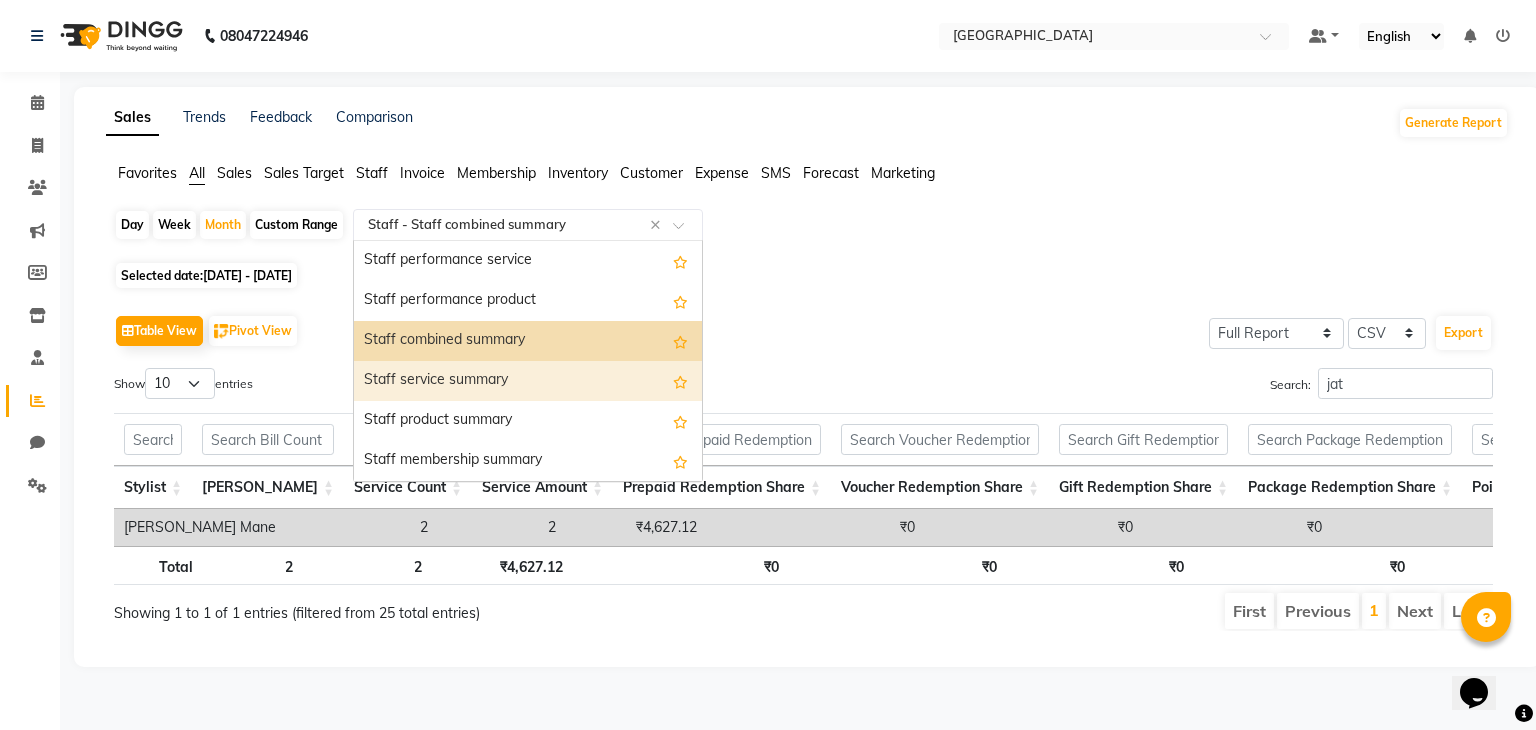 click on "Staff service summary" at bounding box center (528, 381) 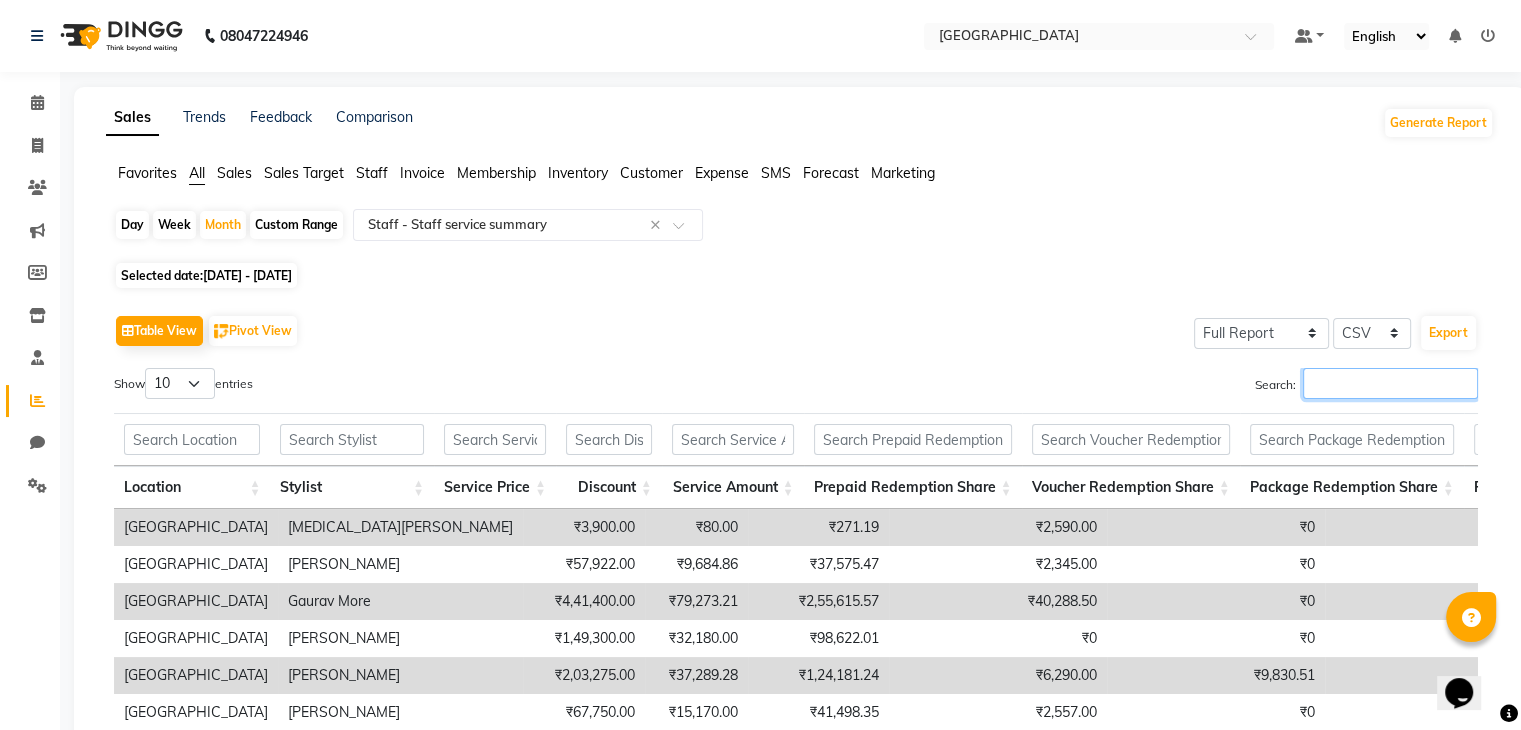 click on "Search:" at bounding box center [1390, 383] 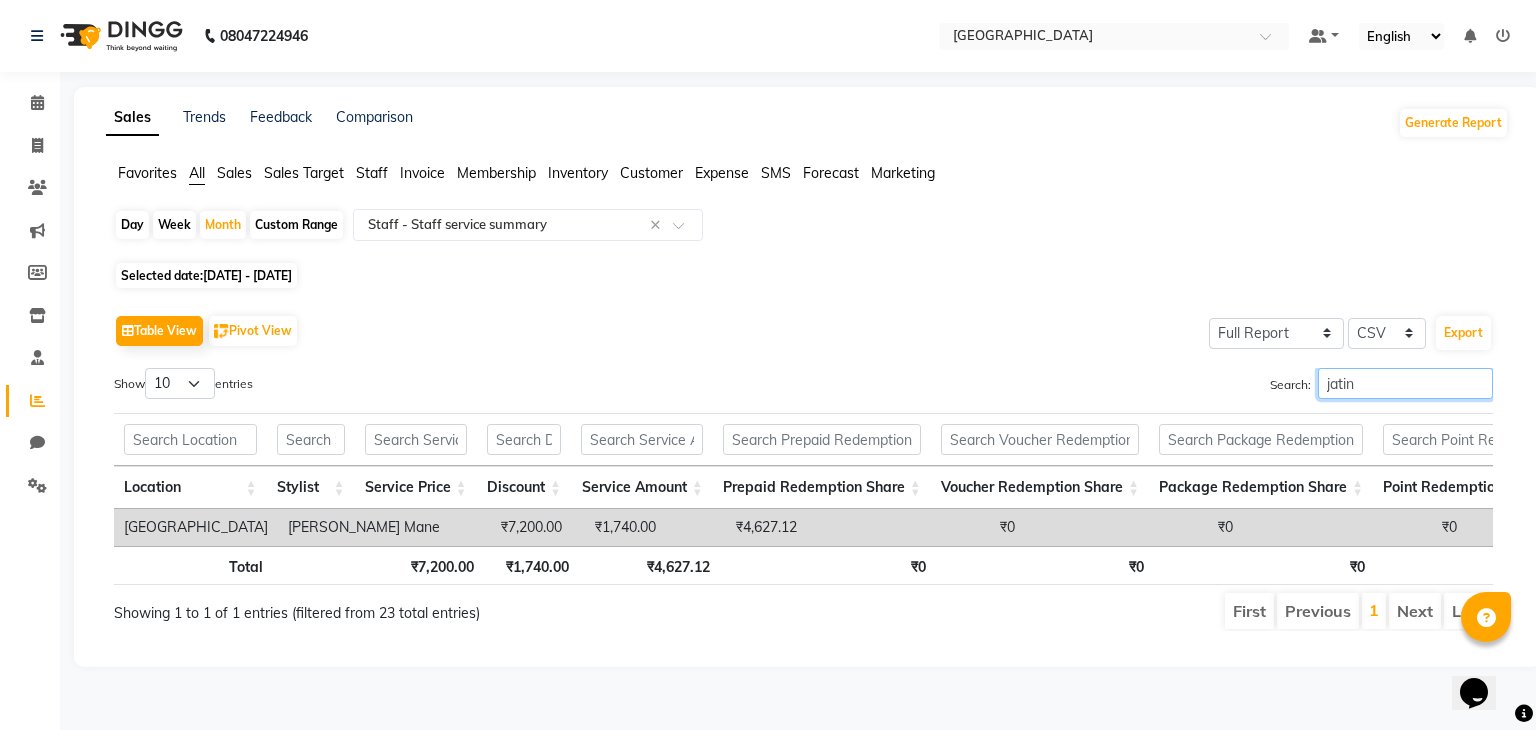 scroll, scrollTop: 0, scrollLeft: 102, axis: horizontal 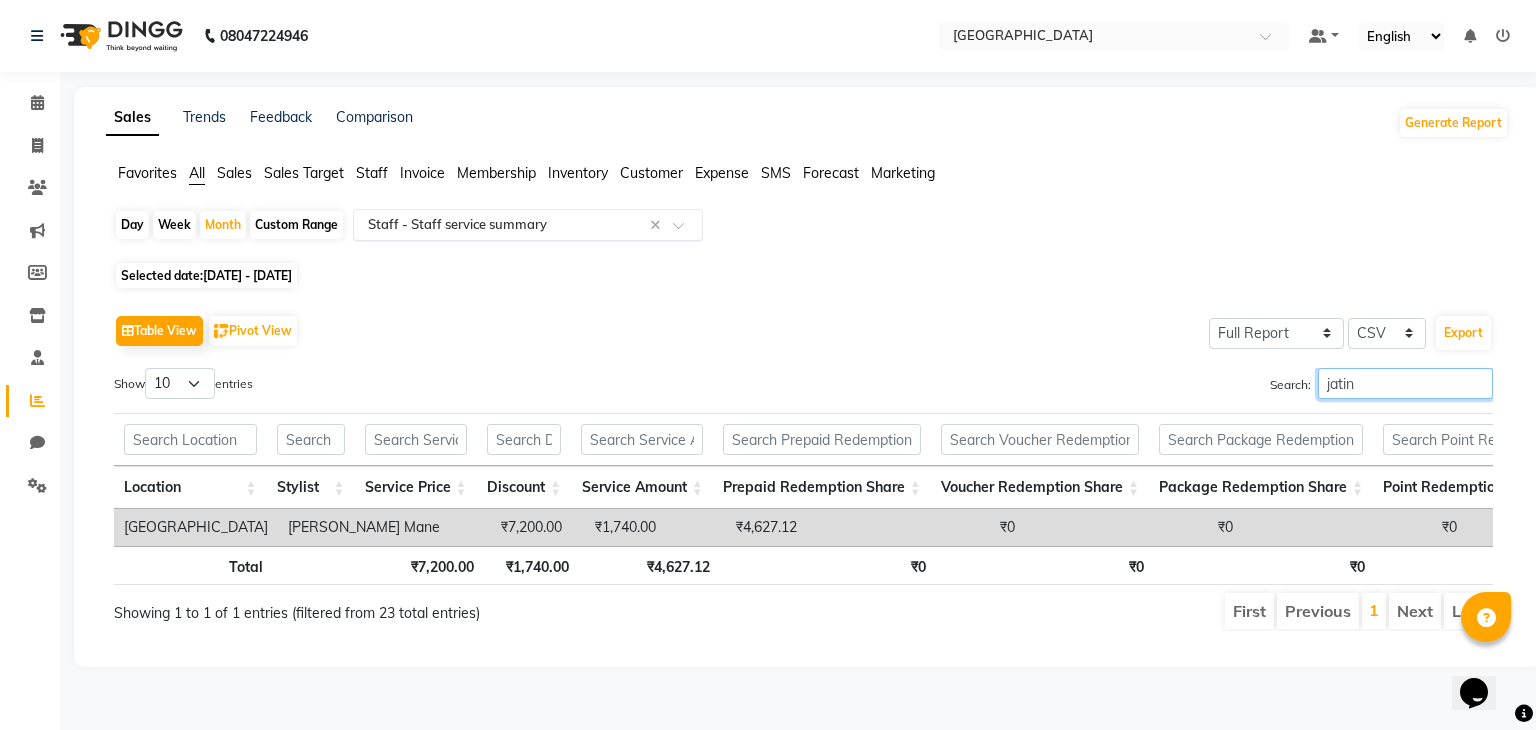 type on "jatin" 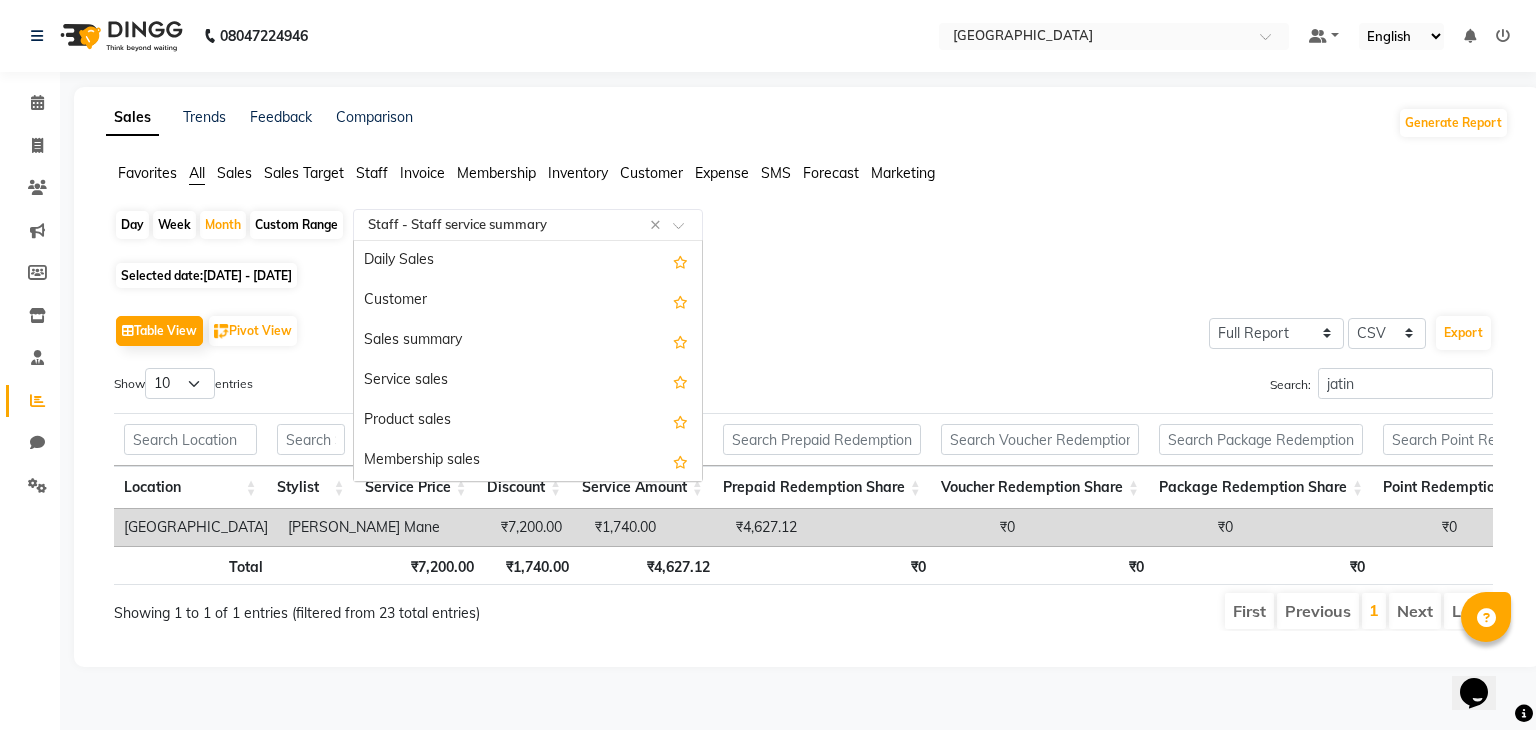 click 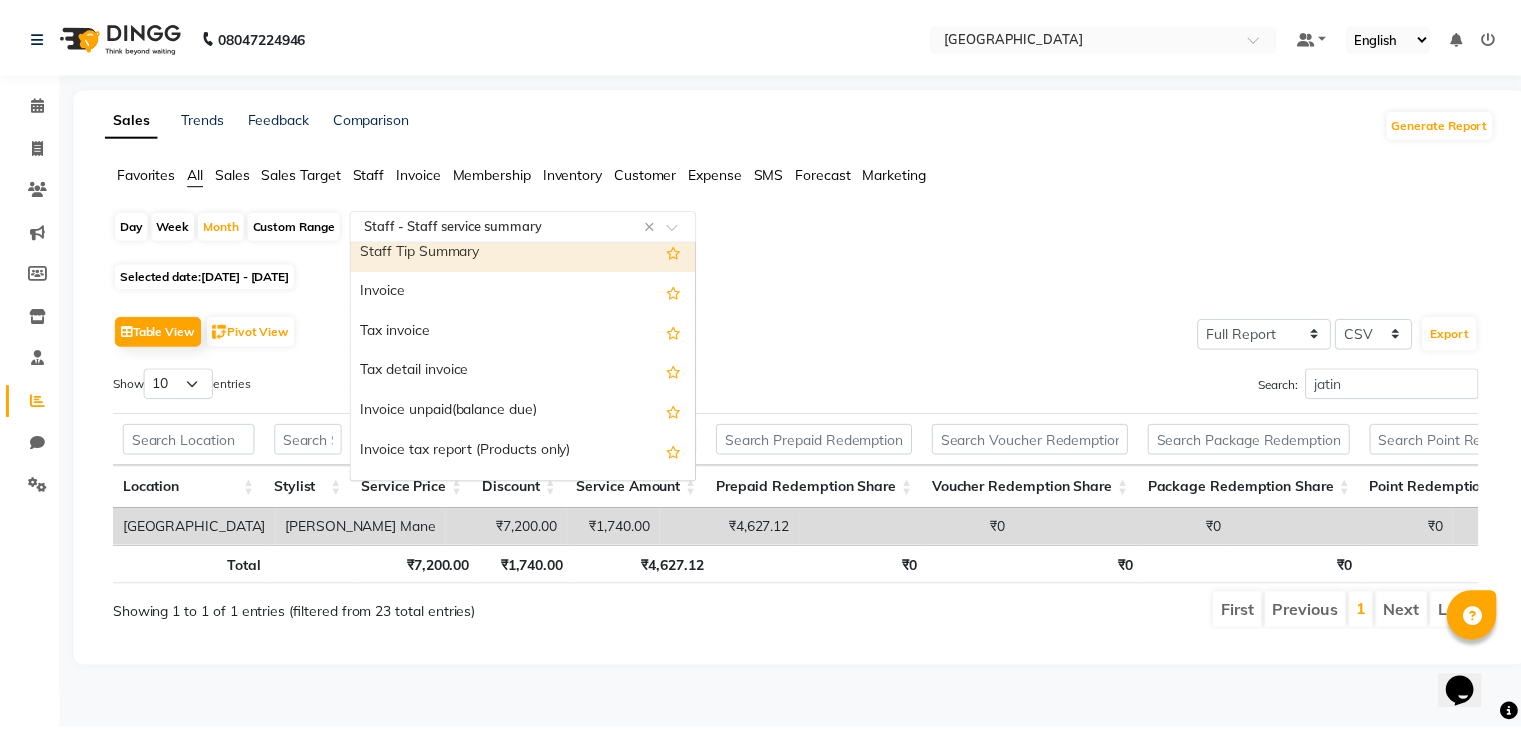scroll, scrollTop: 1571, scrollLeft: 0, axis: vertical 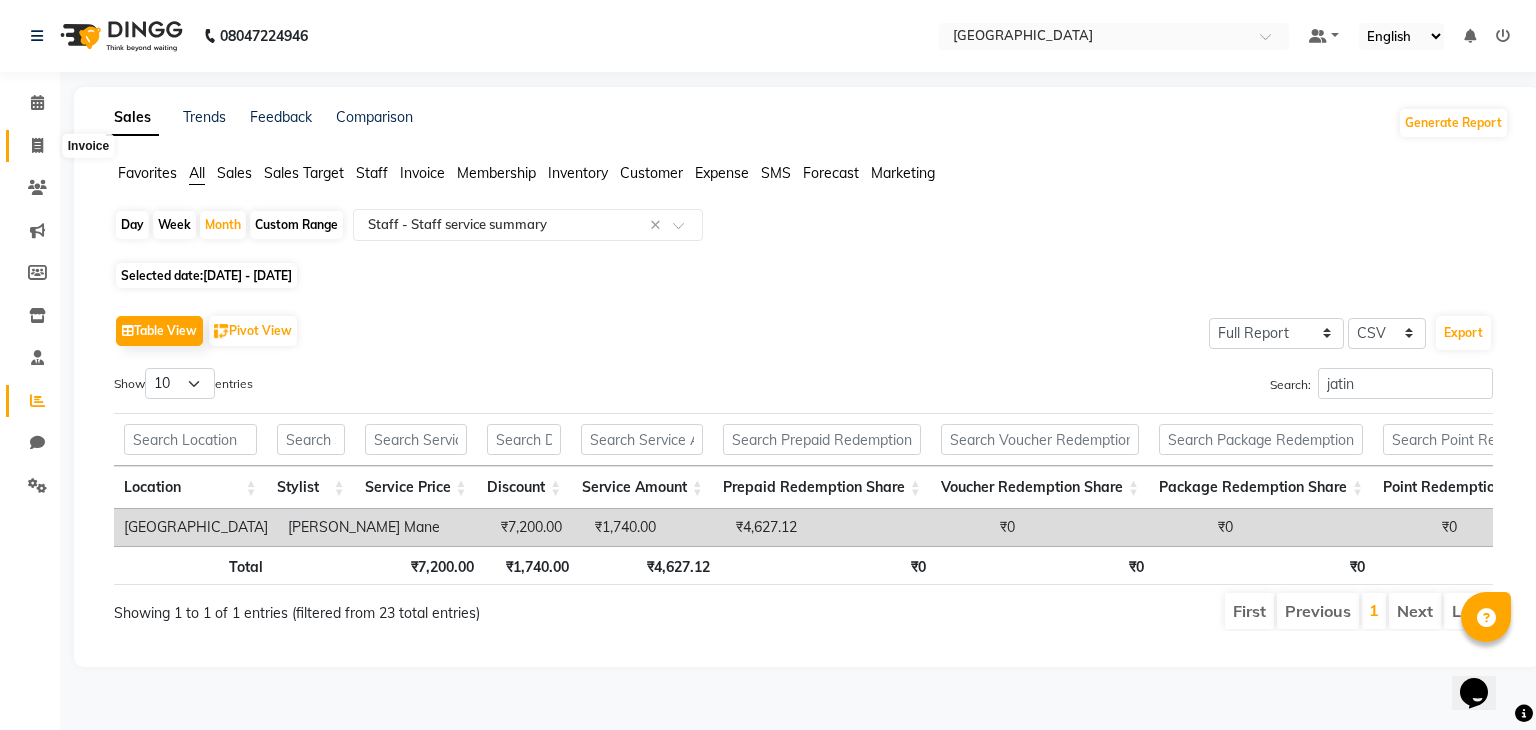 click 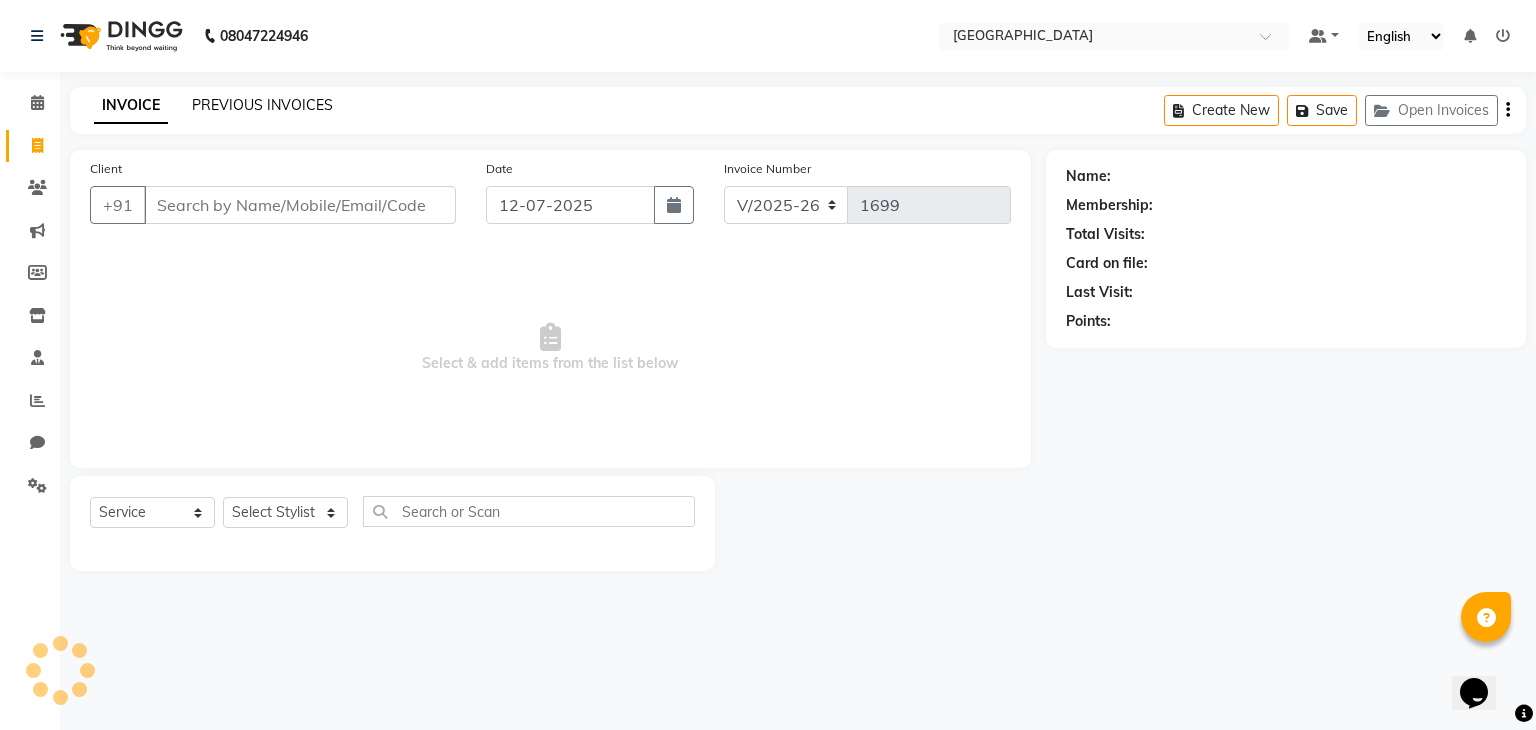 click on "PREVIOUS INVOICES" 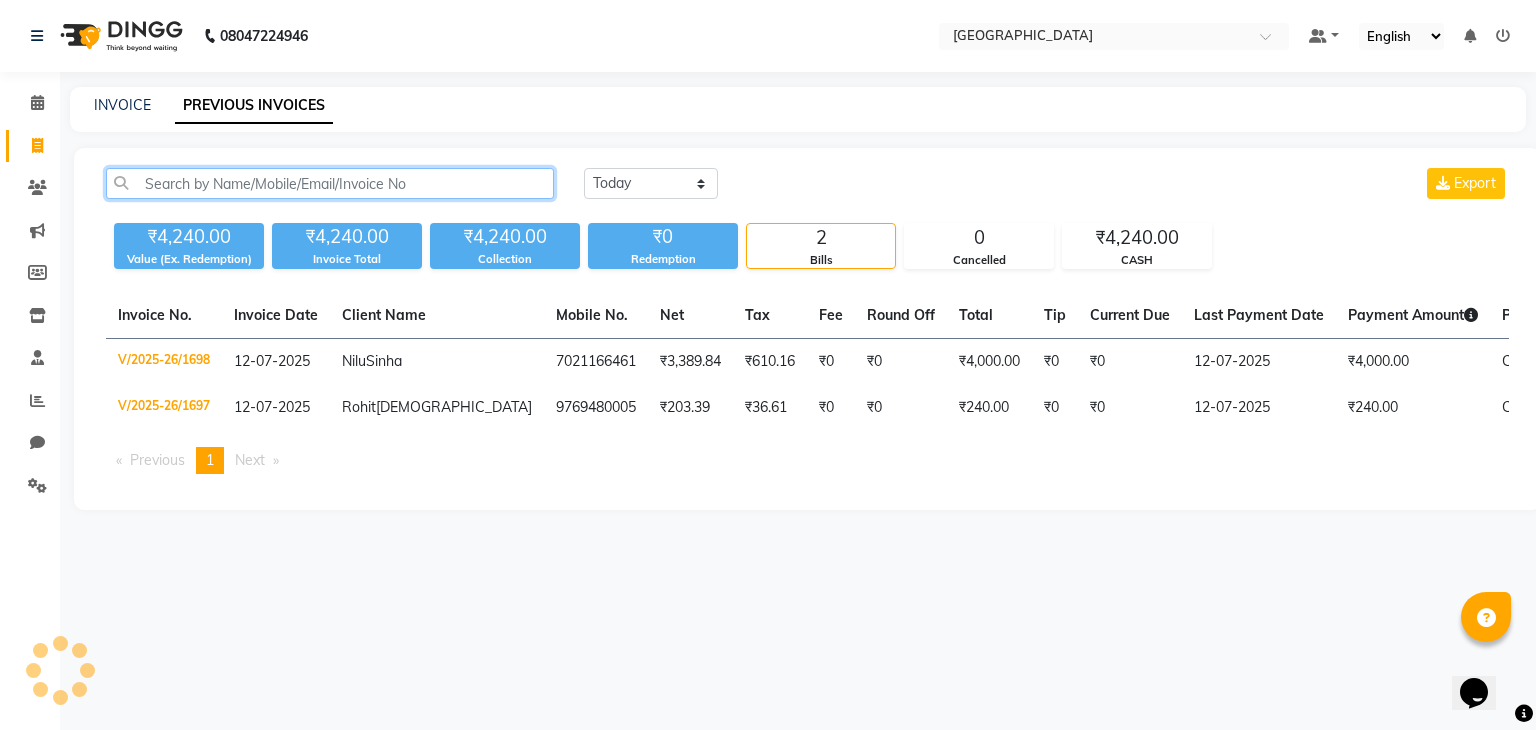 click 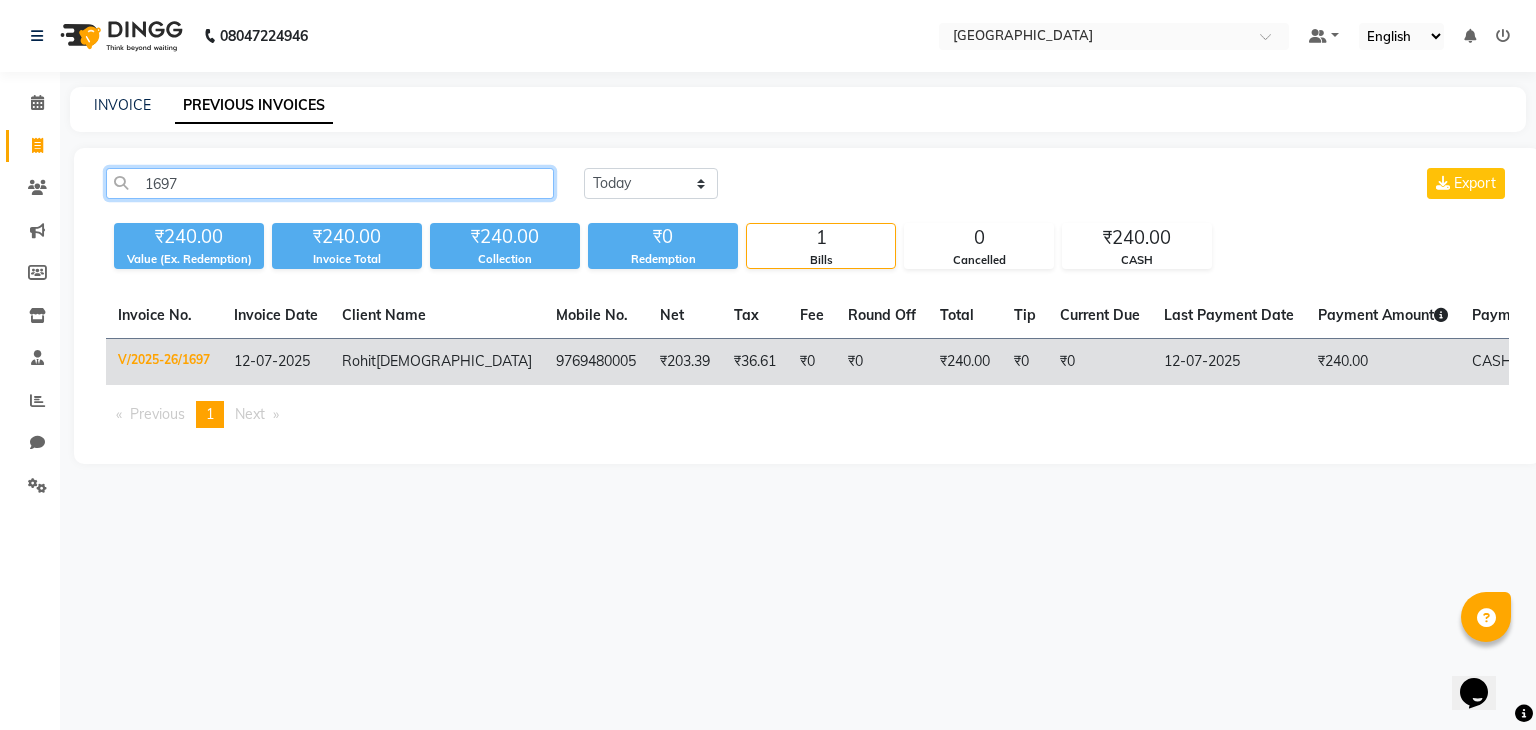 type on "1697" 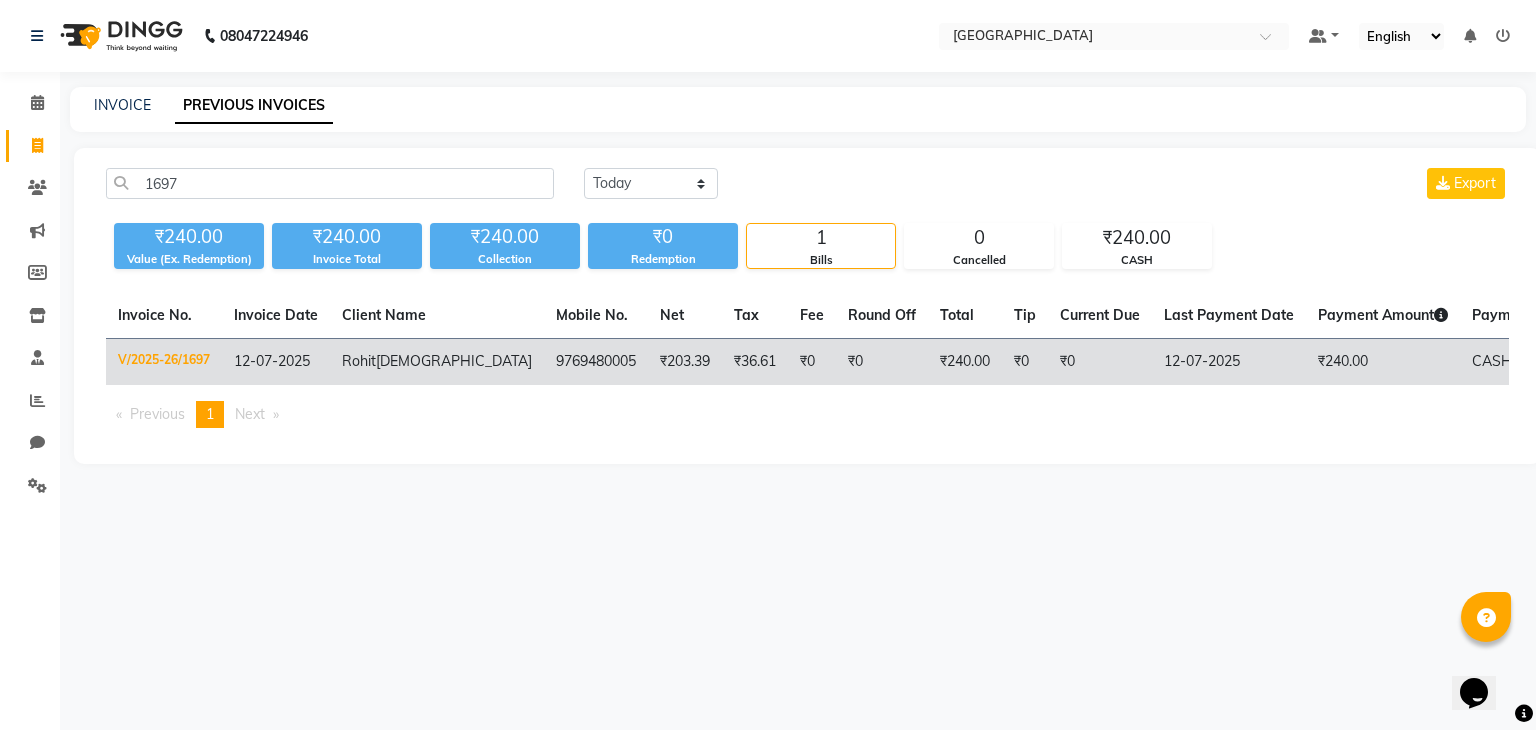 click on "V/2025-26/1697" 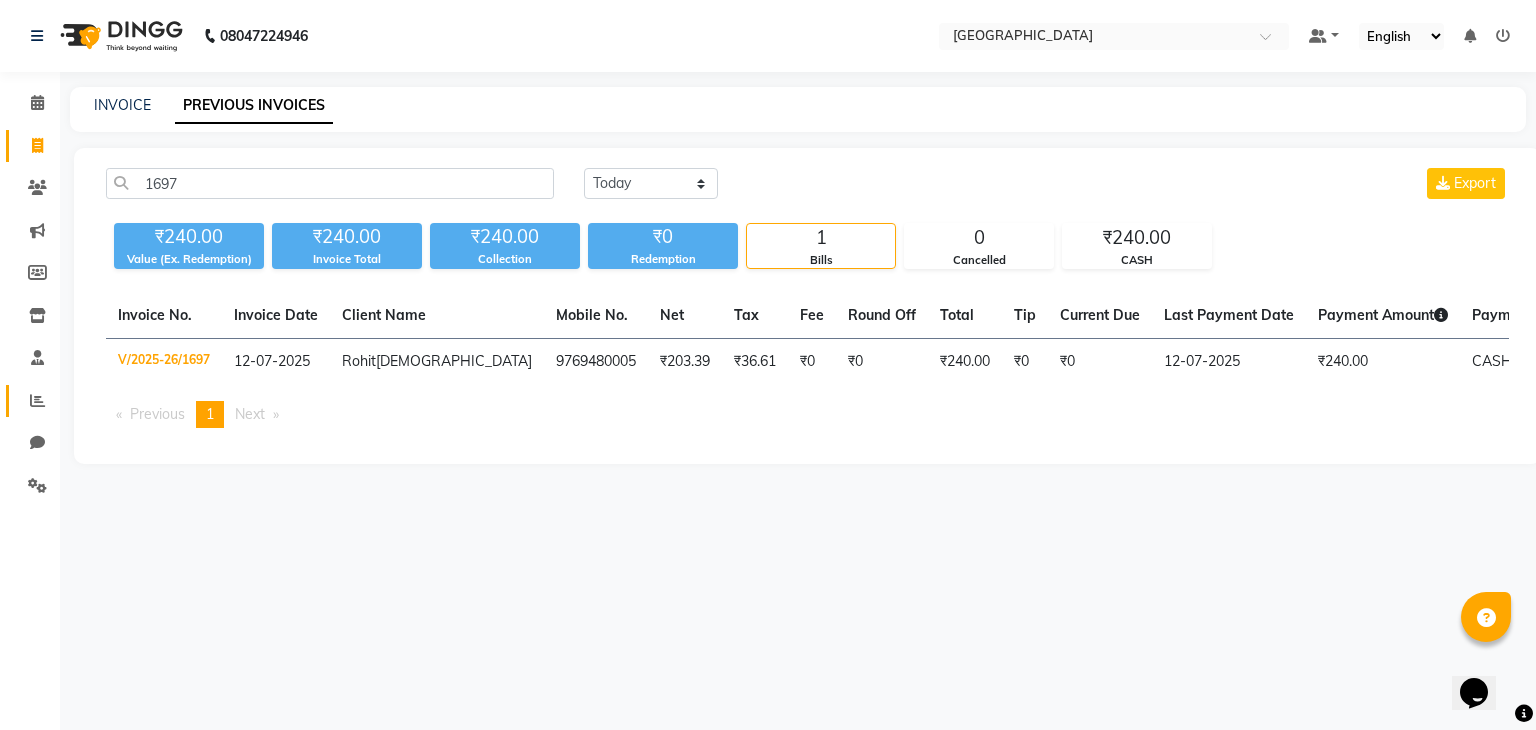 click on "Reports" 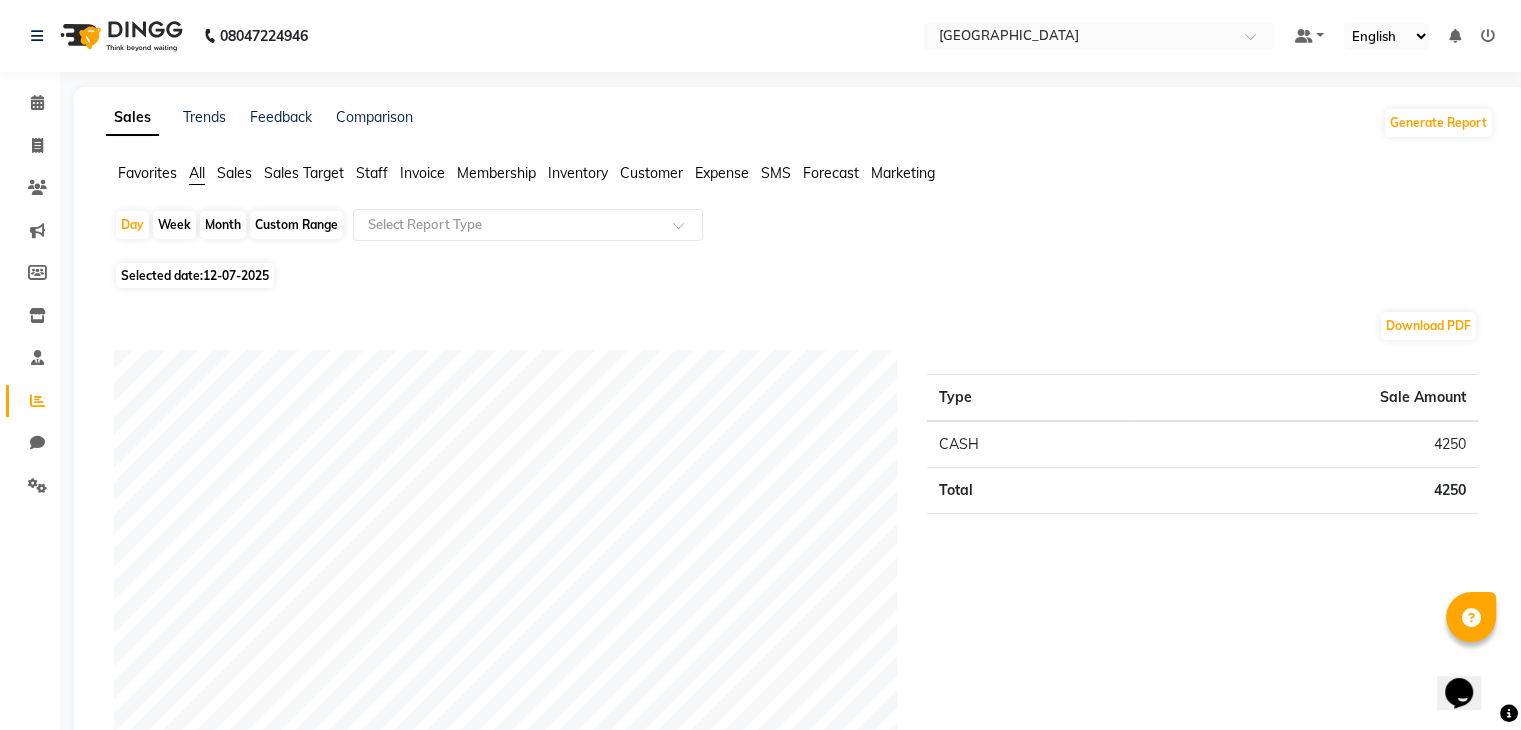 click on "Month" 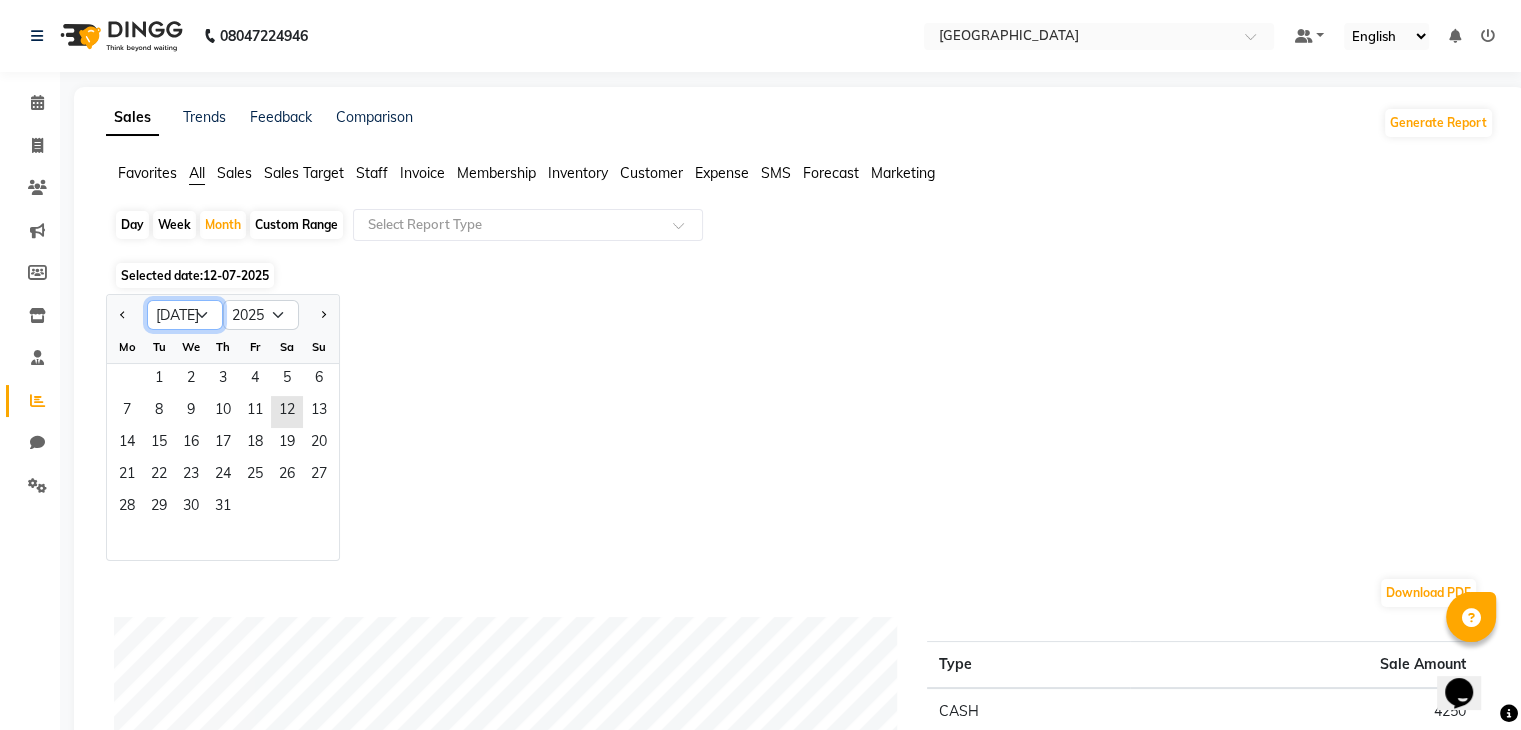 click on "Jan Feb Mar Apr May Jun Jul Aug Sep Oct Nov Dec" 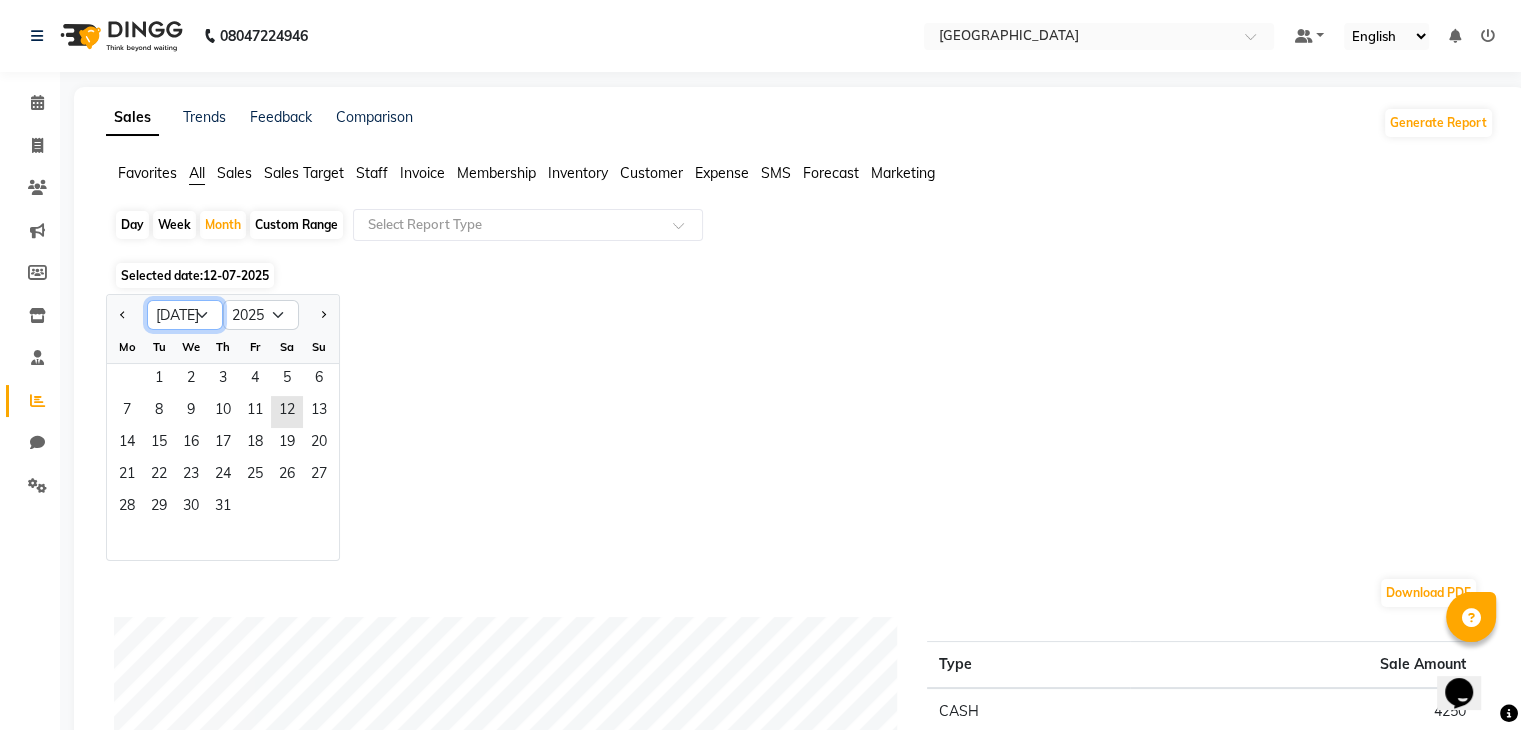 select on "6" 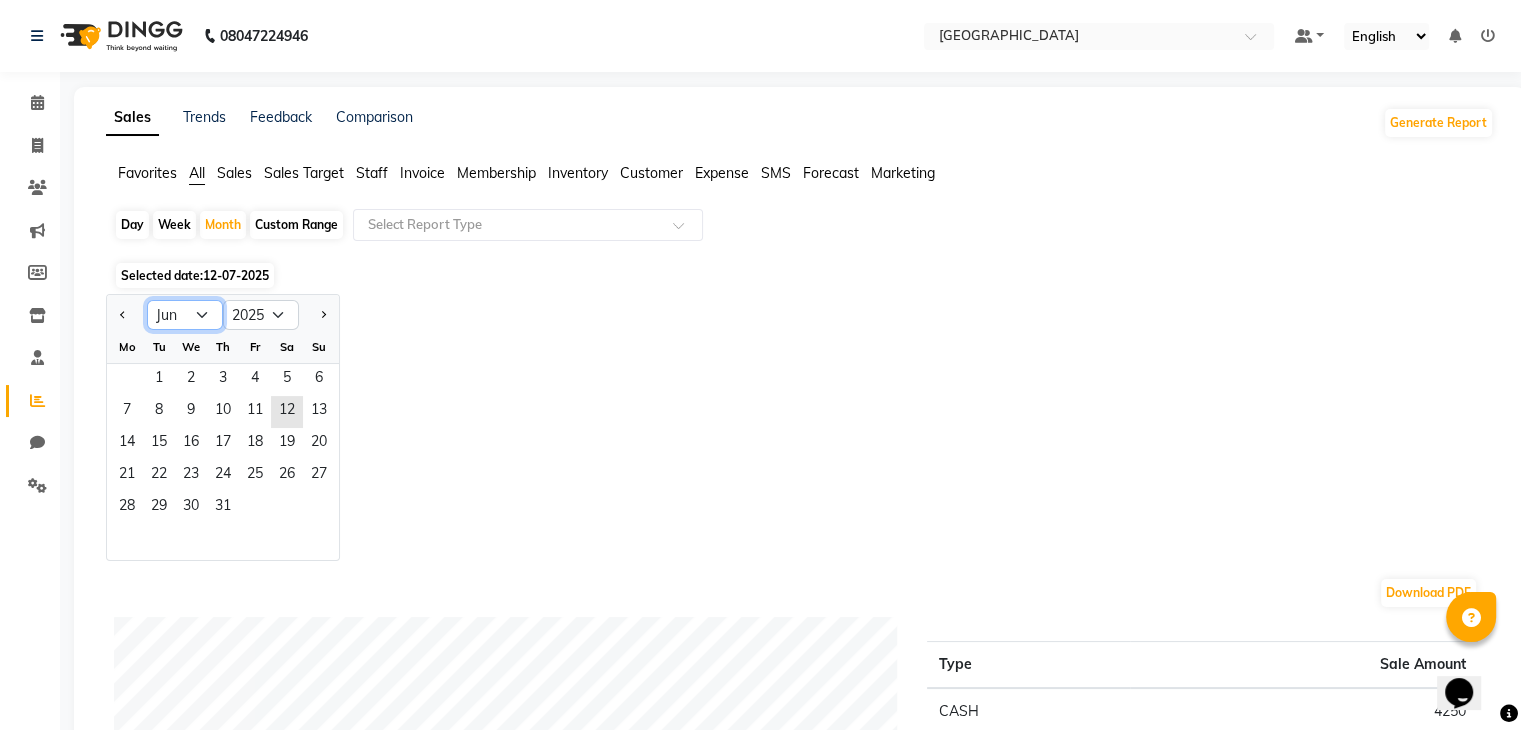 click on "Jan Feb Mar Apr May Jun Jul Aug Sep Oct Nov Dec" 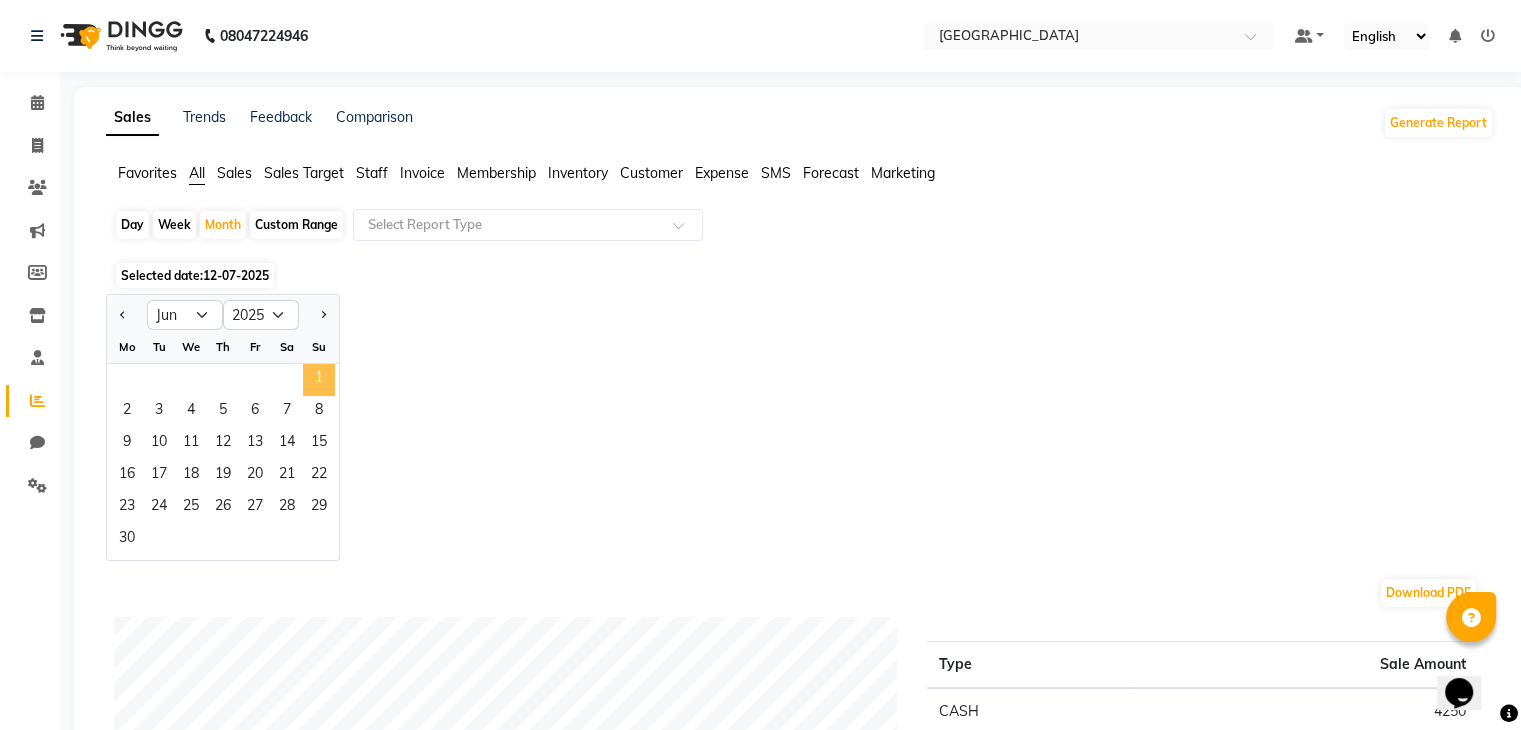 click on "1" 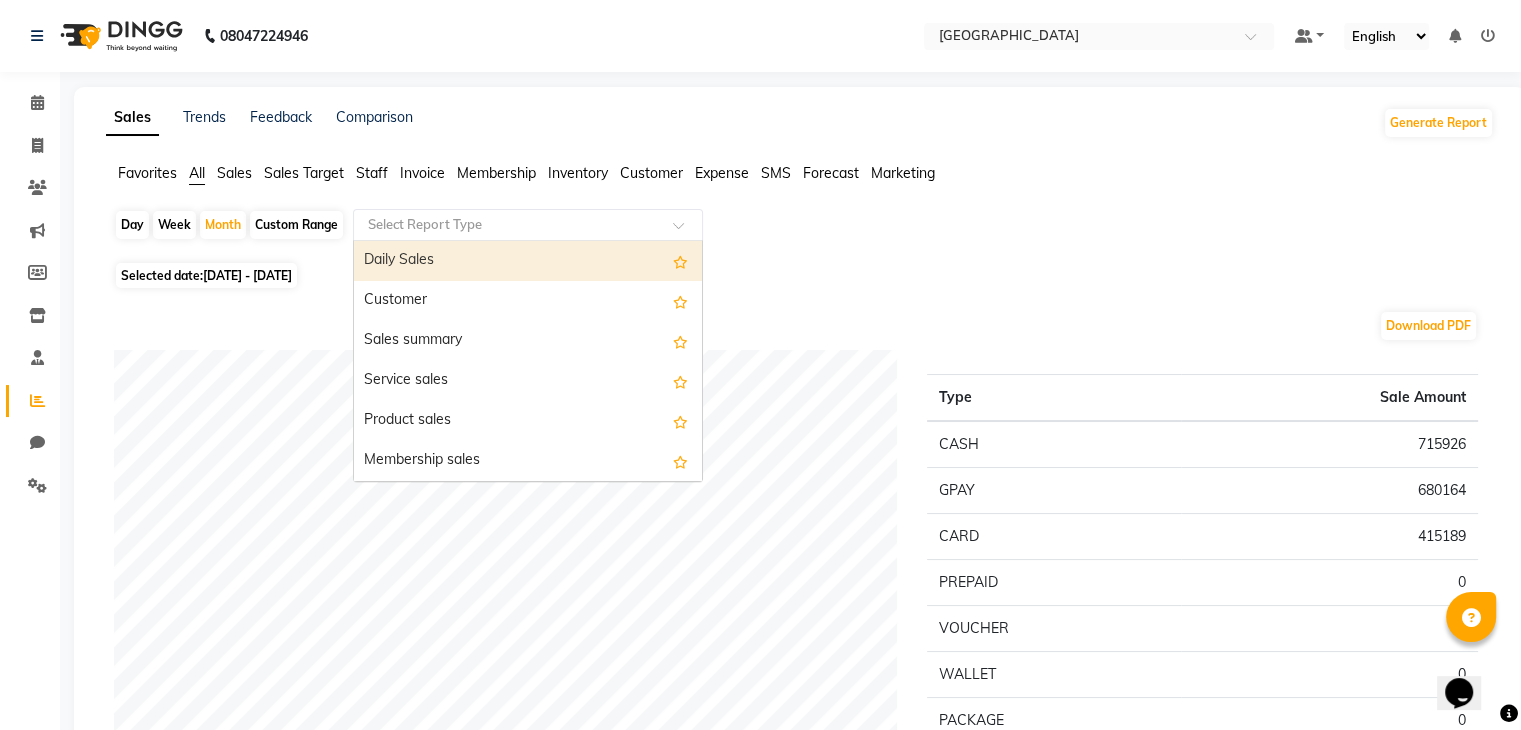 click on "Select Report Type" 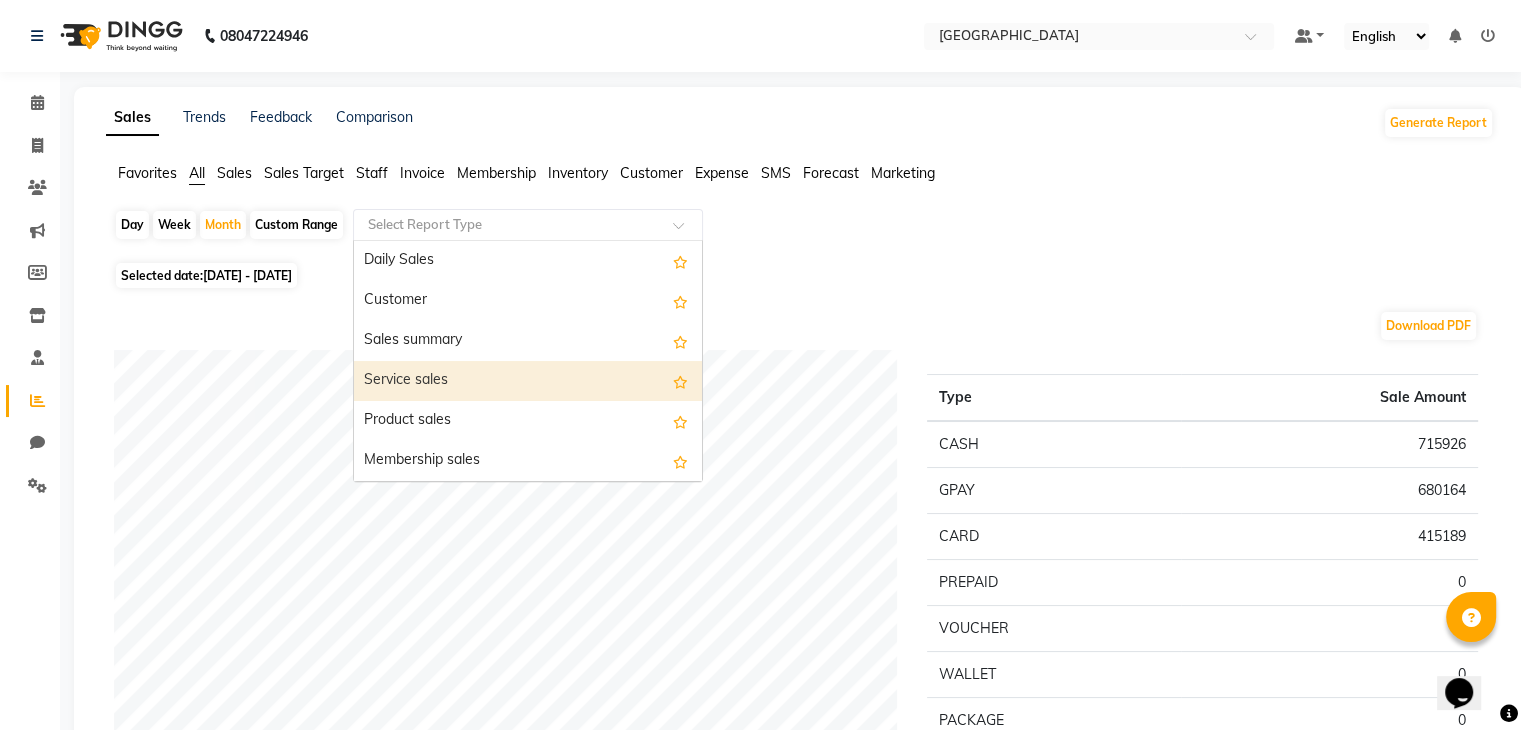 click on "Service sales" at bounding box center (528, 381) 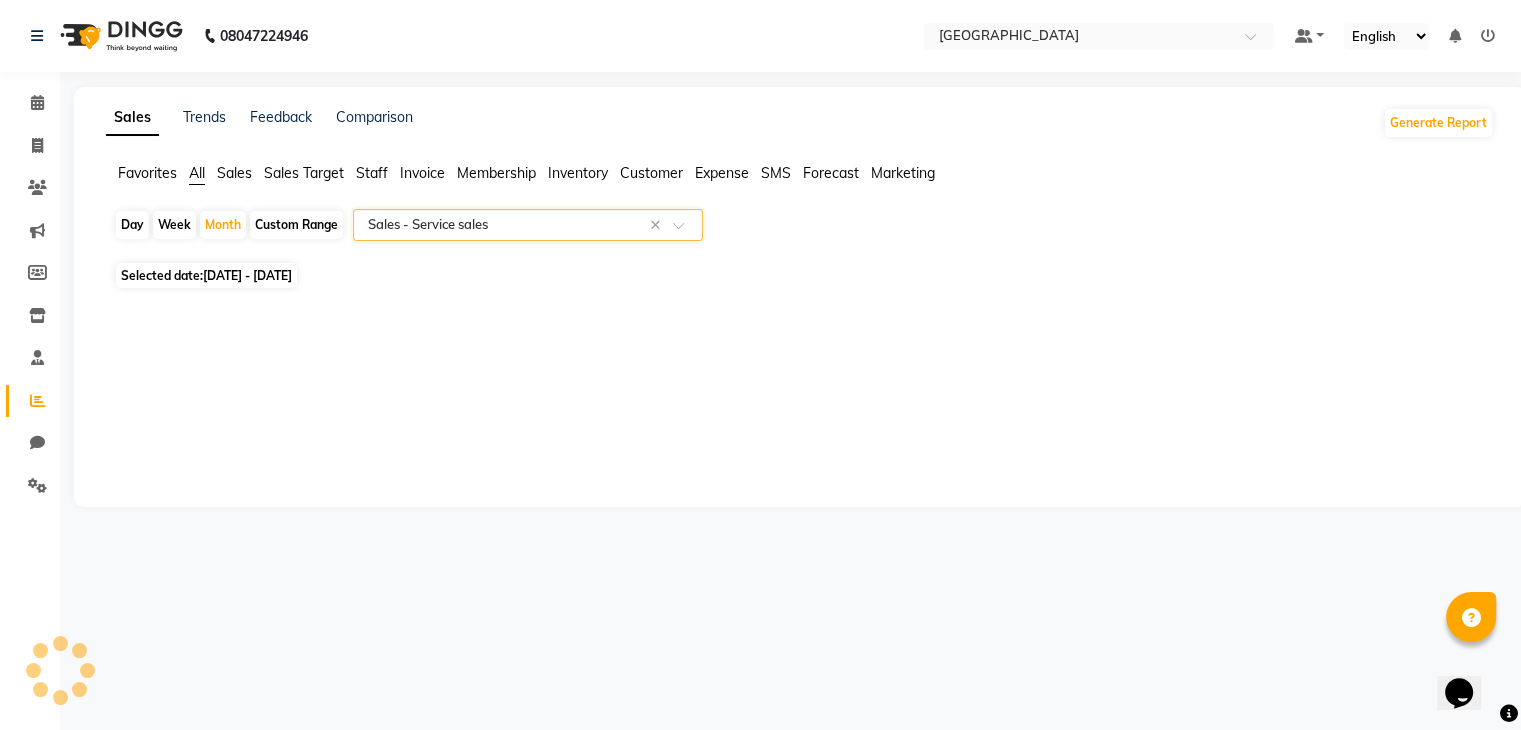 select on "full_report" 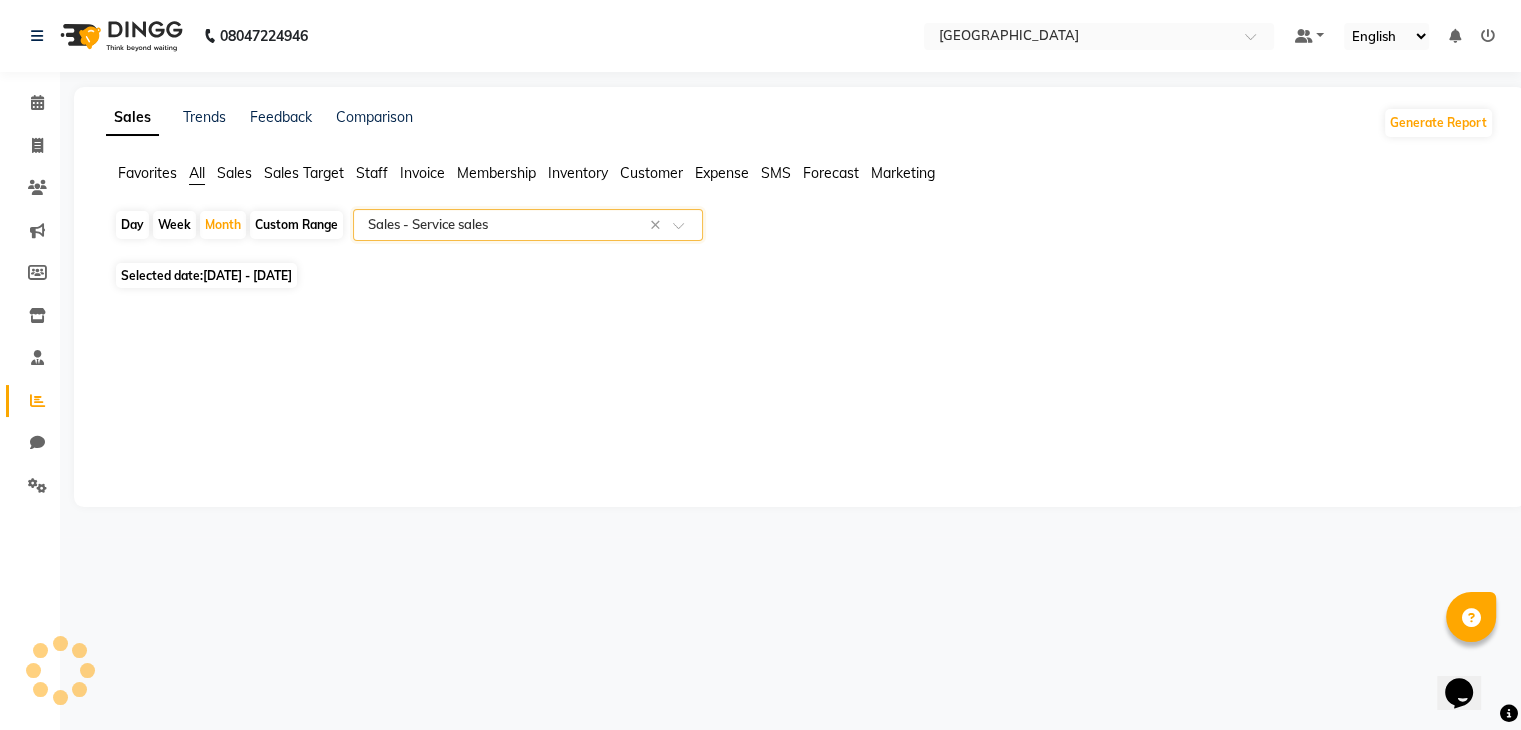 select on "csv" 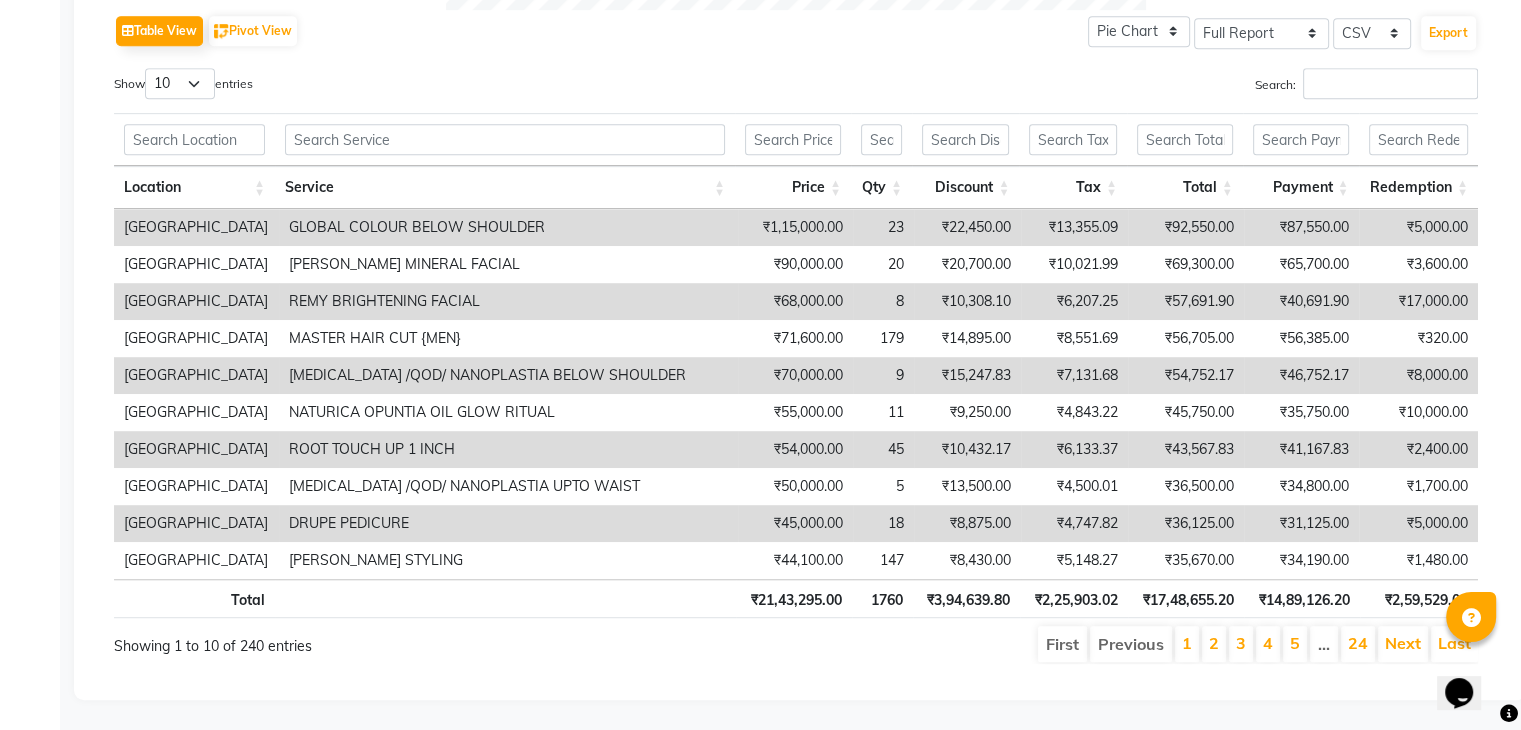 scroll, scrollTop: 1037, scrollLeft: 0, axis: vertical 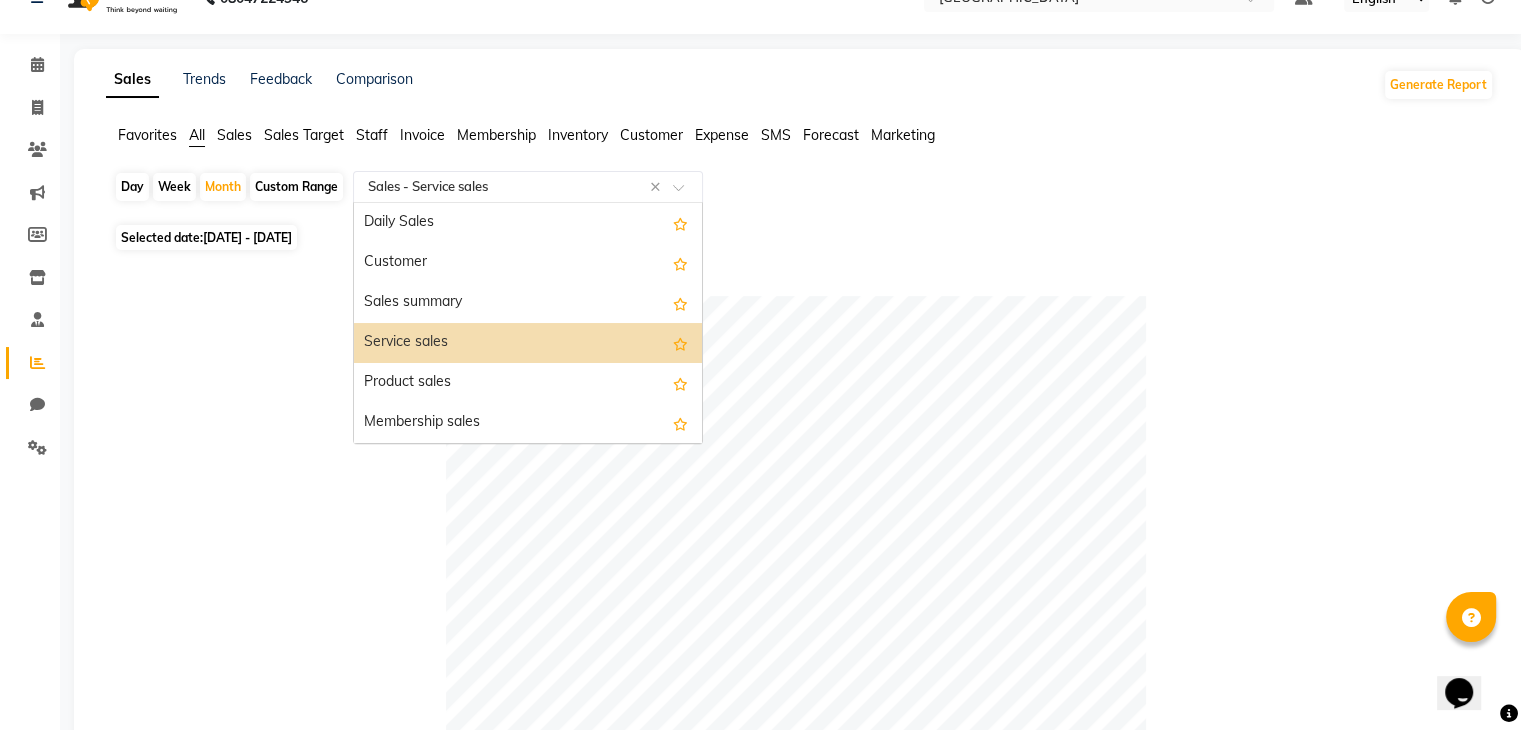 click 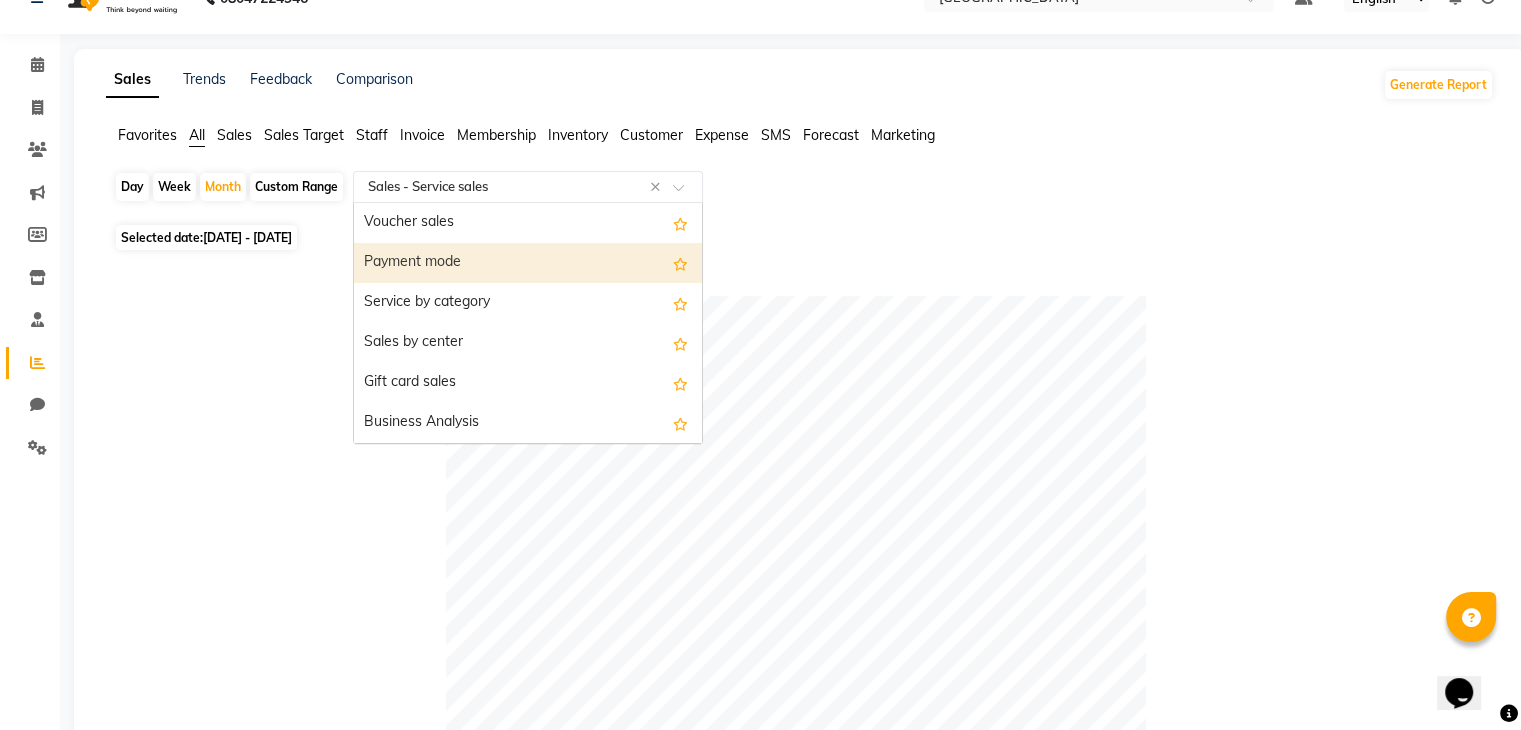 scroll, scrollTop: 323, scrollLeft: 0, axis: vertical 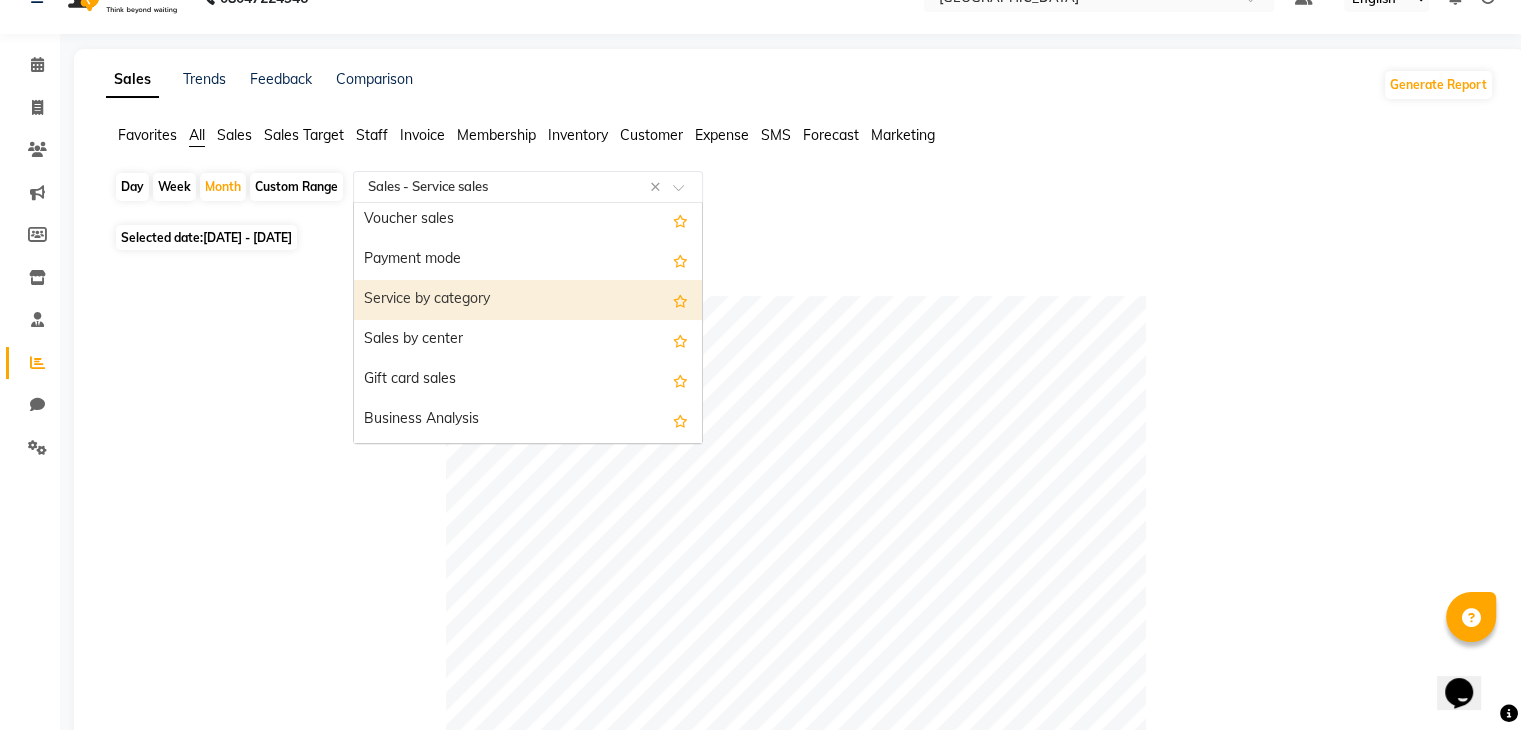click on "Service by category" at bounding box center (528, 300) 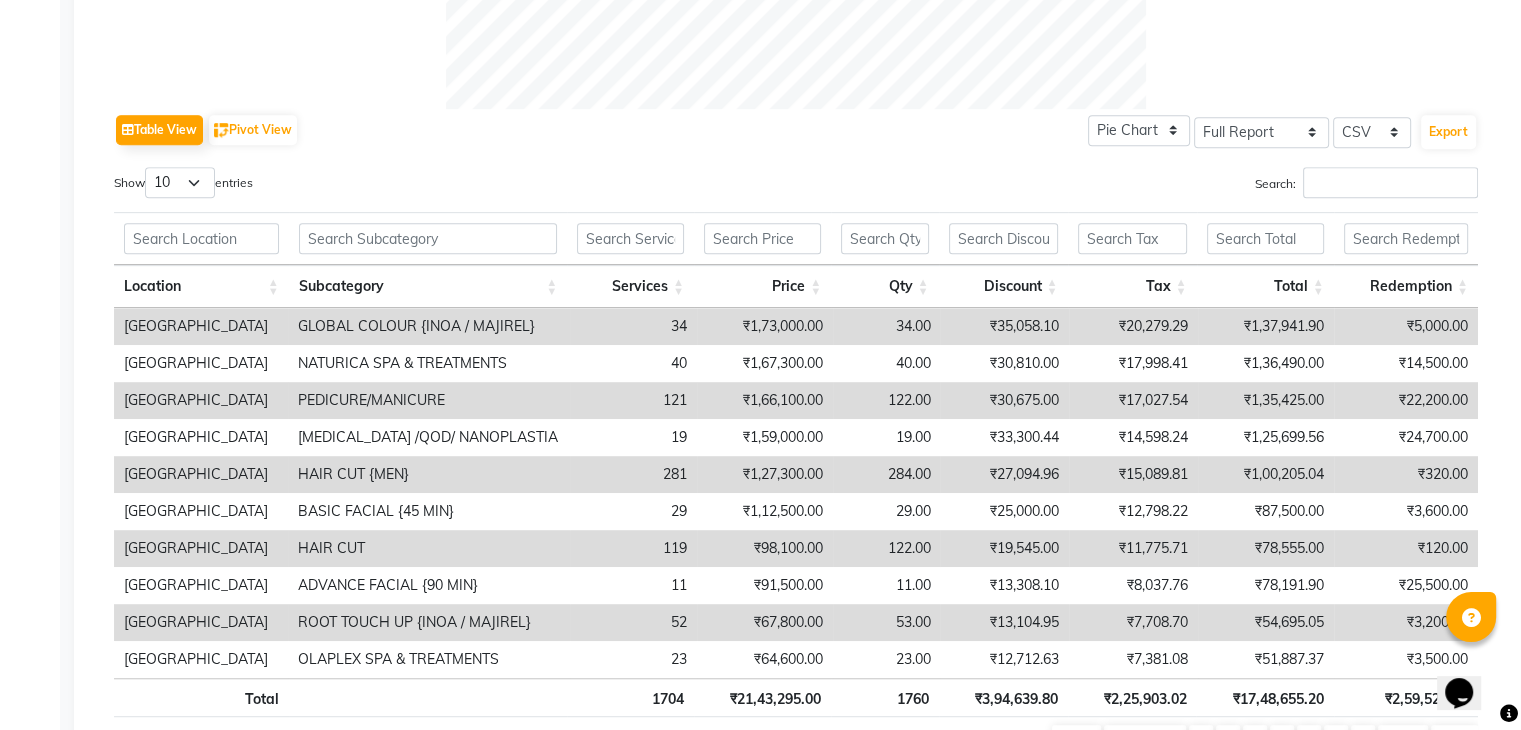 scroll, scrollTop: 926, scrollLeft: 0, axis: vertical 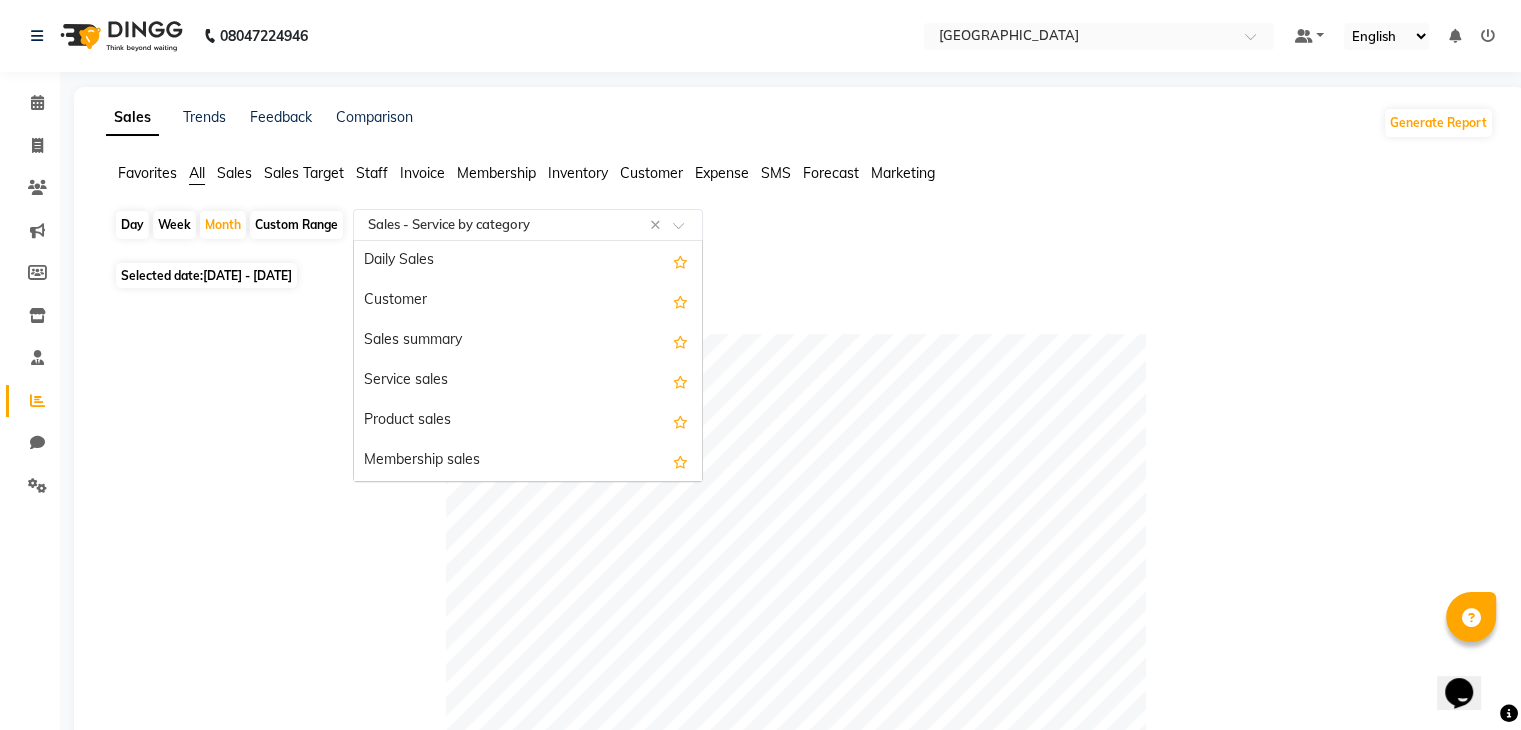 click on "Select Report Type × Sales -  Service by category ×" 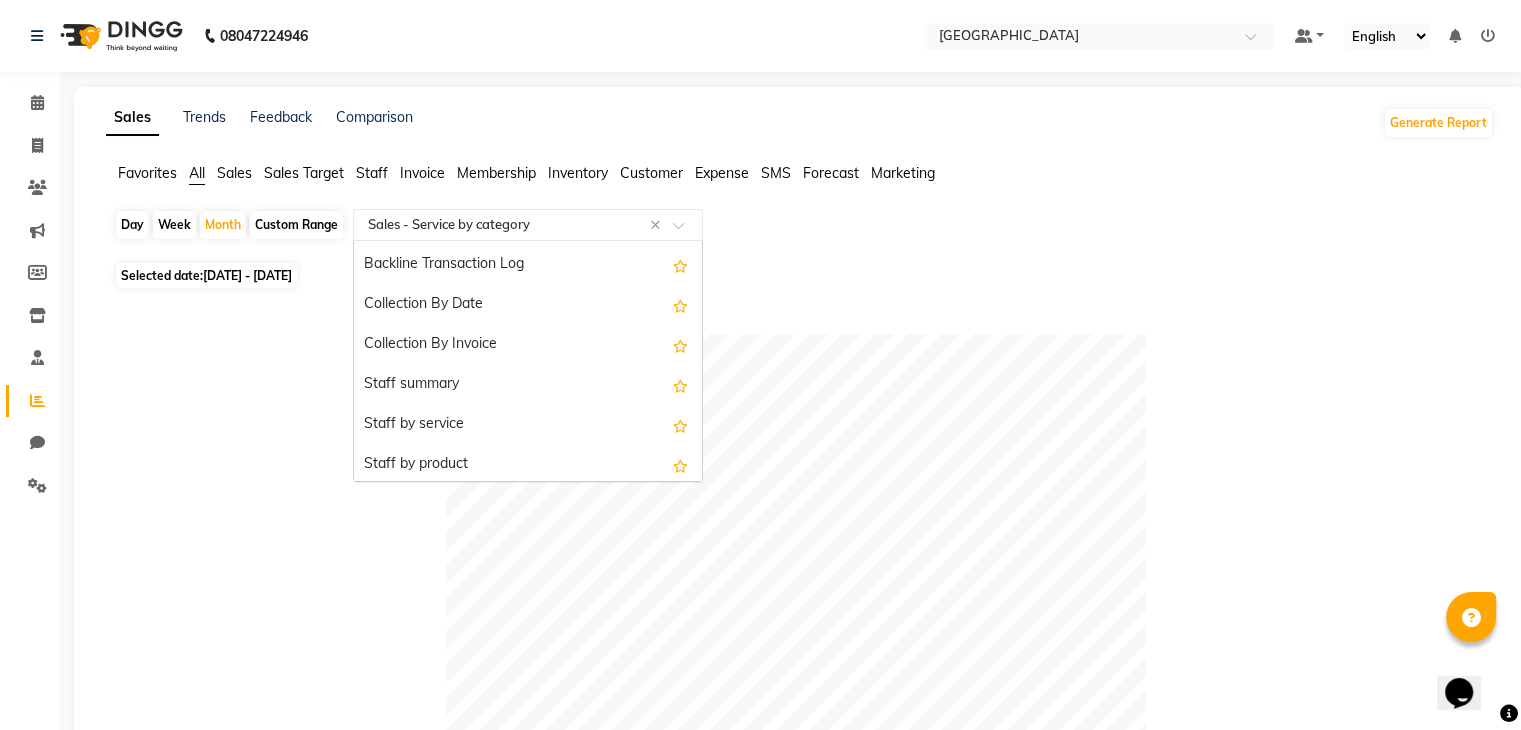 scroll, scrollTop: 598, scrollLeft: 0, axis: vertical 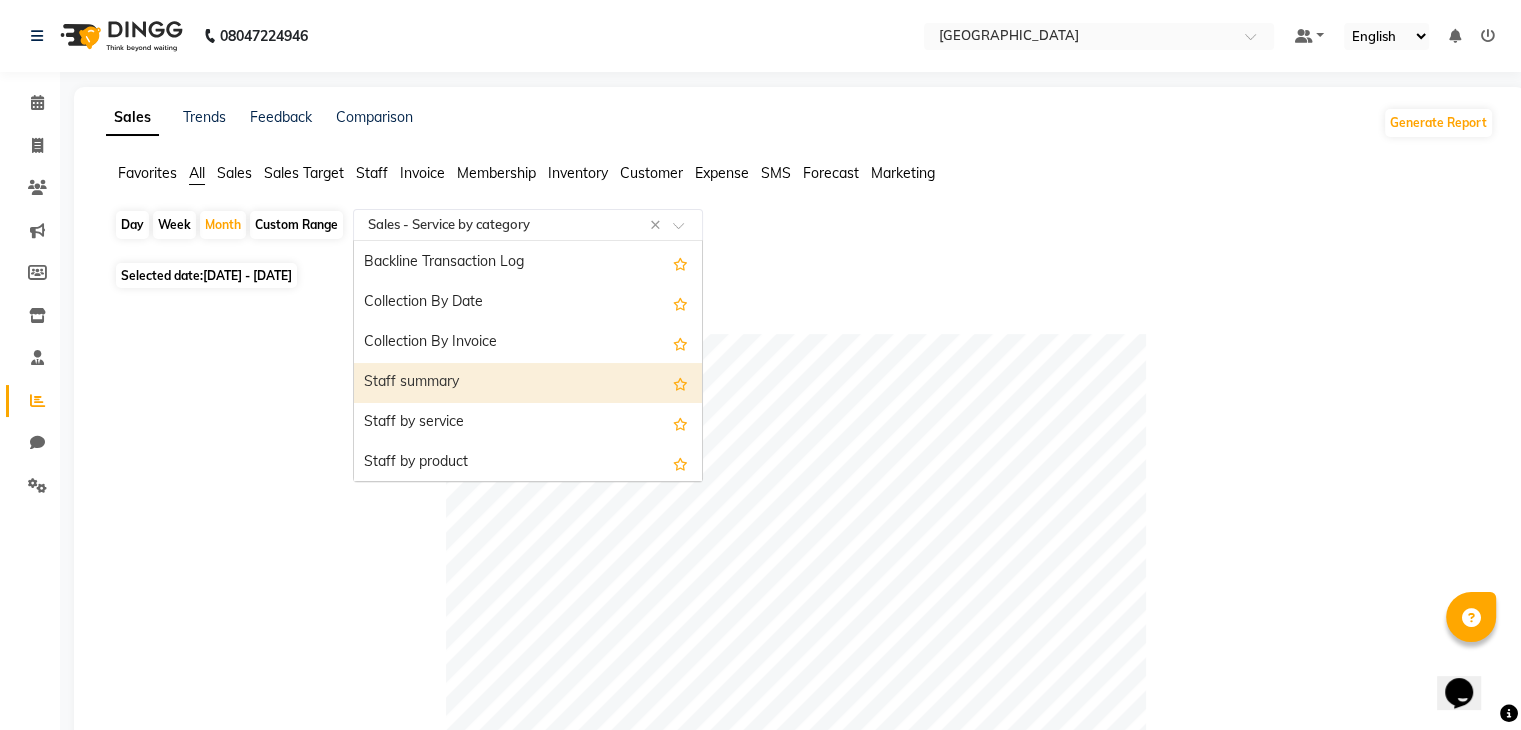 click on "Staff summary" at bounding box center [528, 383] 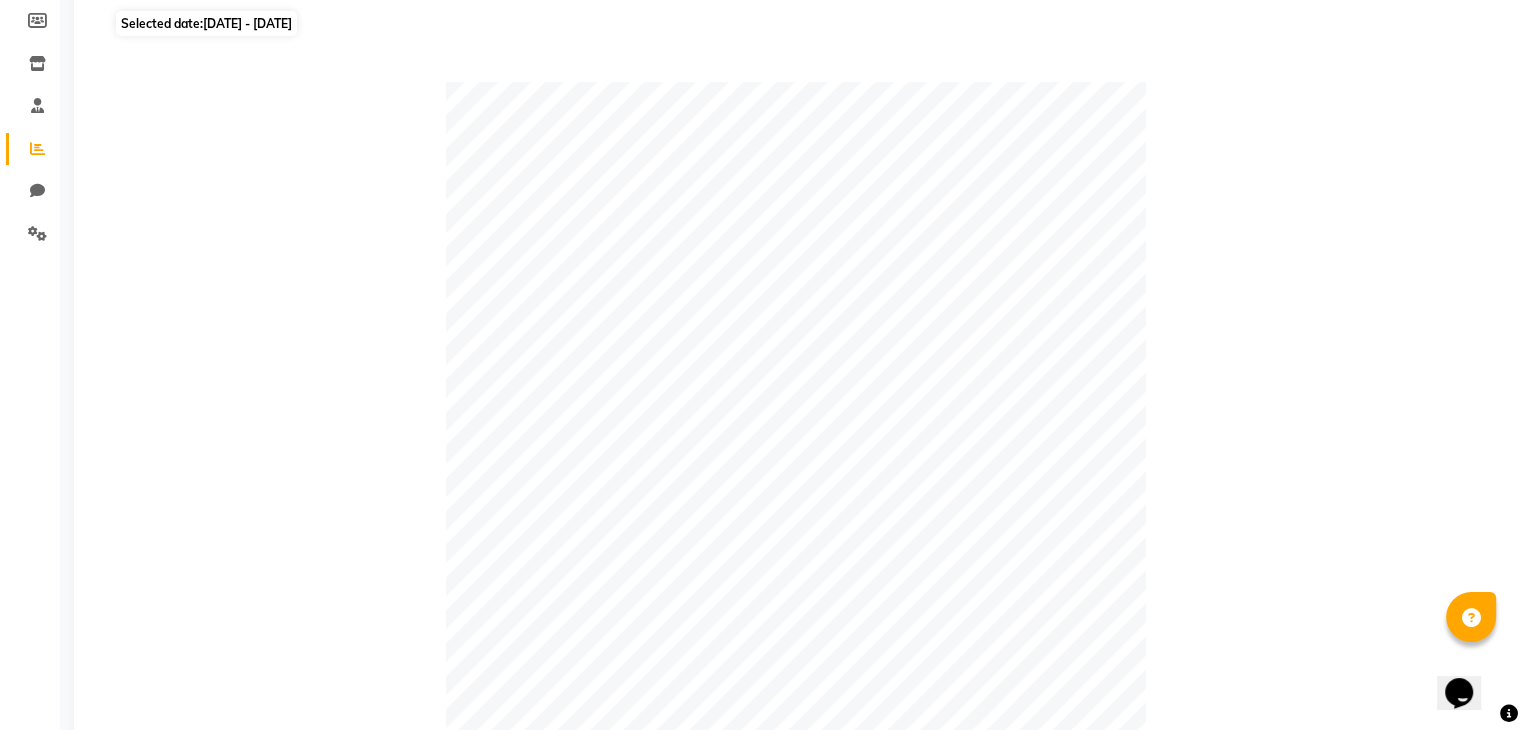 scroll, scrollTop: 0, scrollLeft: 0, axis: both 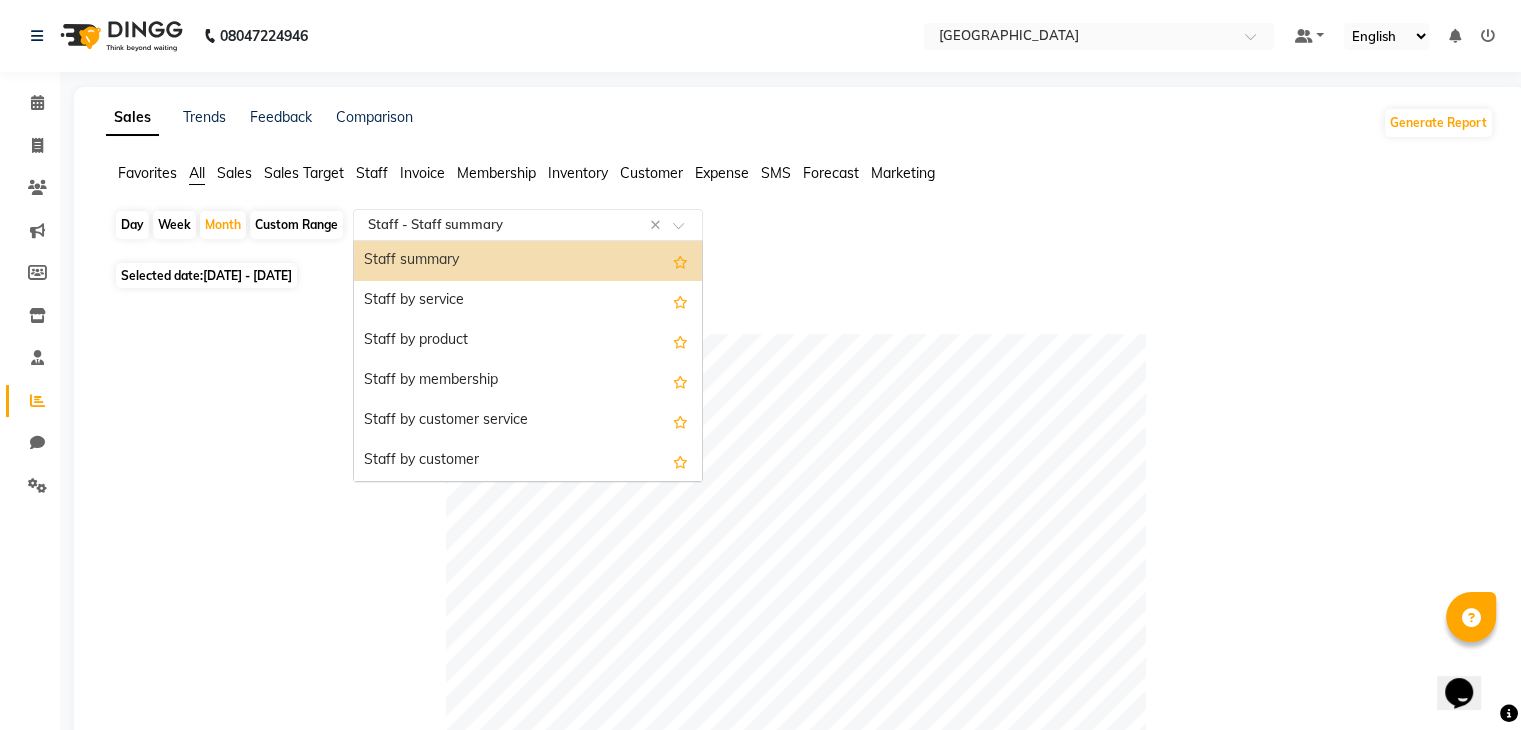click 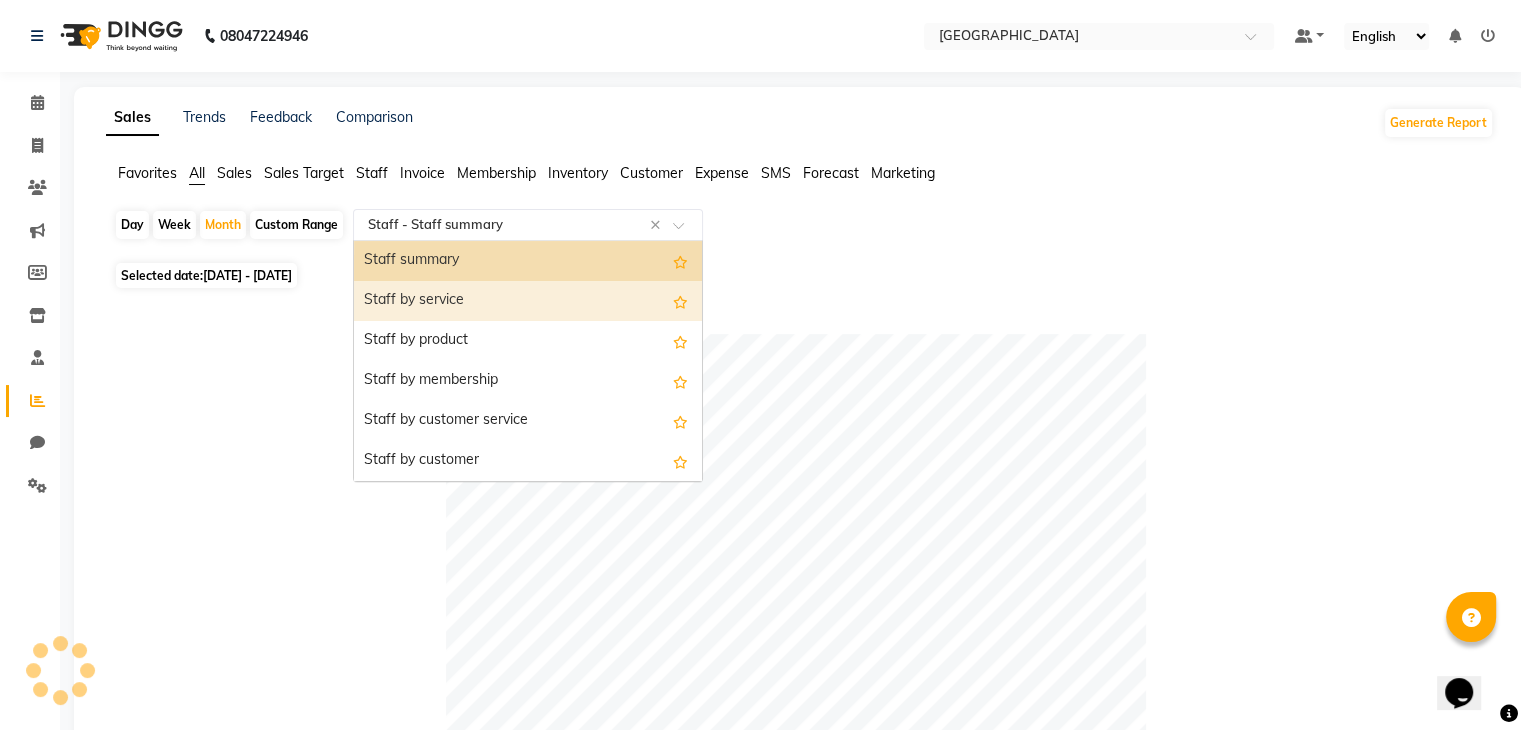 click on "Staff by service" at bounding box center (528, 301) 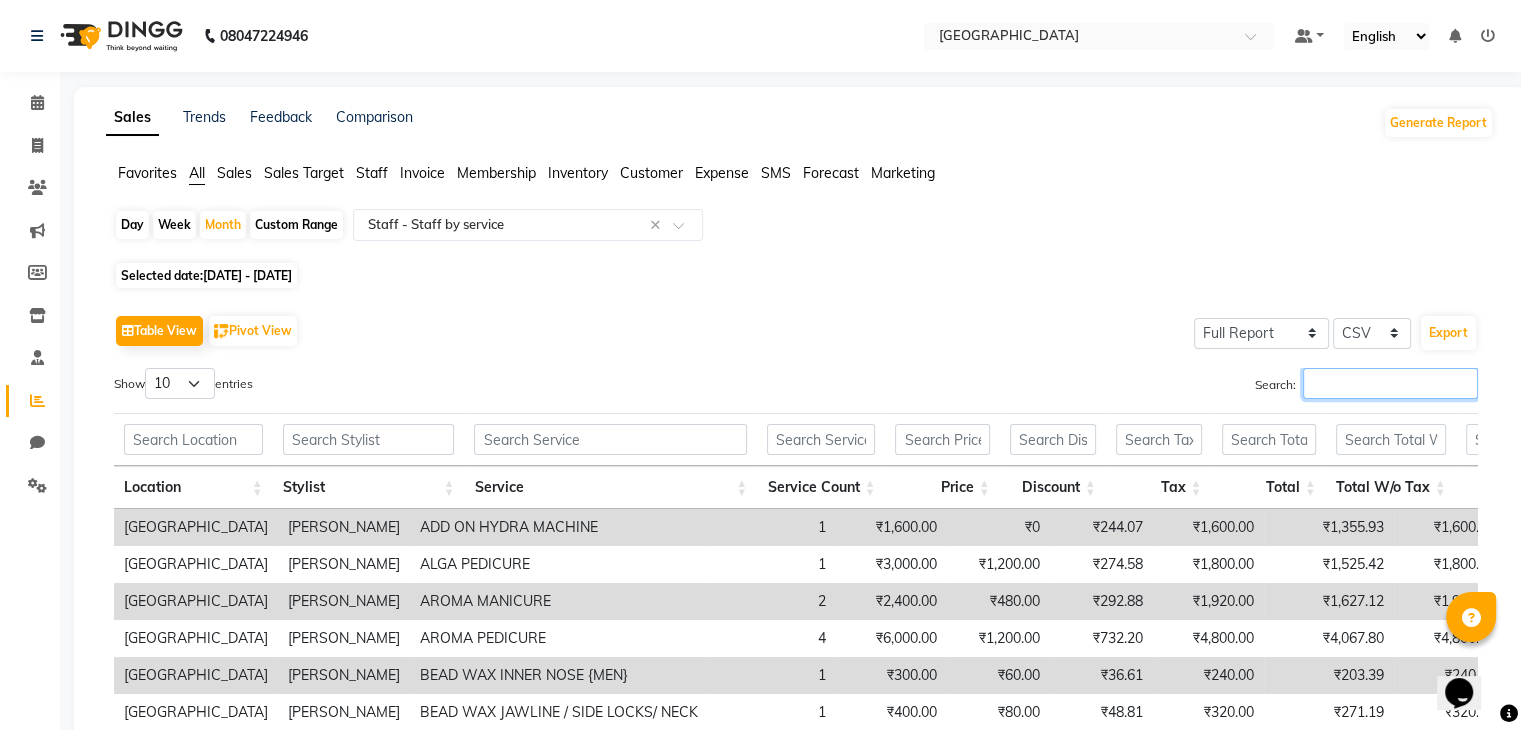 click on "Search:" at bounding box center [1390, 383] 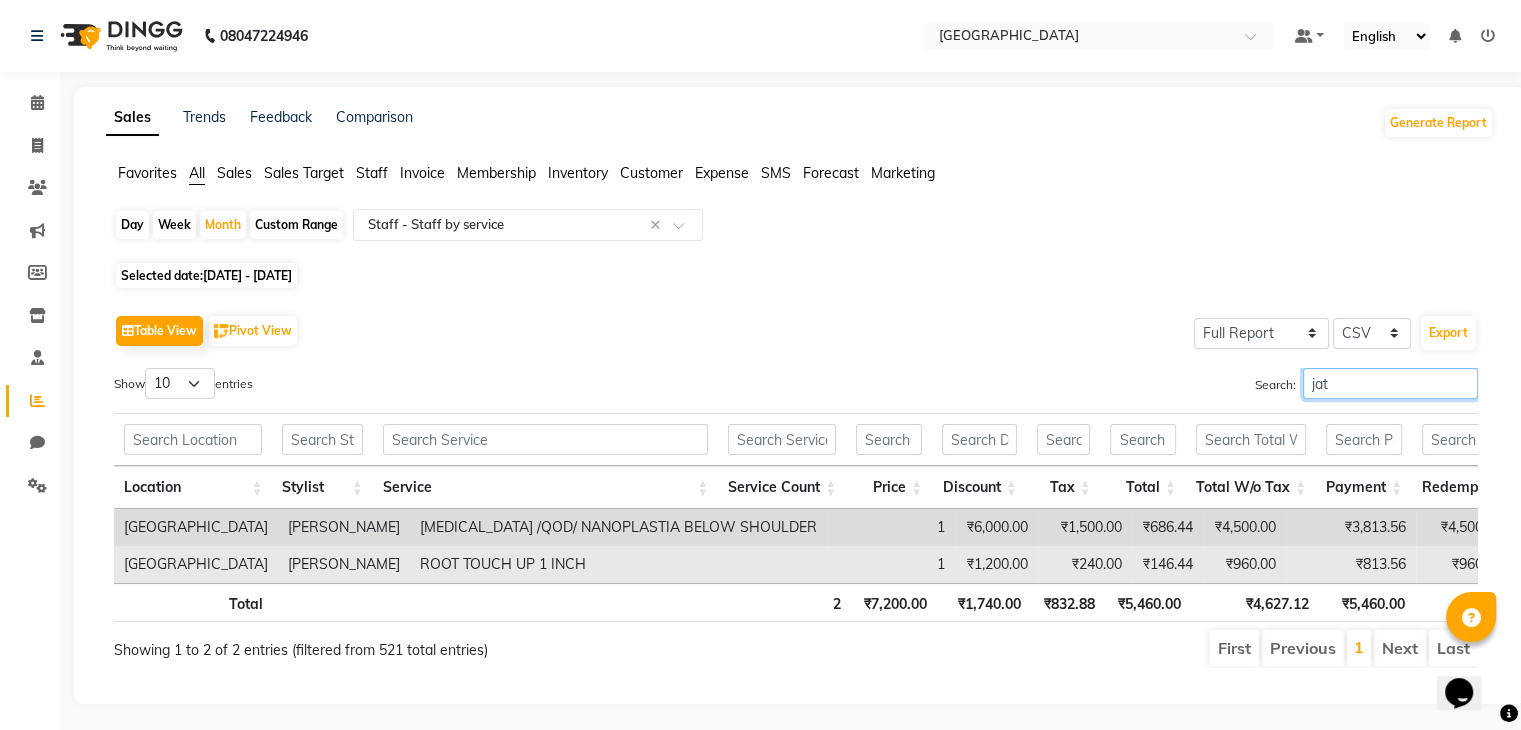 scroll, scrollTop: 0, scrollLeft: 335, axis: horizontal 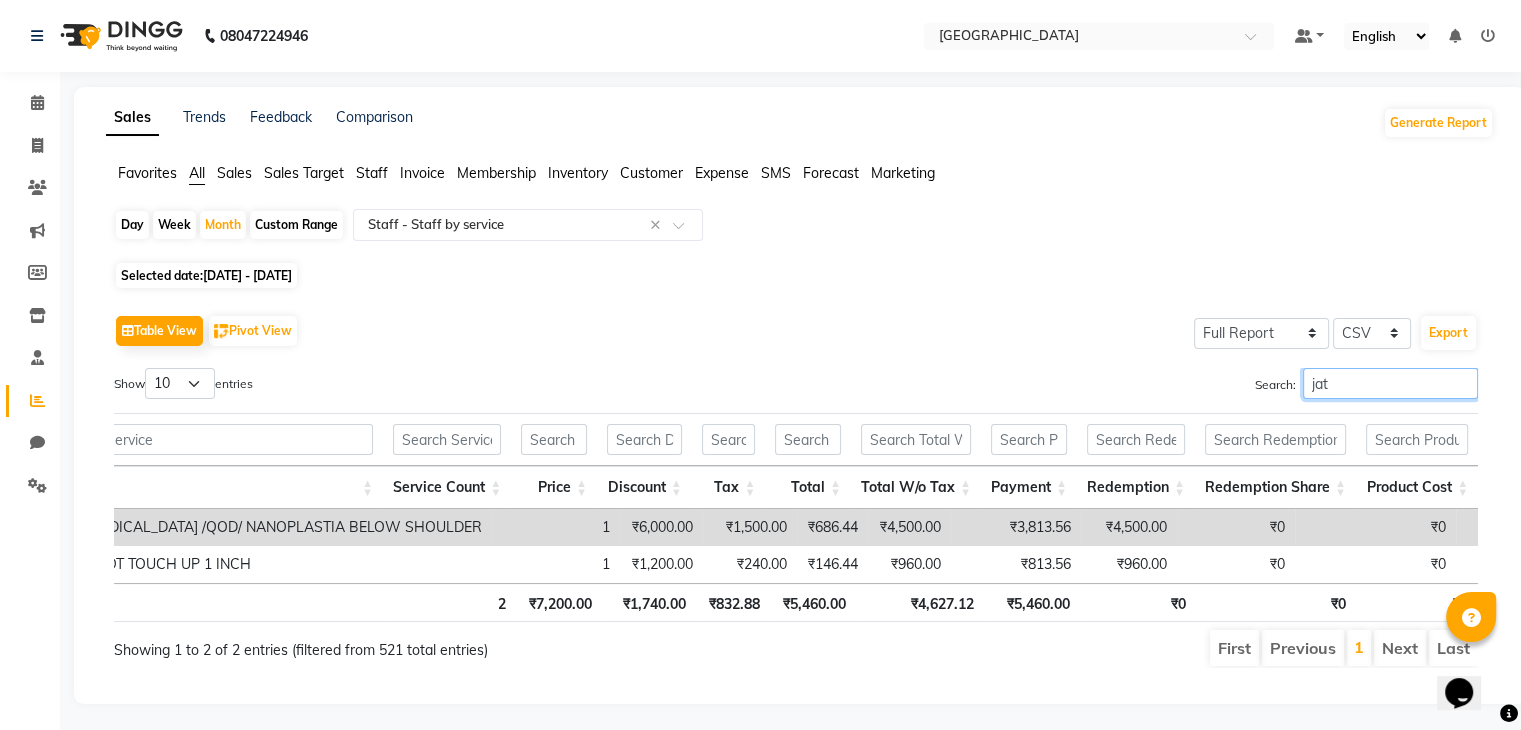 type on "jat" 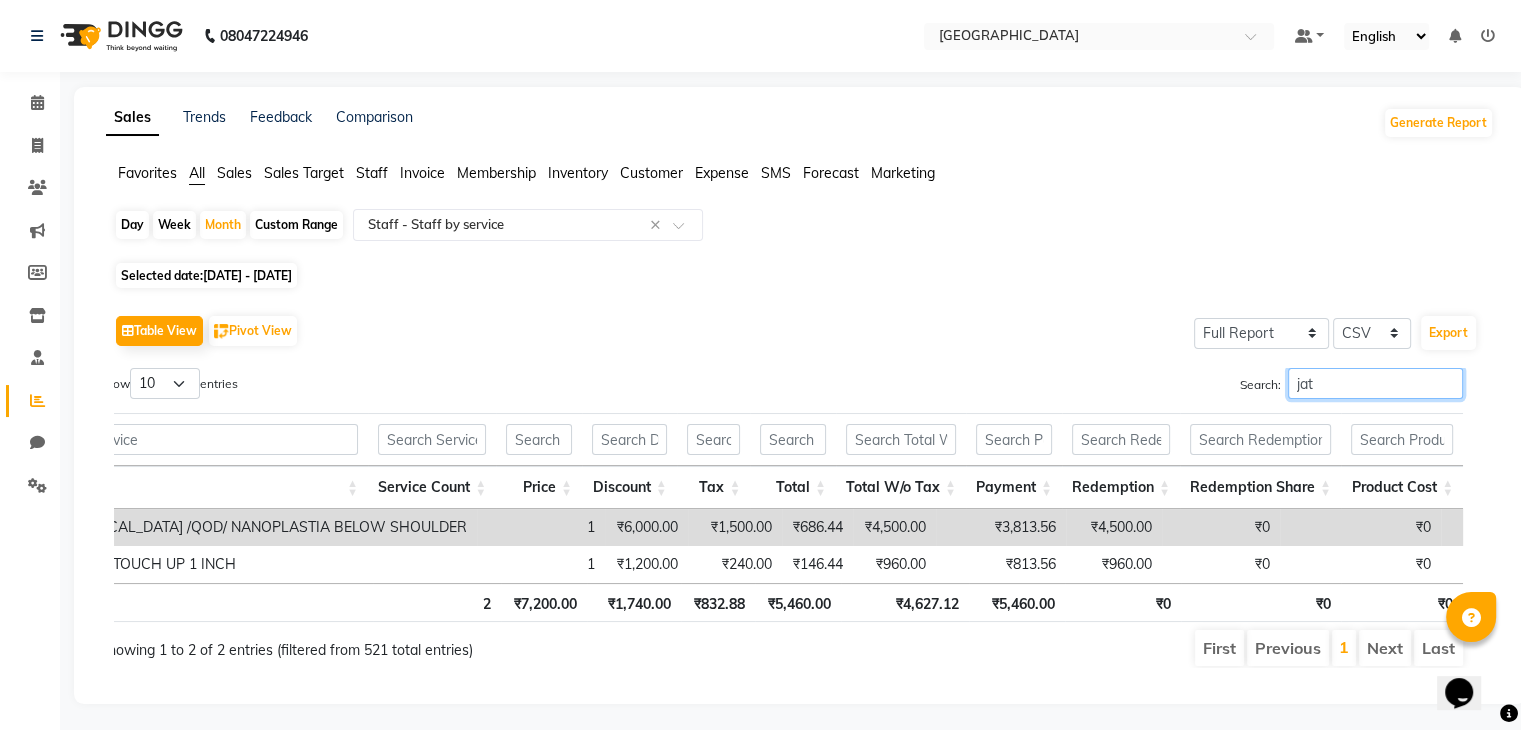 scroll, scrollTop: 0, scrollLeft: 0, axis: both 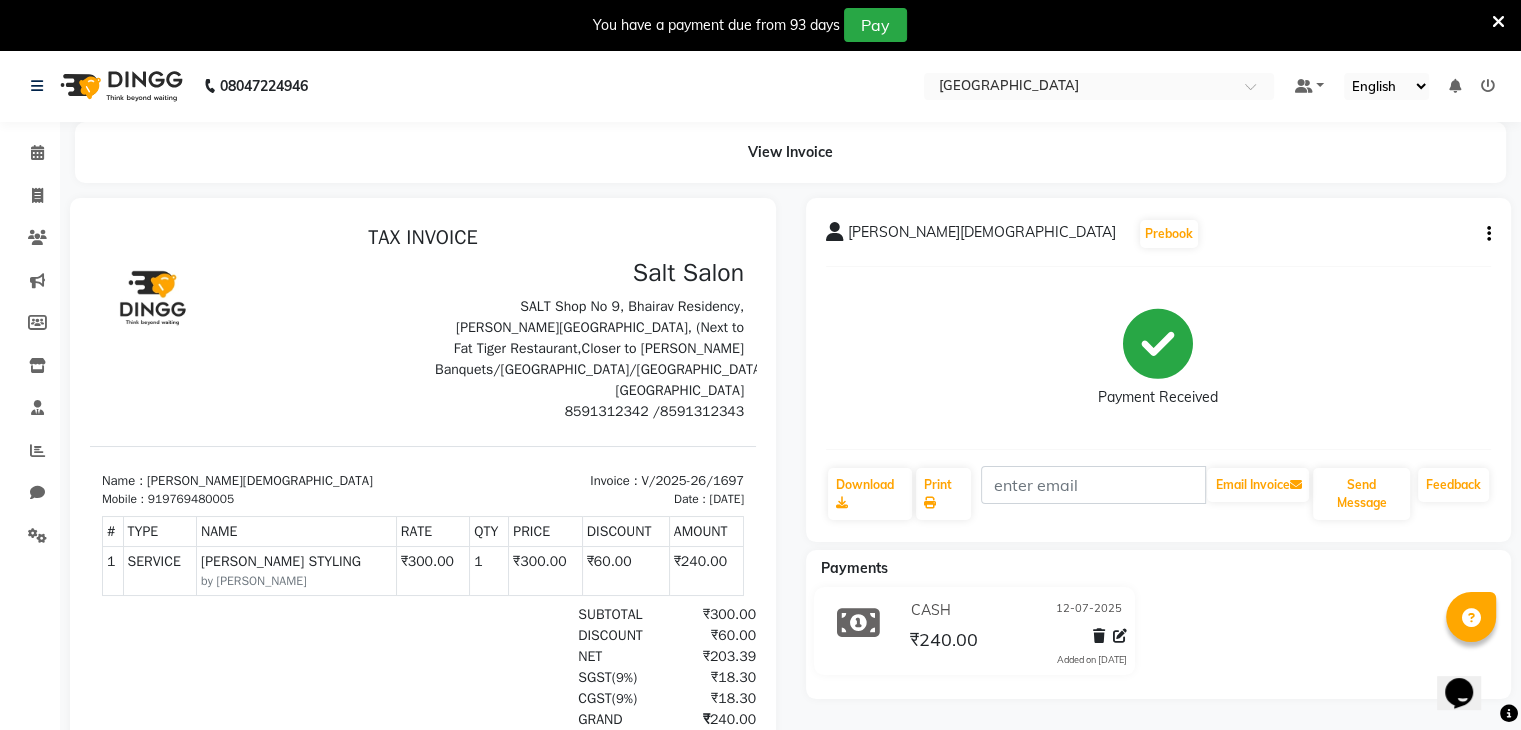 click 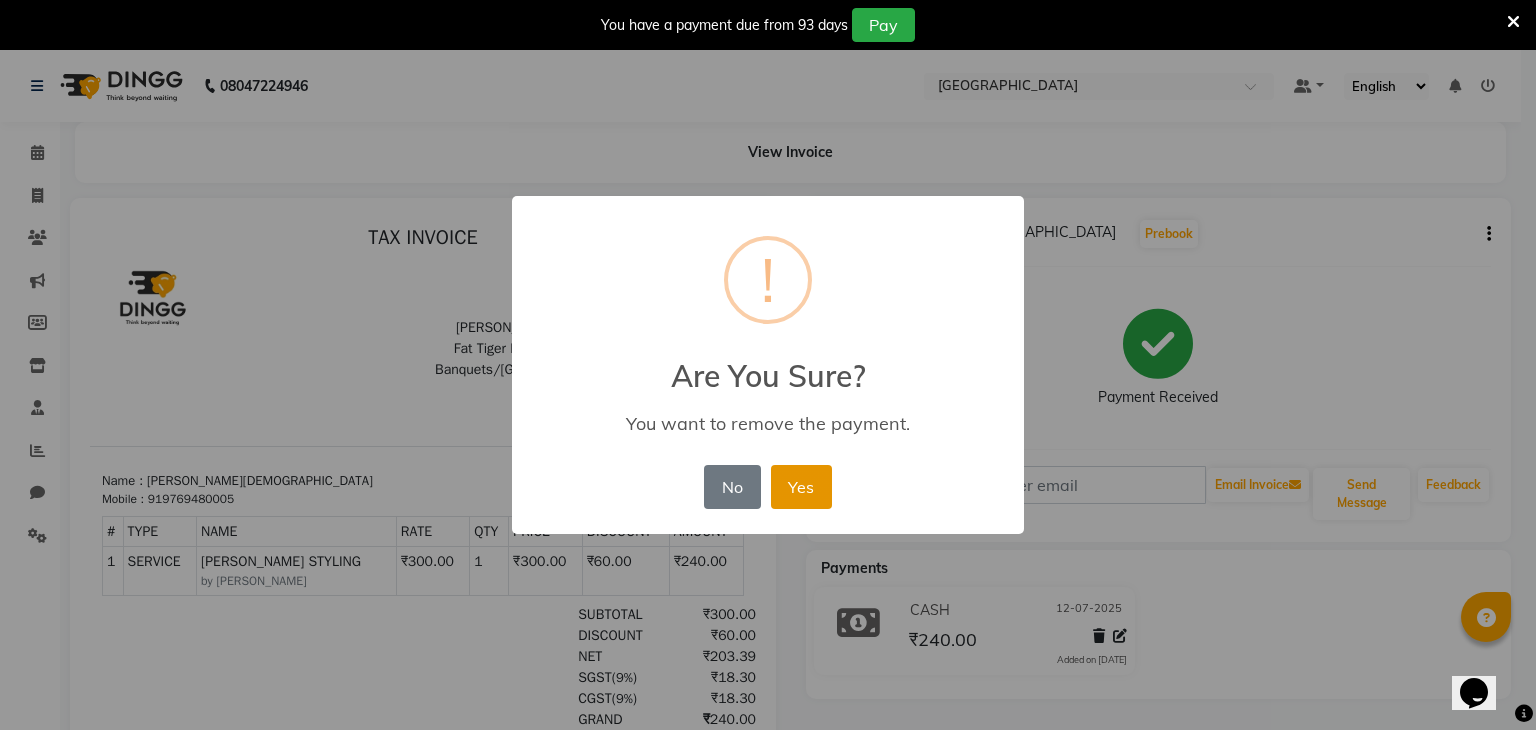 click on "Yes" at bounding box center (801, 487) 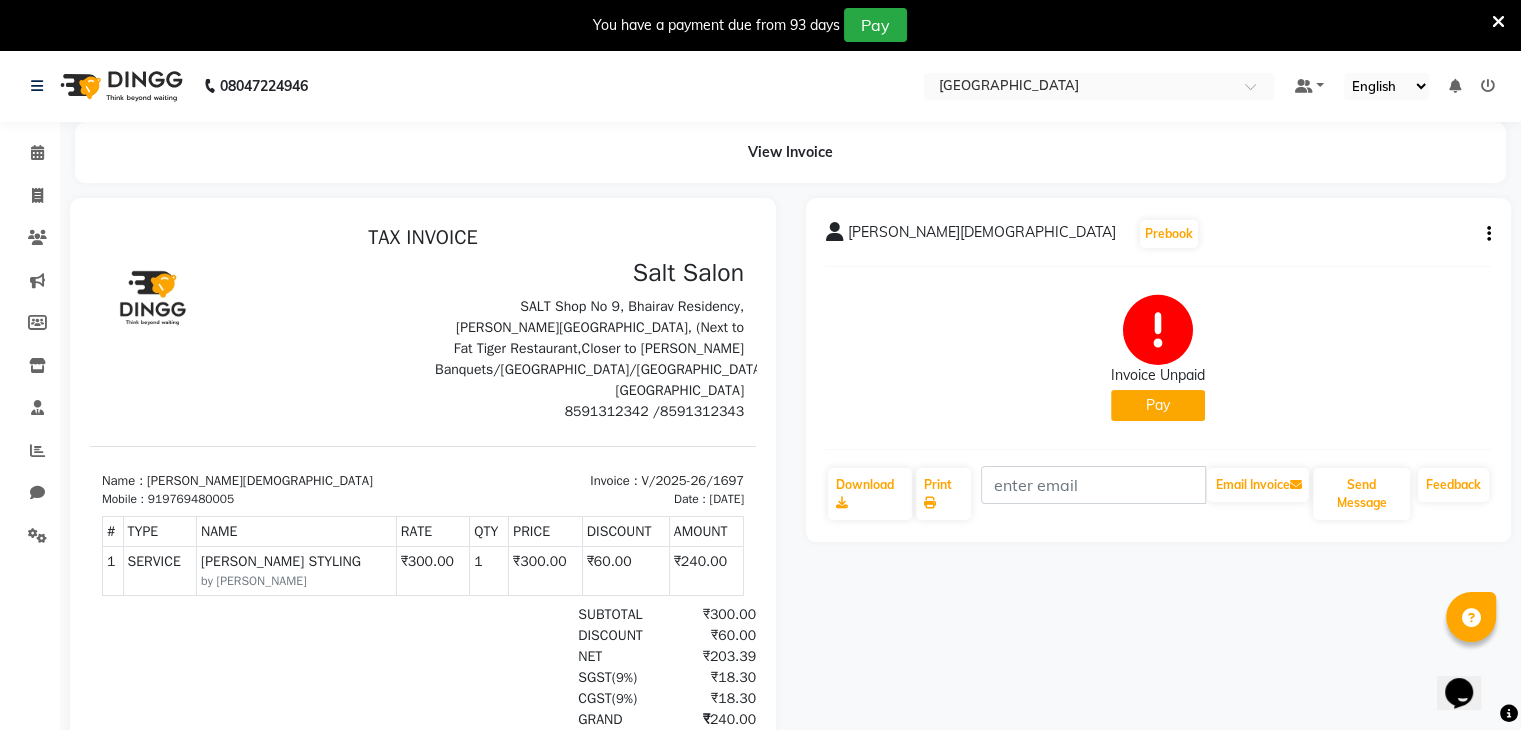 click 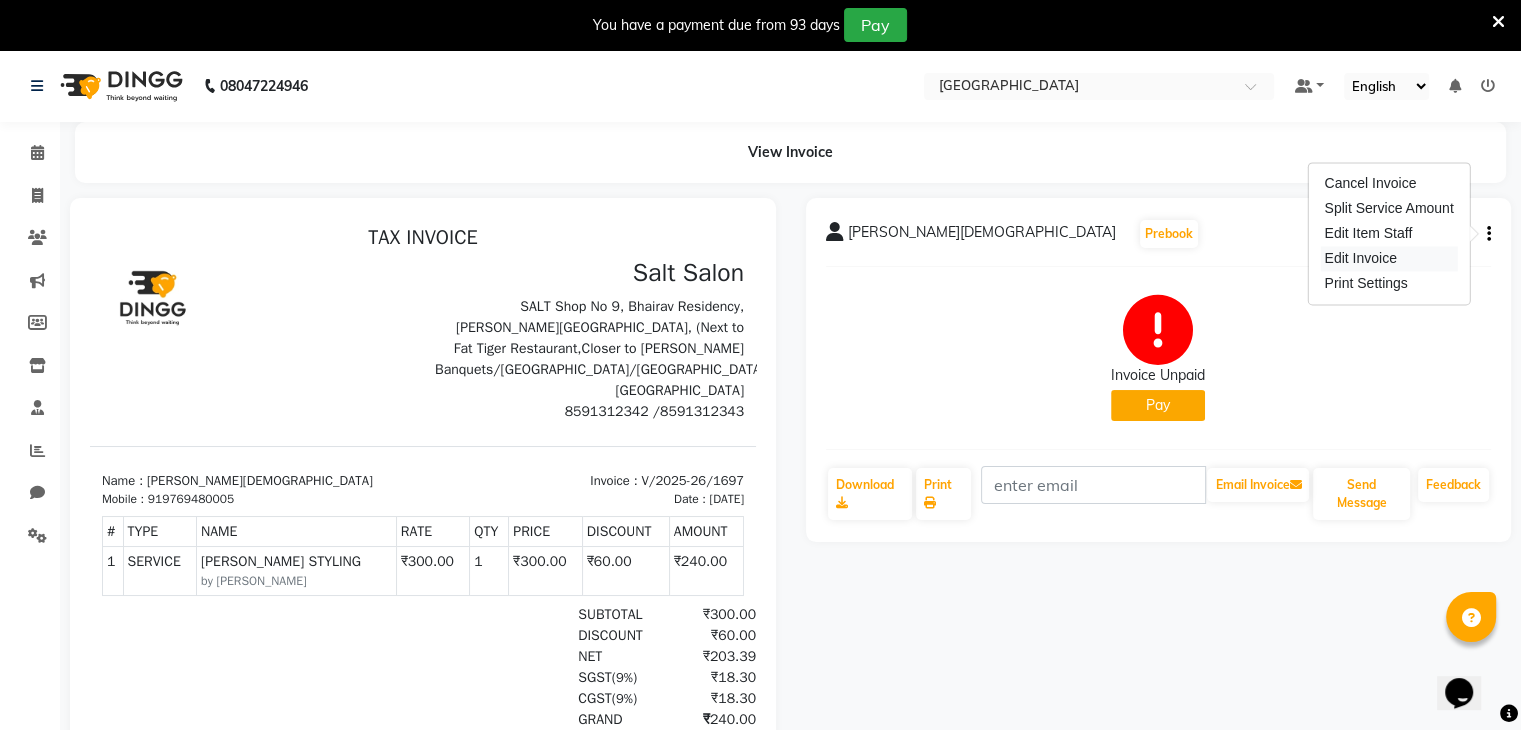 click on "Edit Invoice" at bounding box center [1388, 258] 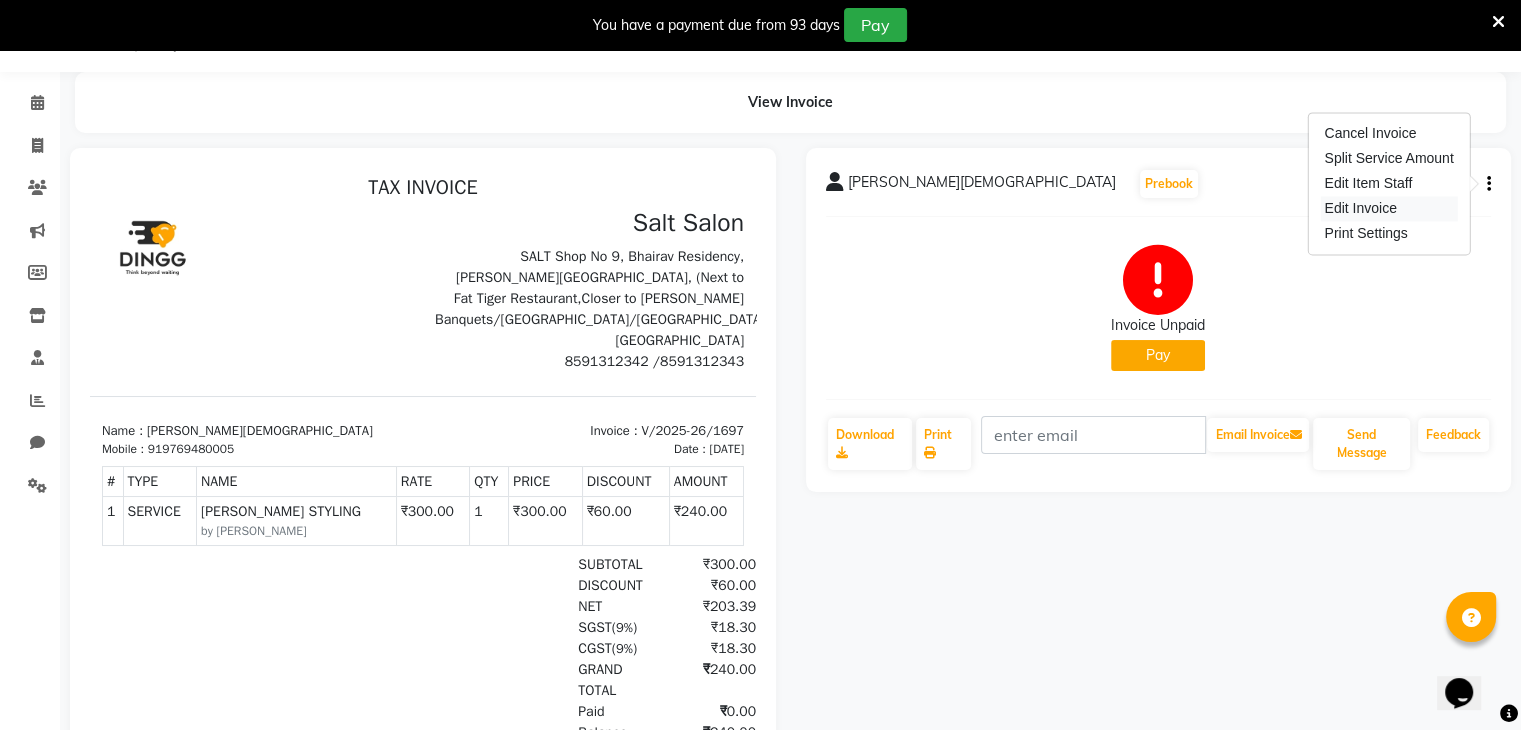 select on "service" 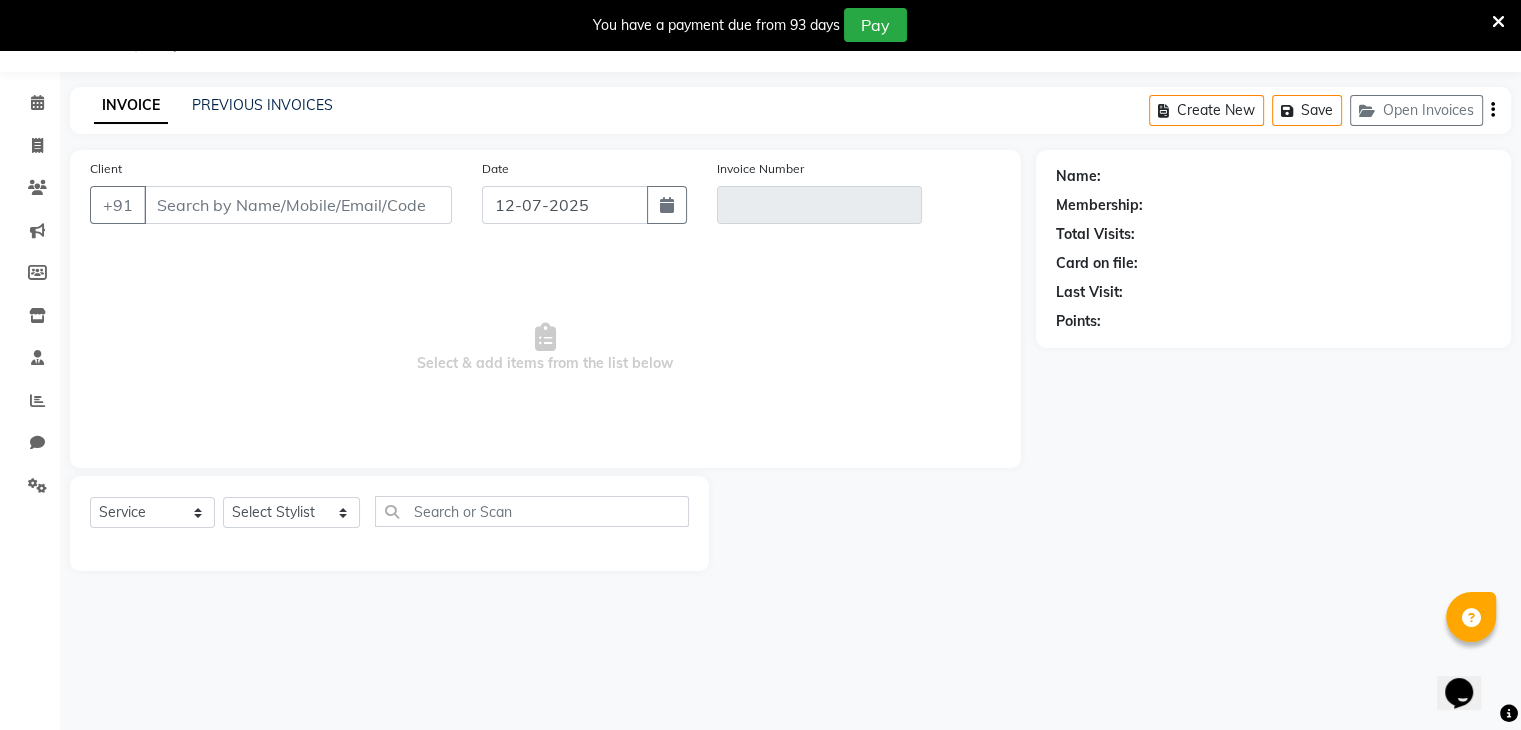 type on "9769480005" 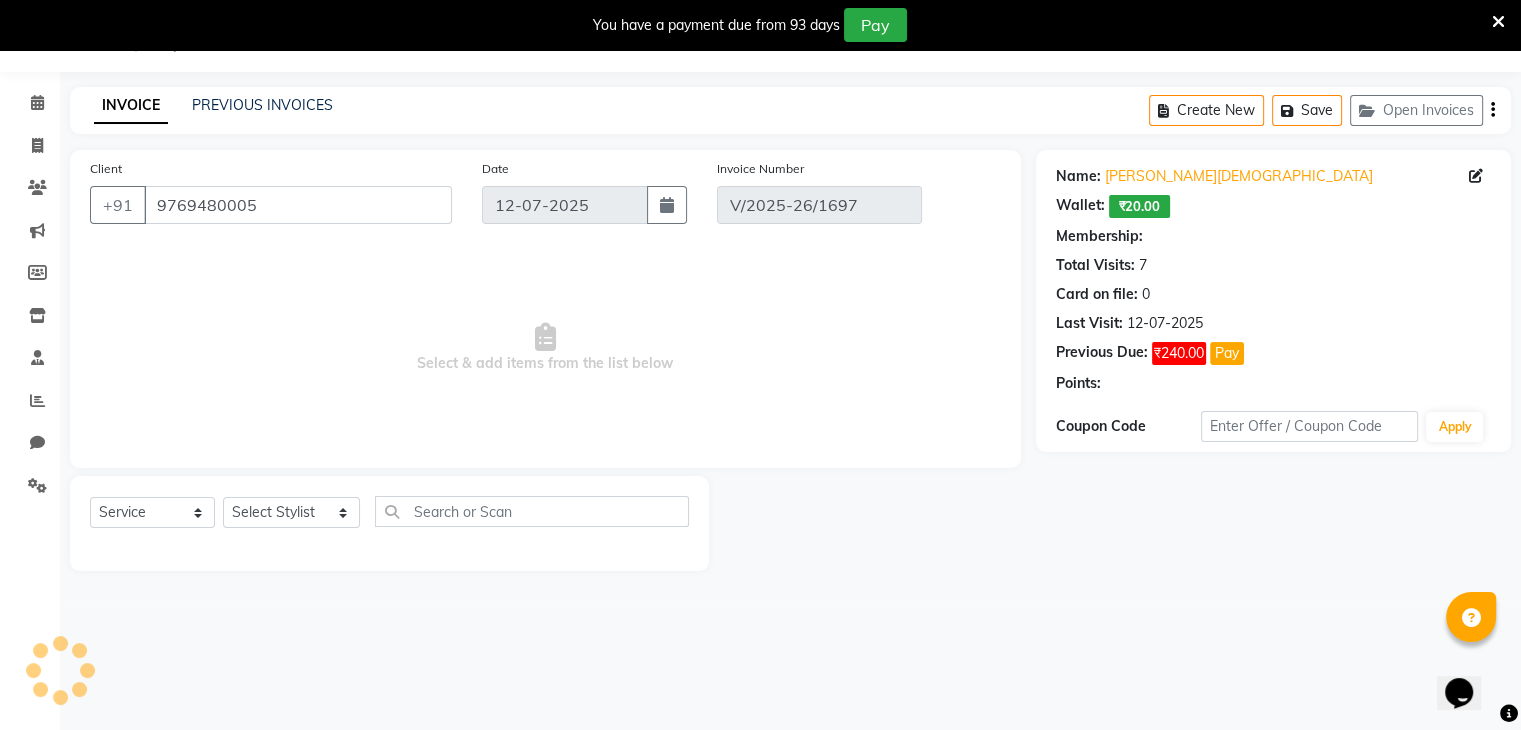 select on "select" 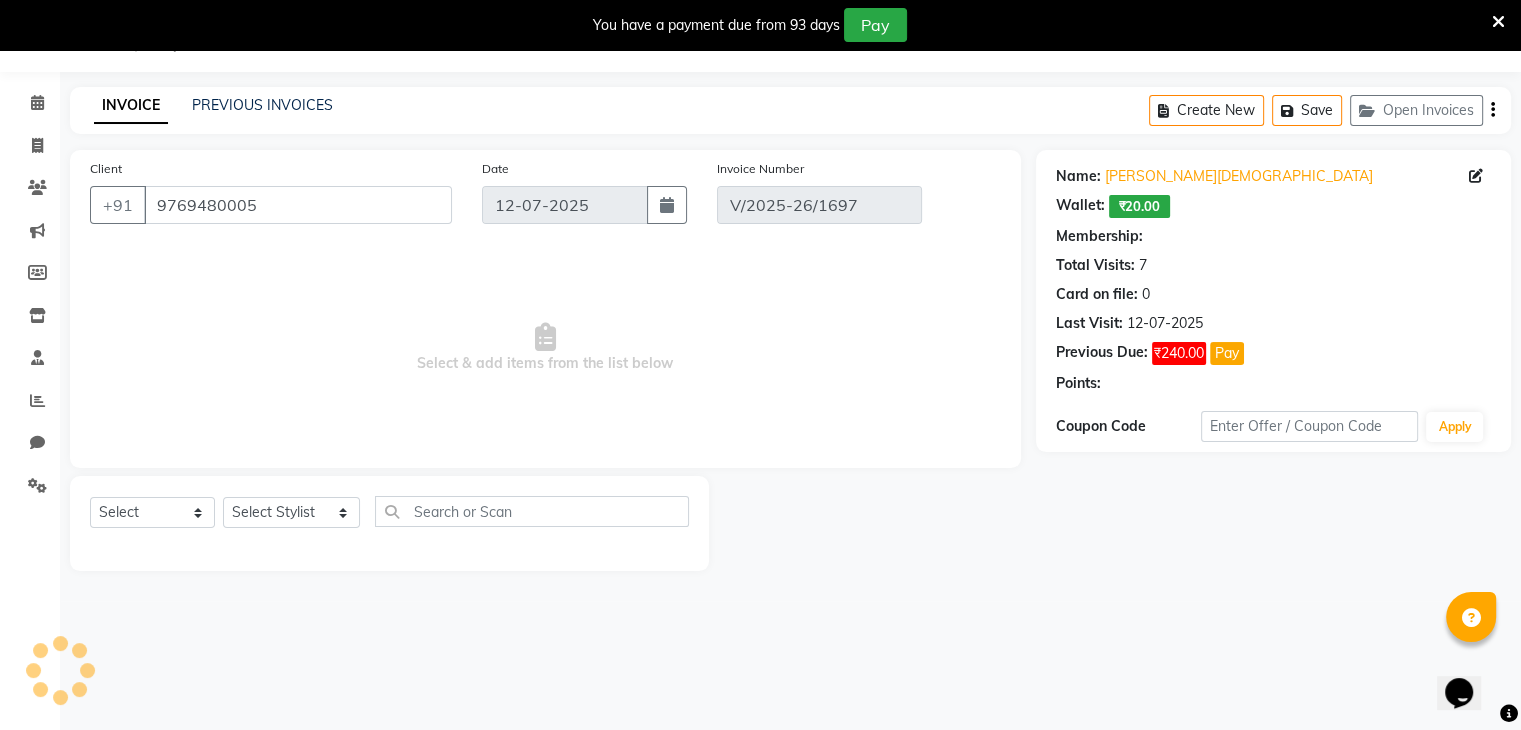 select on "2: Object" 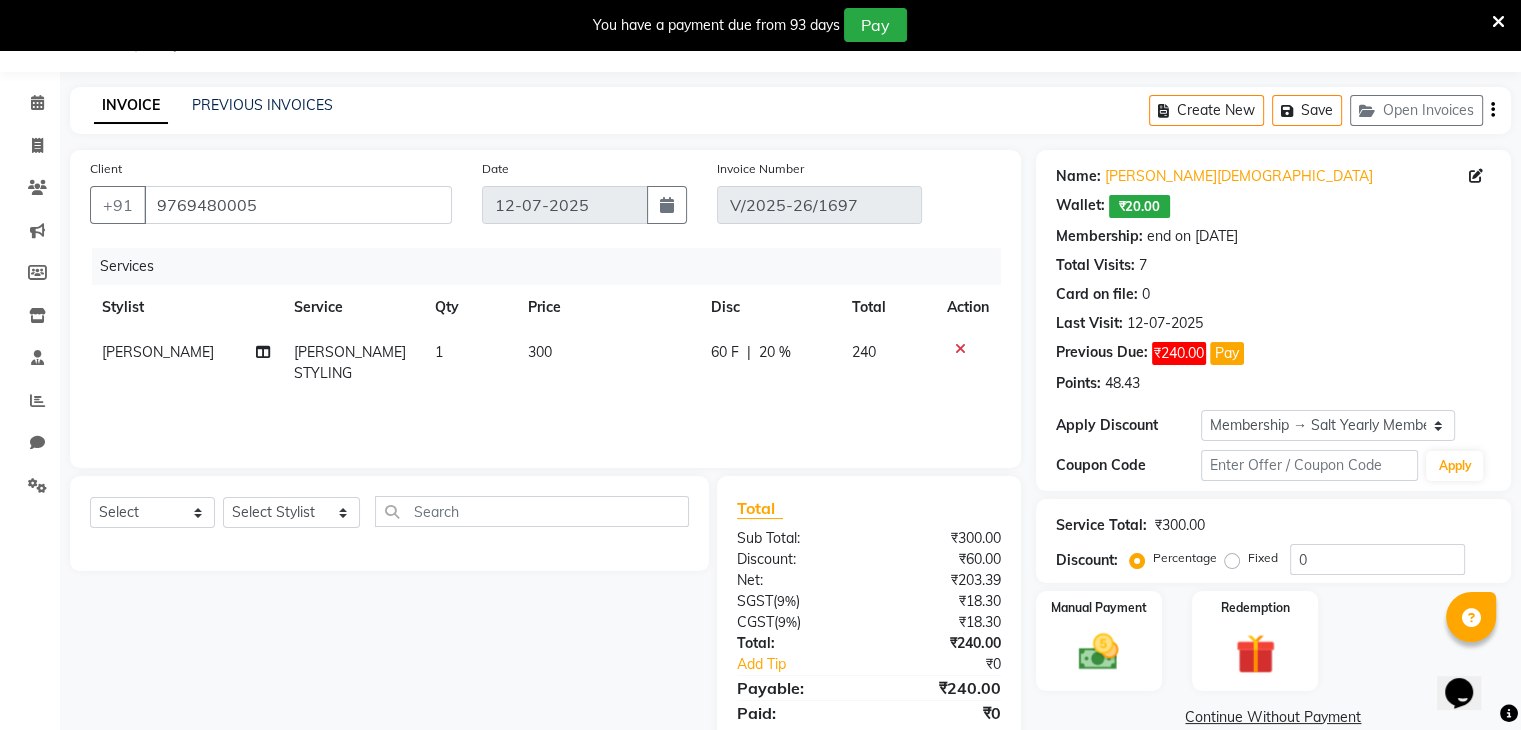 type on "20" 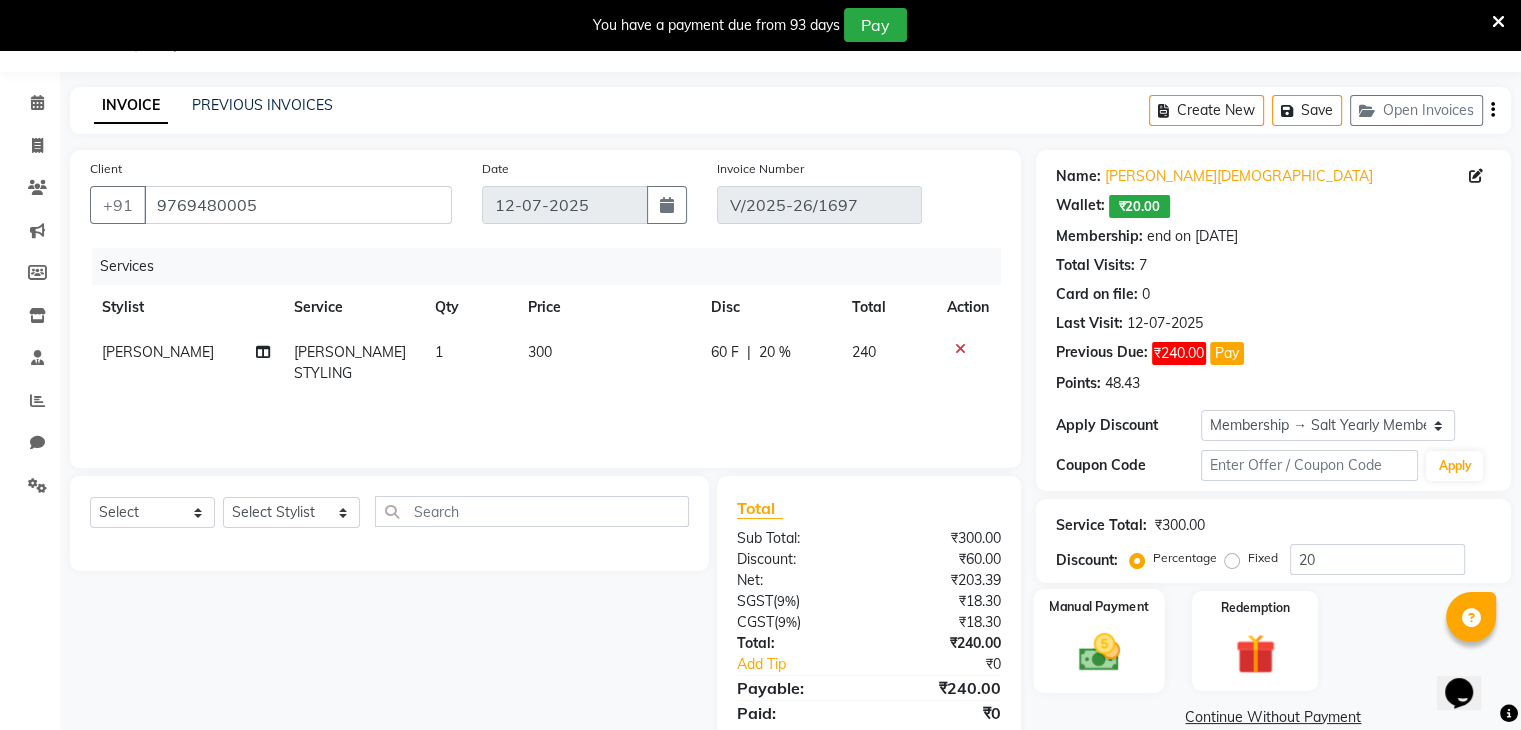 click 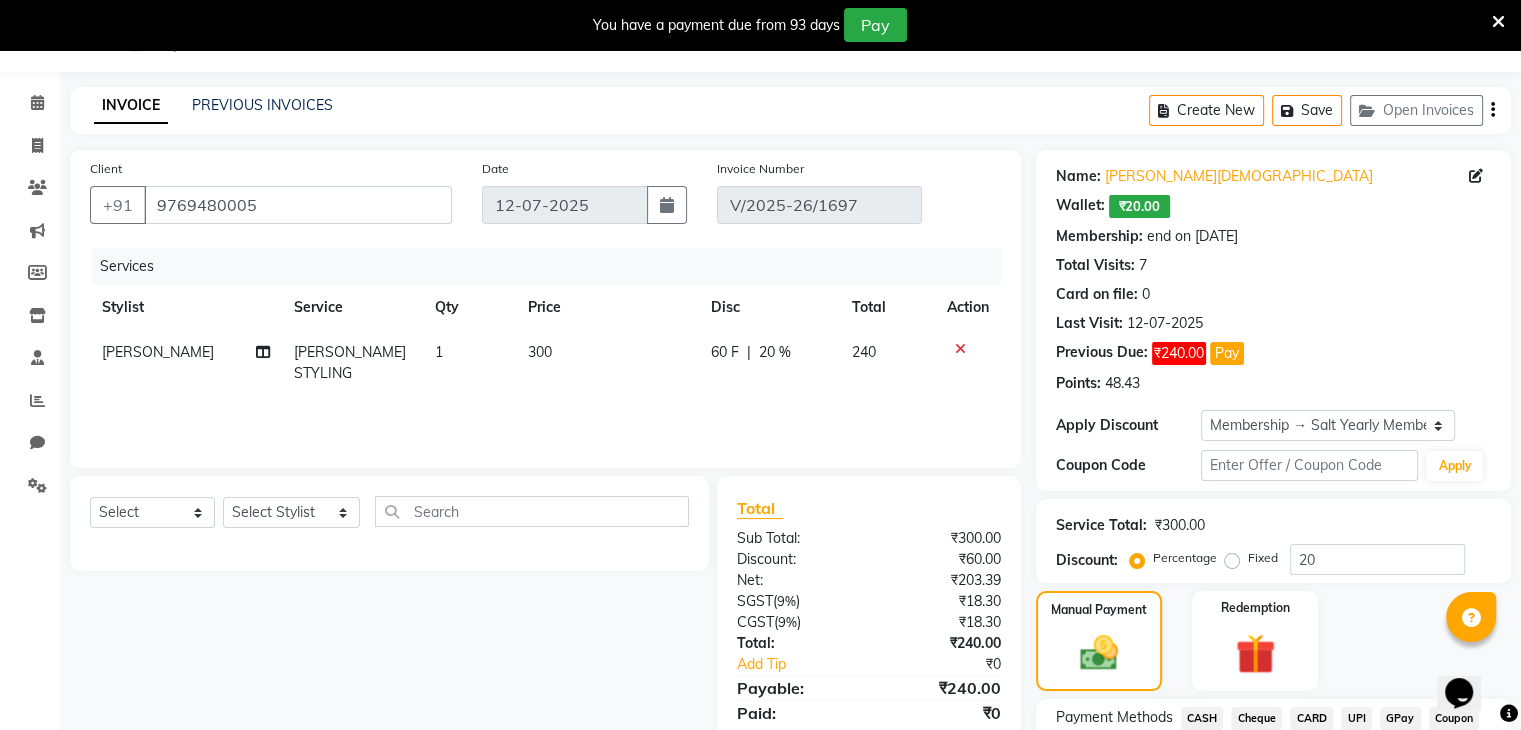 click on "CASH" 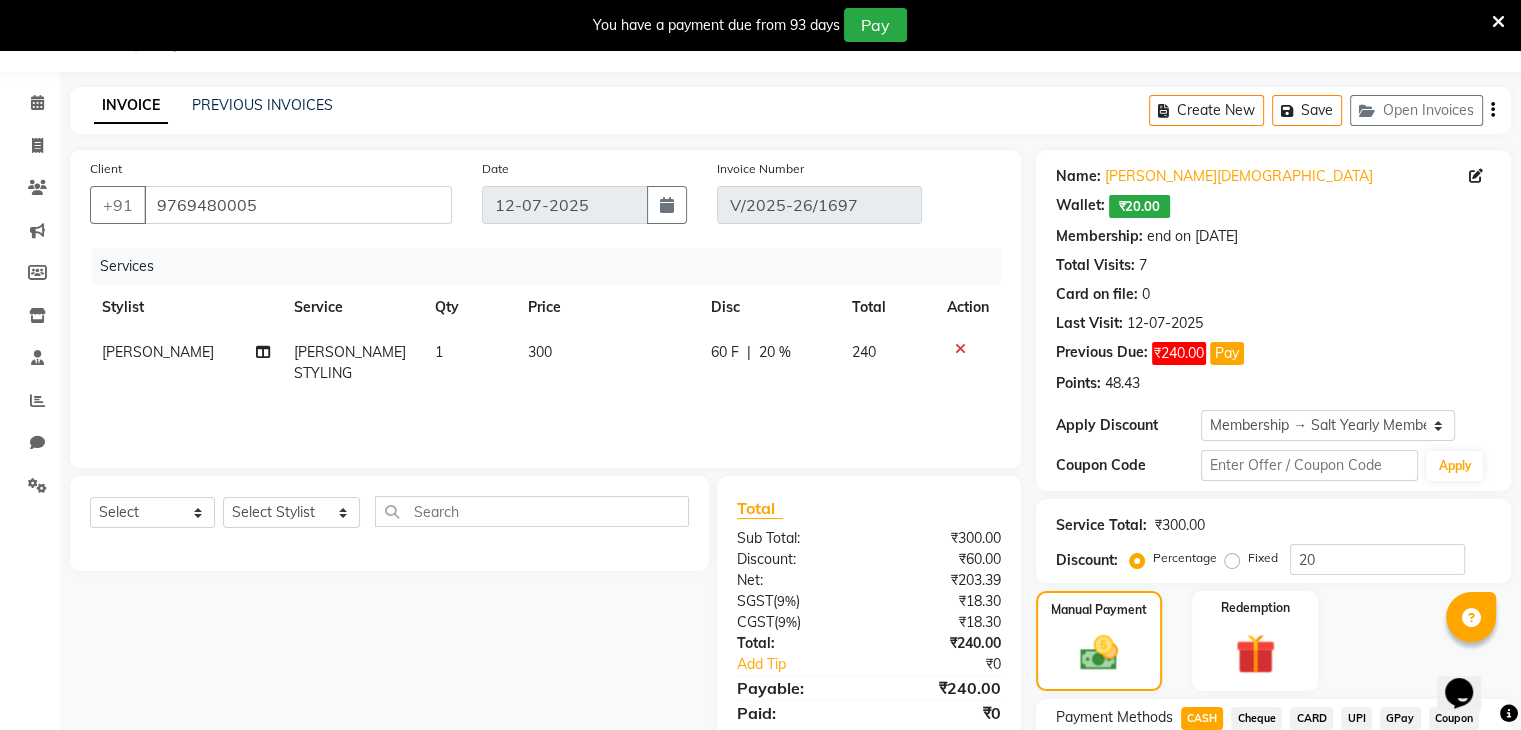 scroll, scrollTop: 240, scrollLeft: 0, axis: vertical 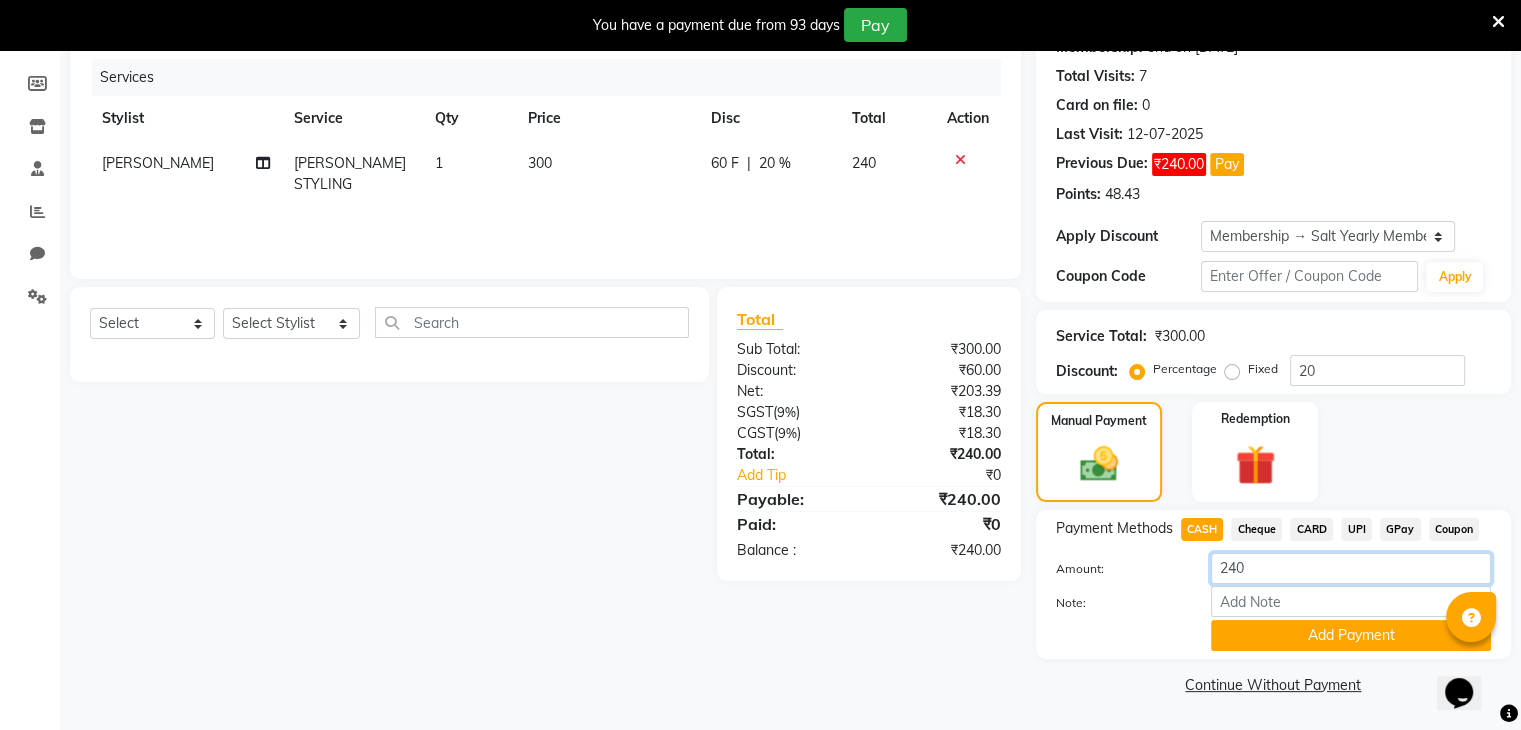 click on "240" 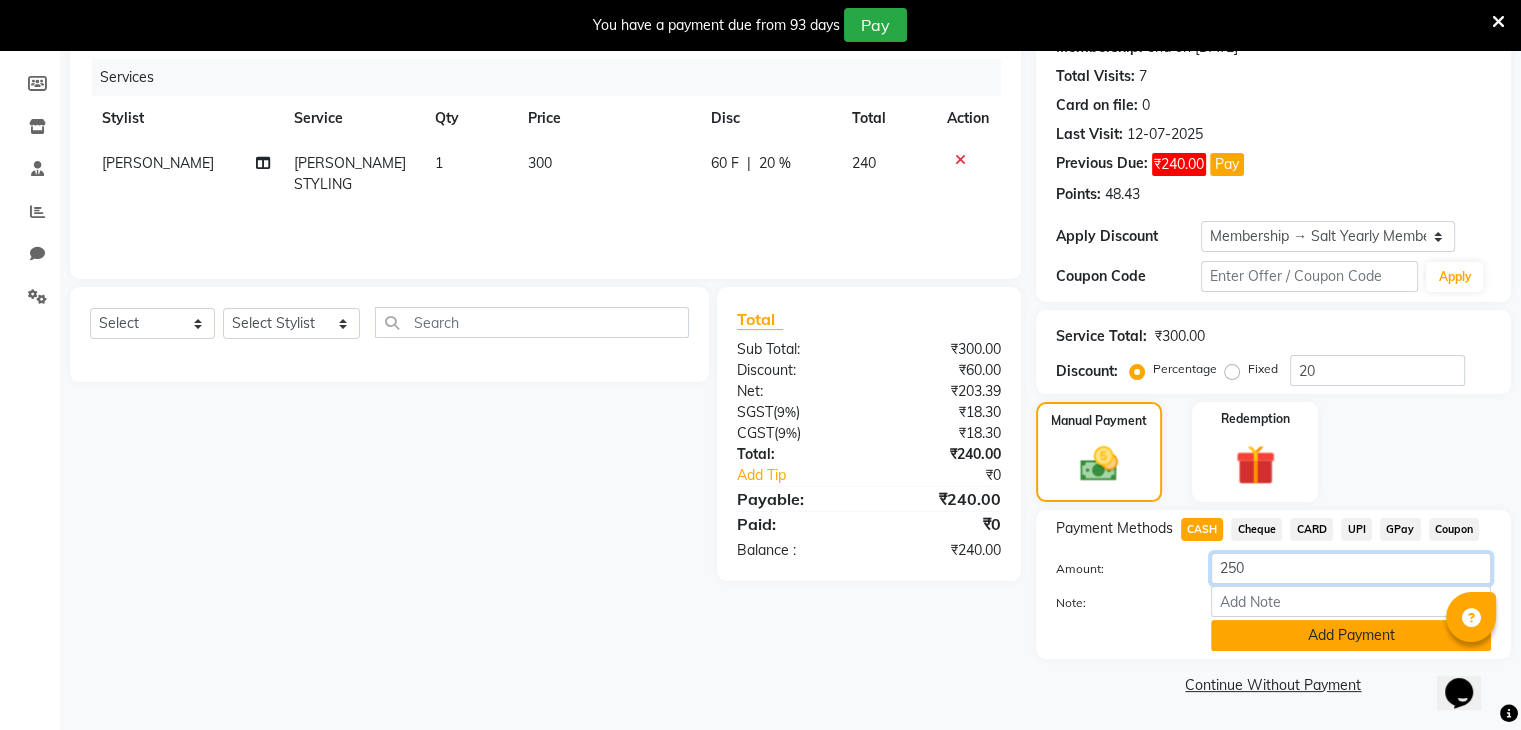 type on "250" 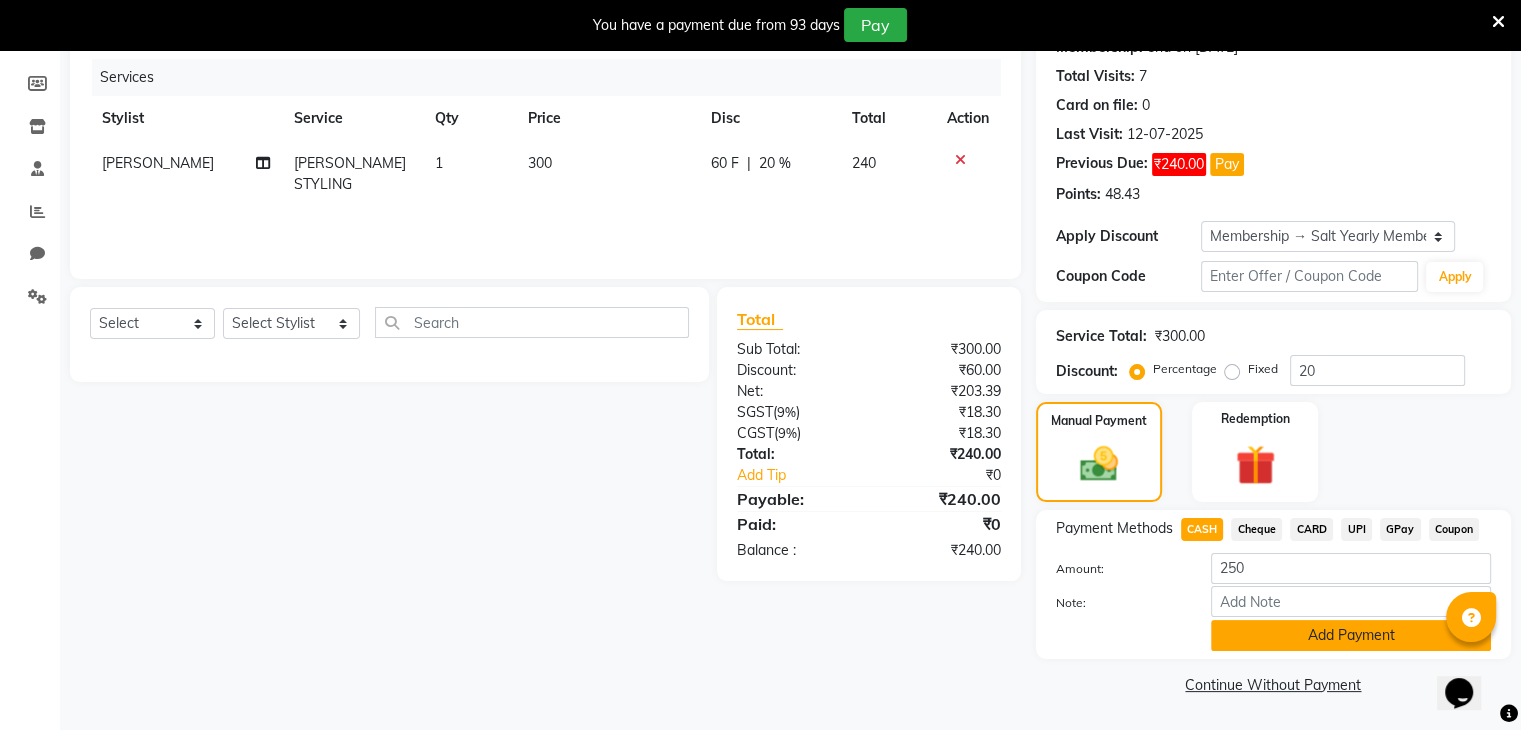 click on "Add Payment" 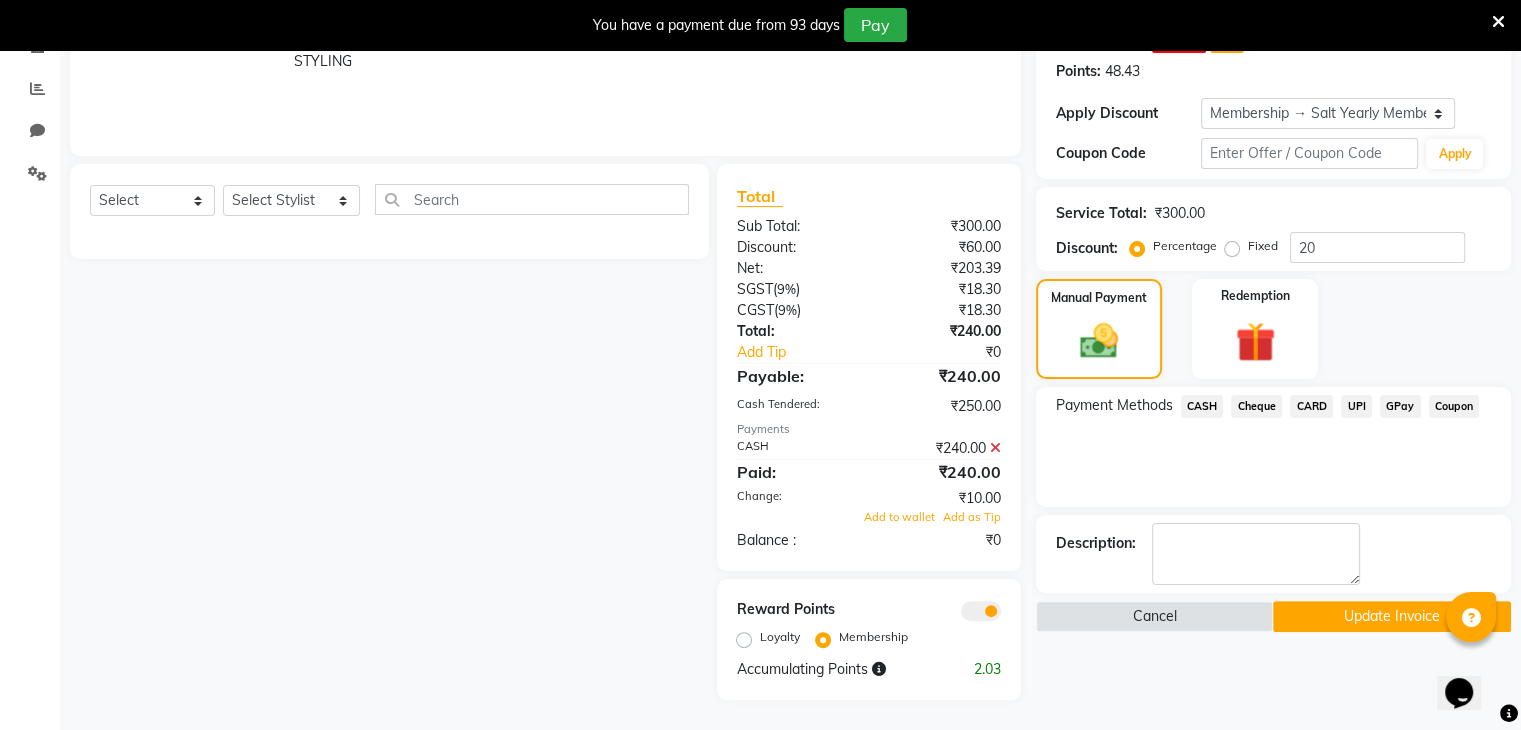 scroll, scrollTop: 364, scrollLeft: 0, axis: vertical 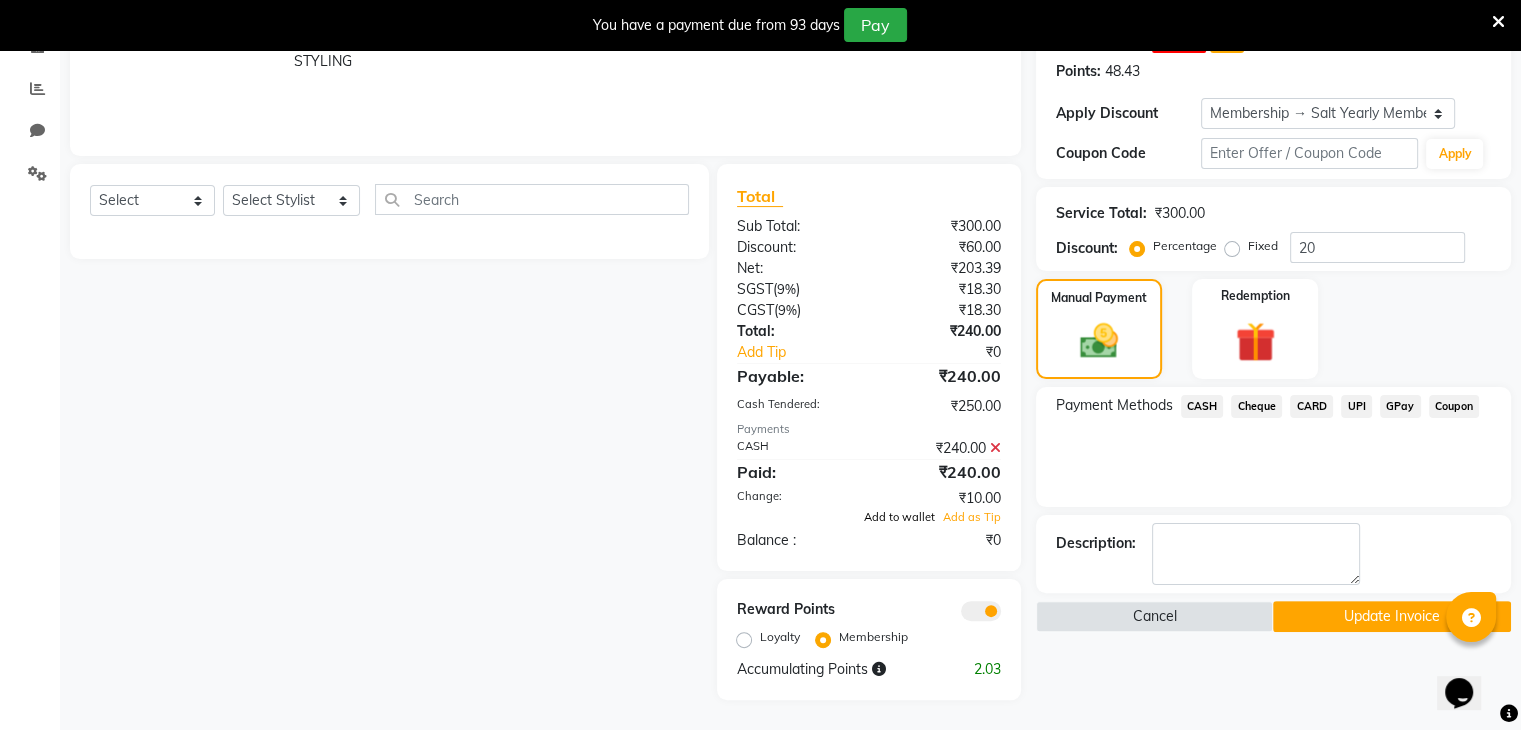 click on "Add to wallet" 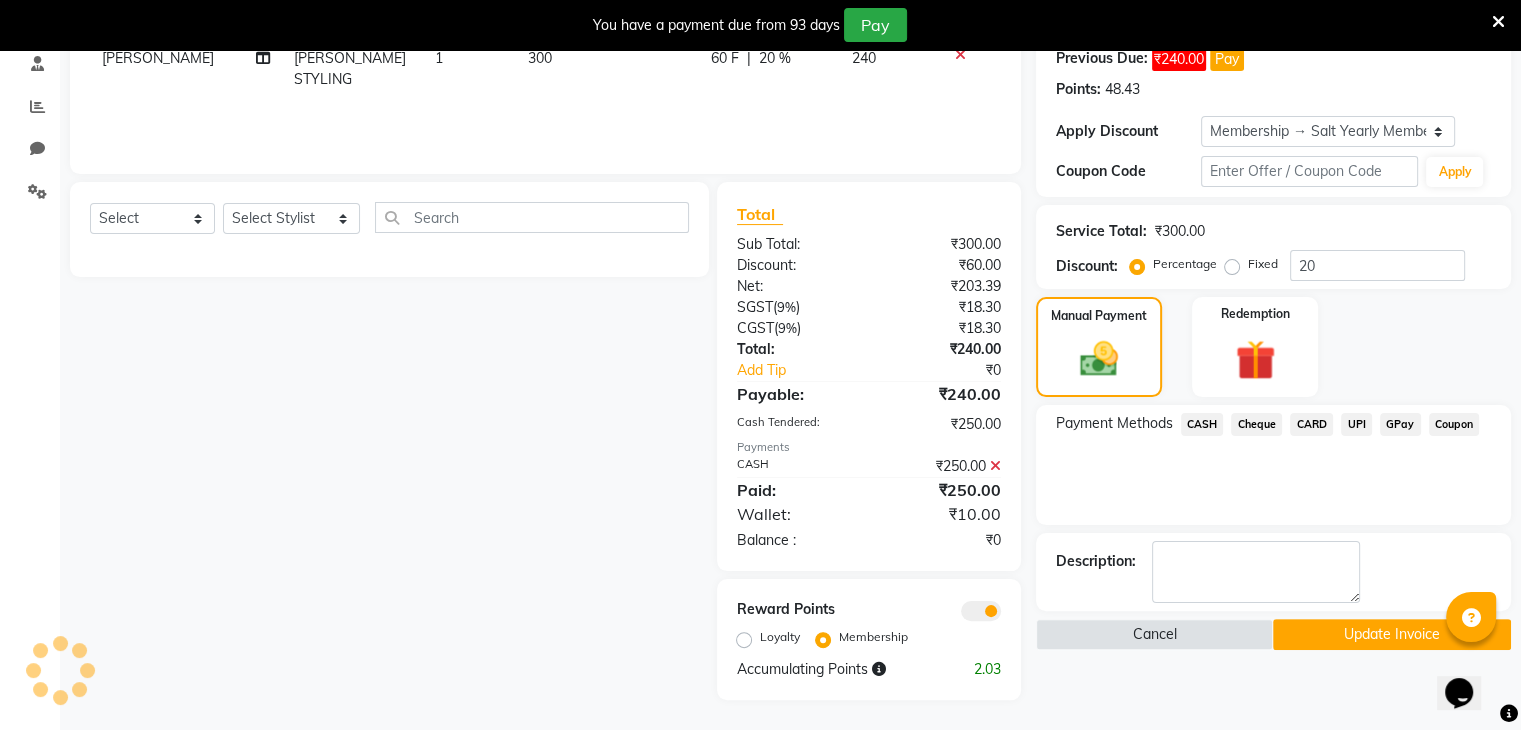 click on "Update Invoice" 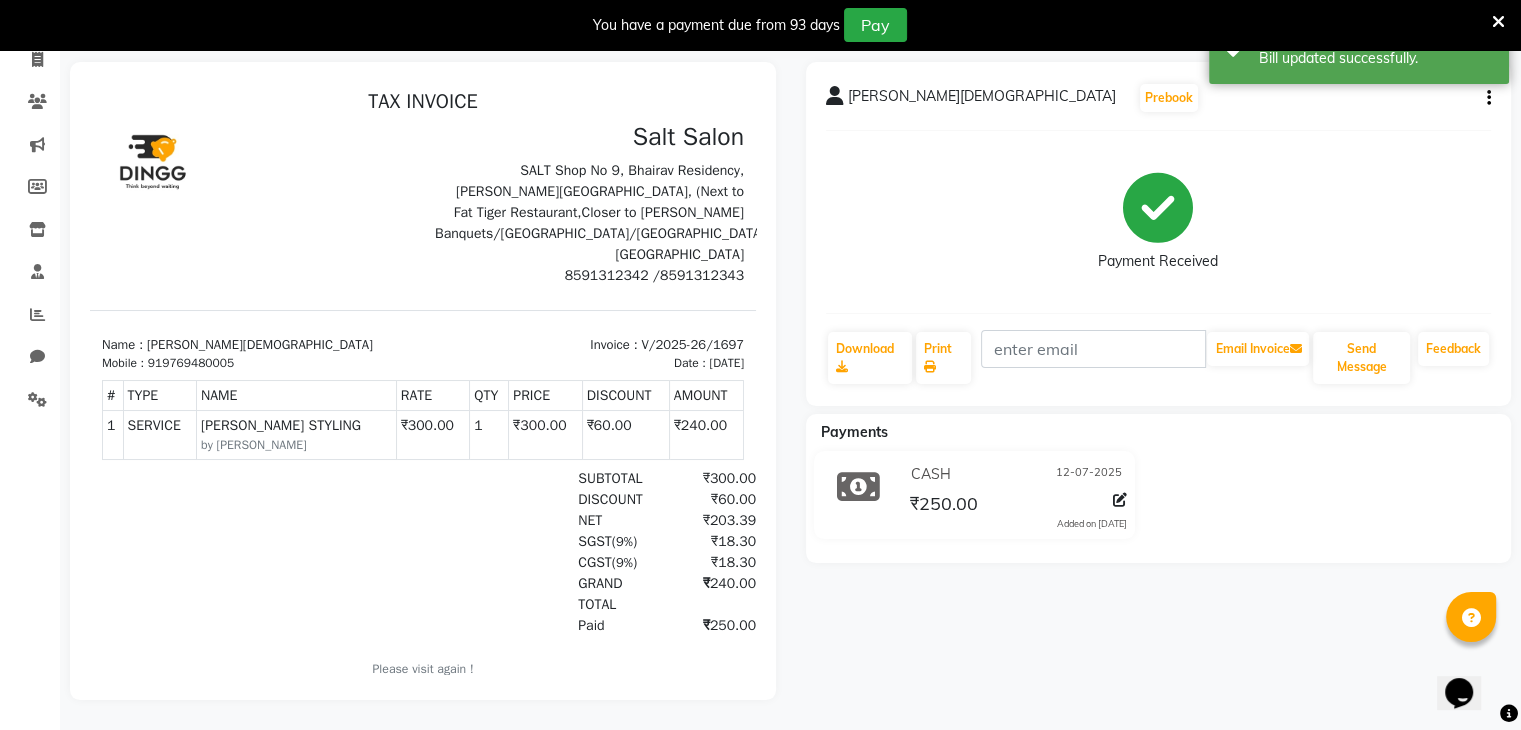 scroll, scrollTop: 0, scrollLeft: 0, axis: both 